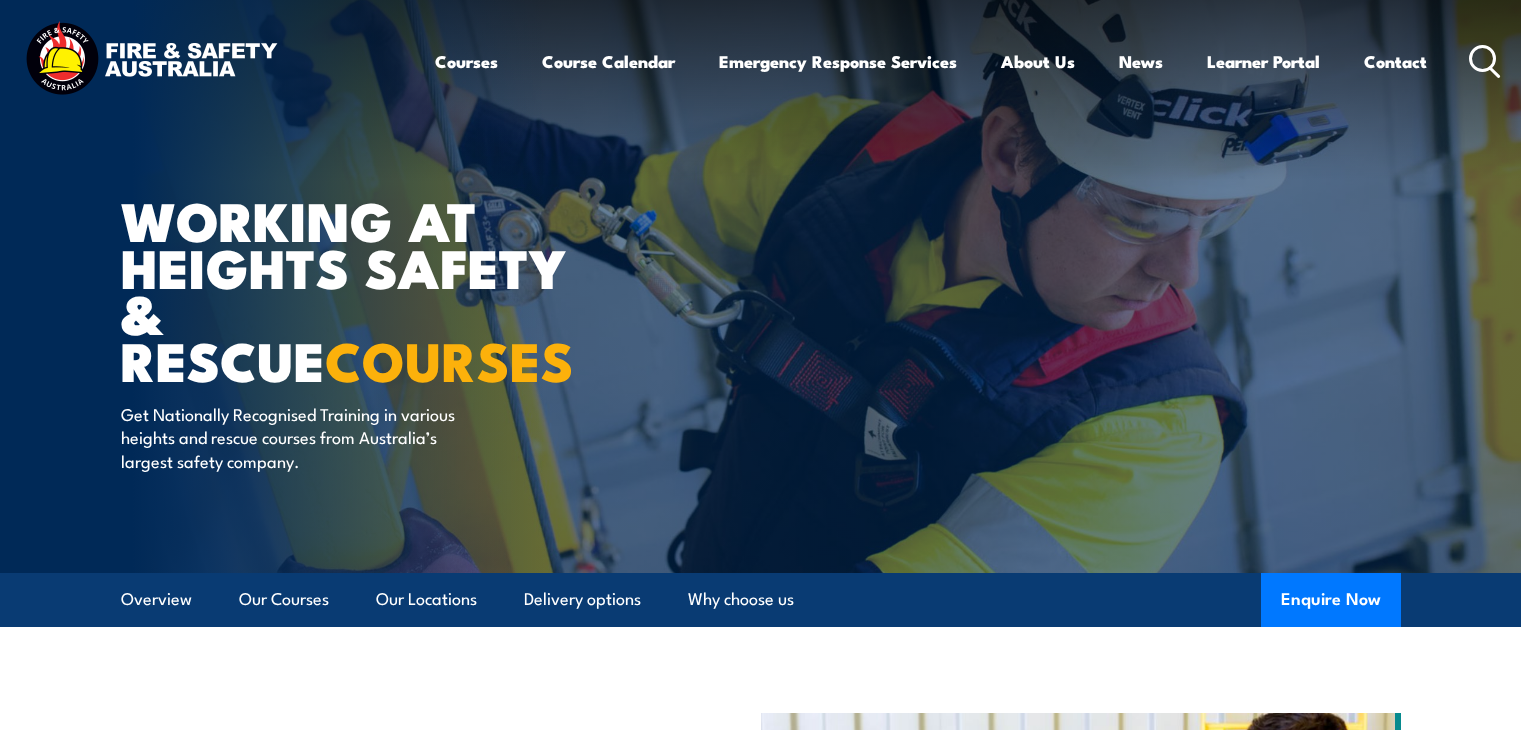 scroll, scrollTop: 0, scrollLeft: 0, axis: both 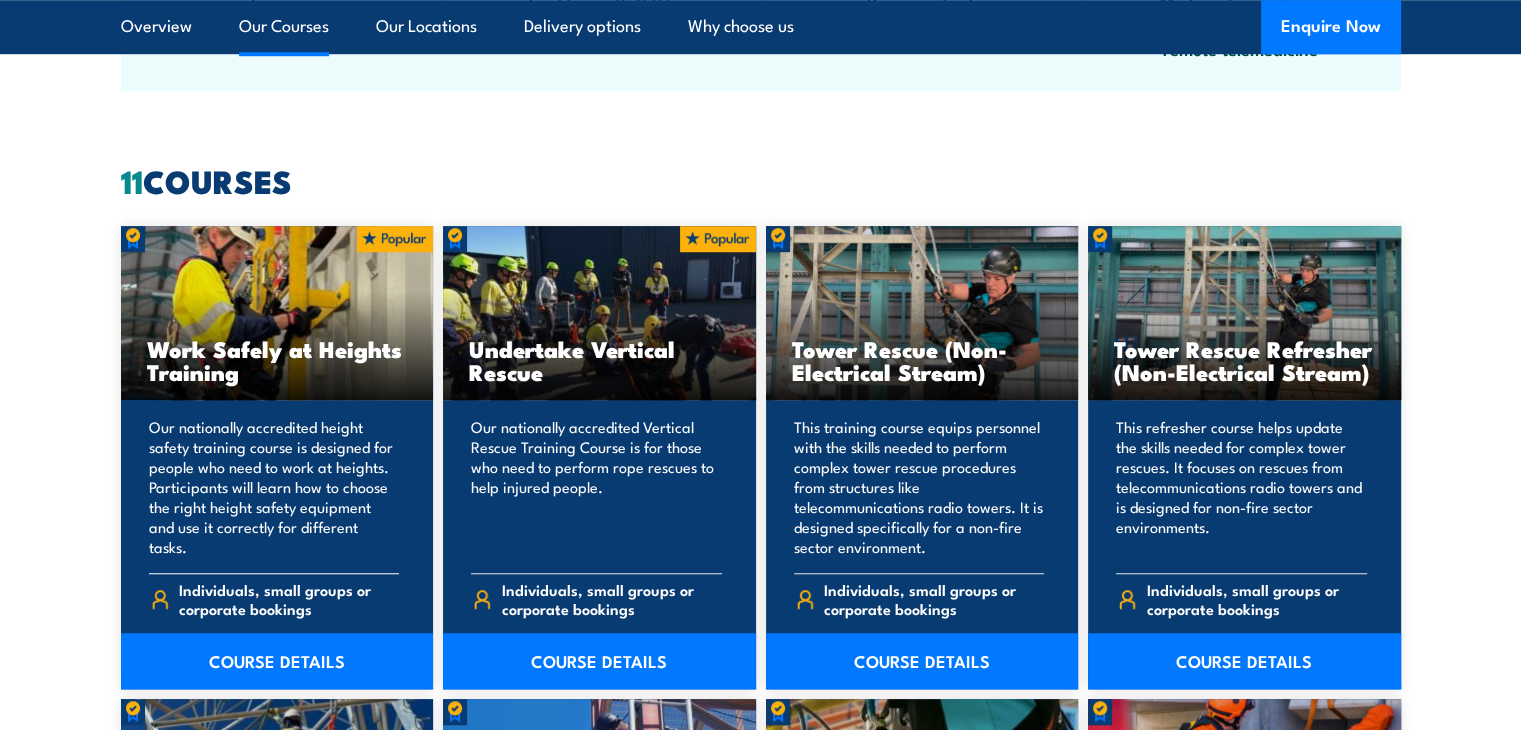 click on "Work Safely at Heights Training" at bounding box center [277, 360] 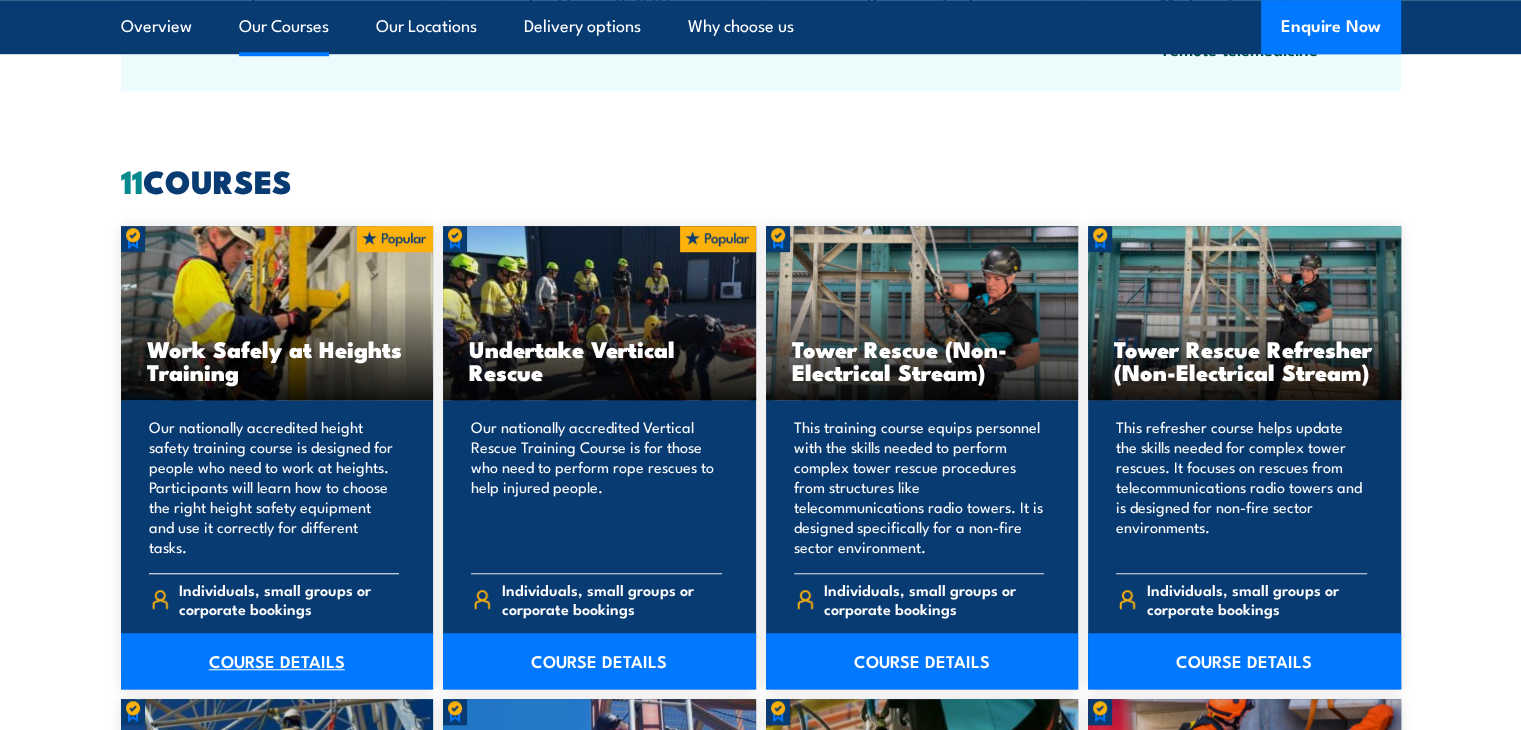 click on "COURSE DETAILS" at bounding box center [277, 661] 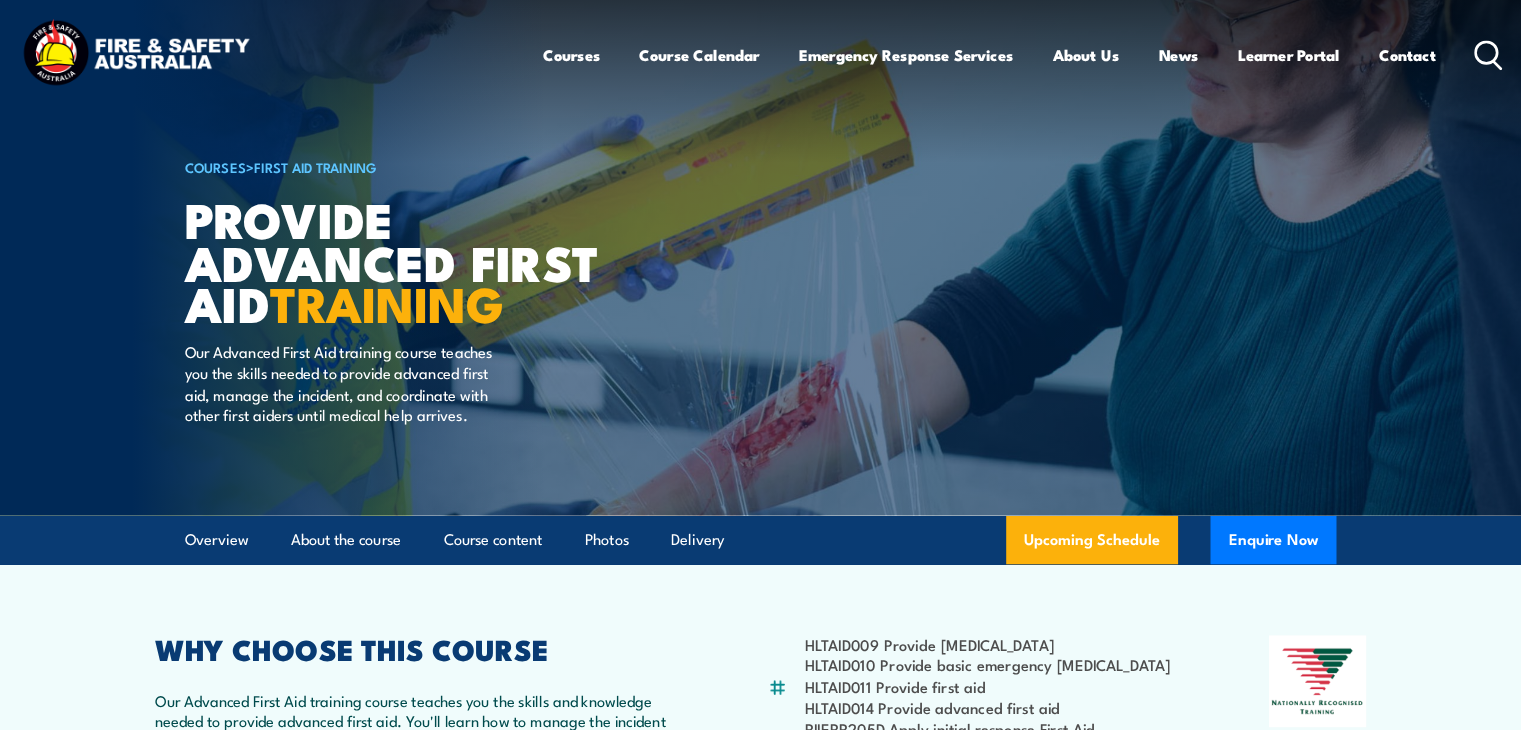 scroll, scrollTop: 0, scrollLeft: 0, axis: both 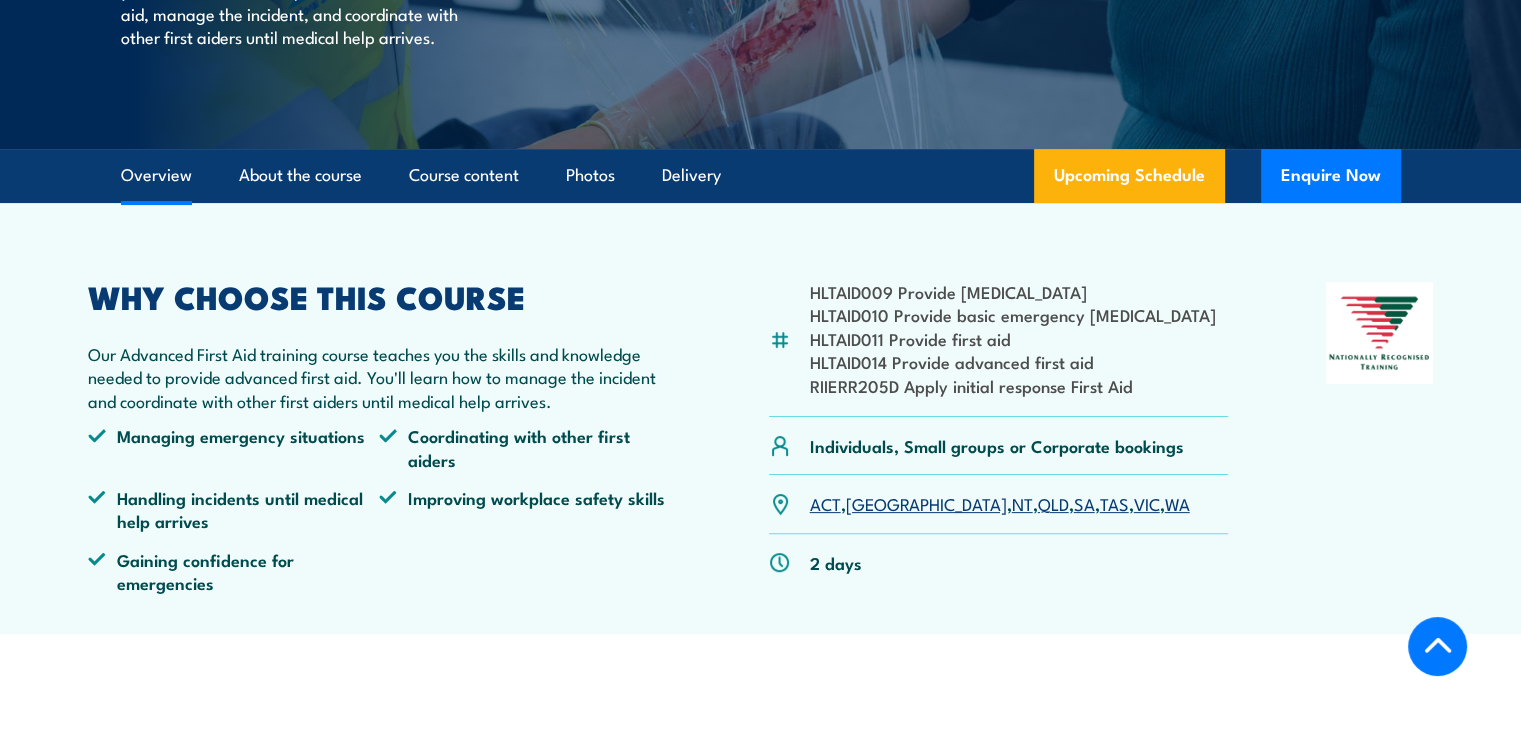 click on "SA" at bounding box center [1084, 503] 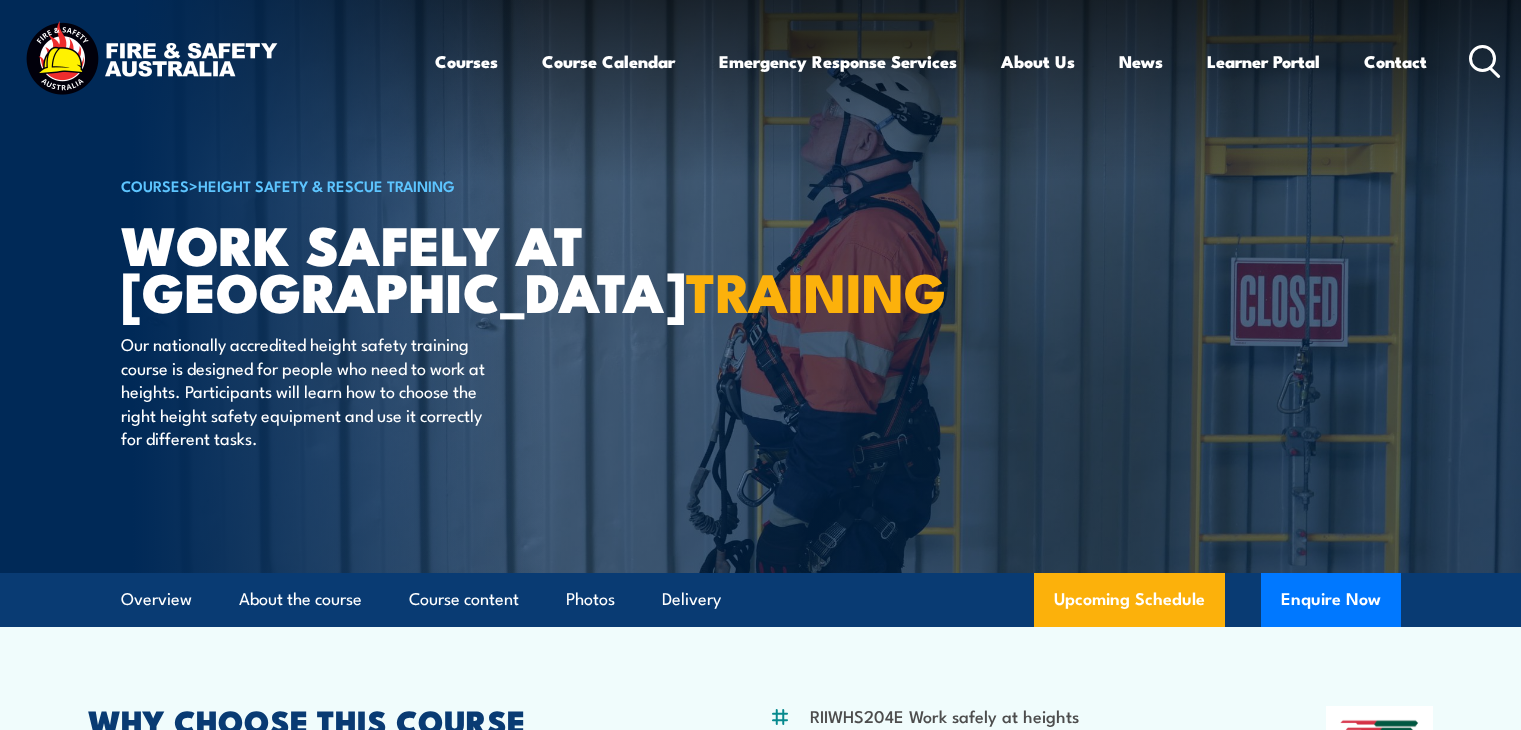 scroll, scrollTop: 993, scrollLeft: 0, axis: vertical 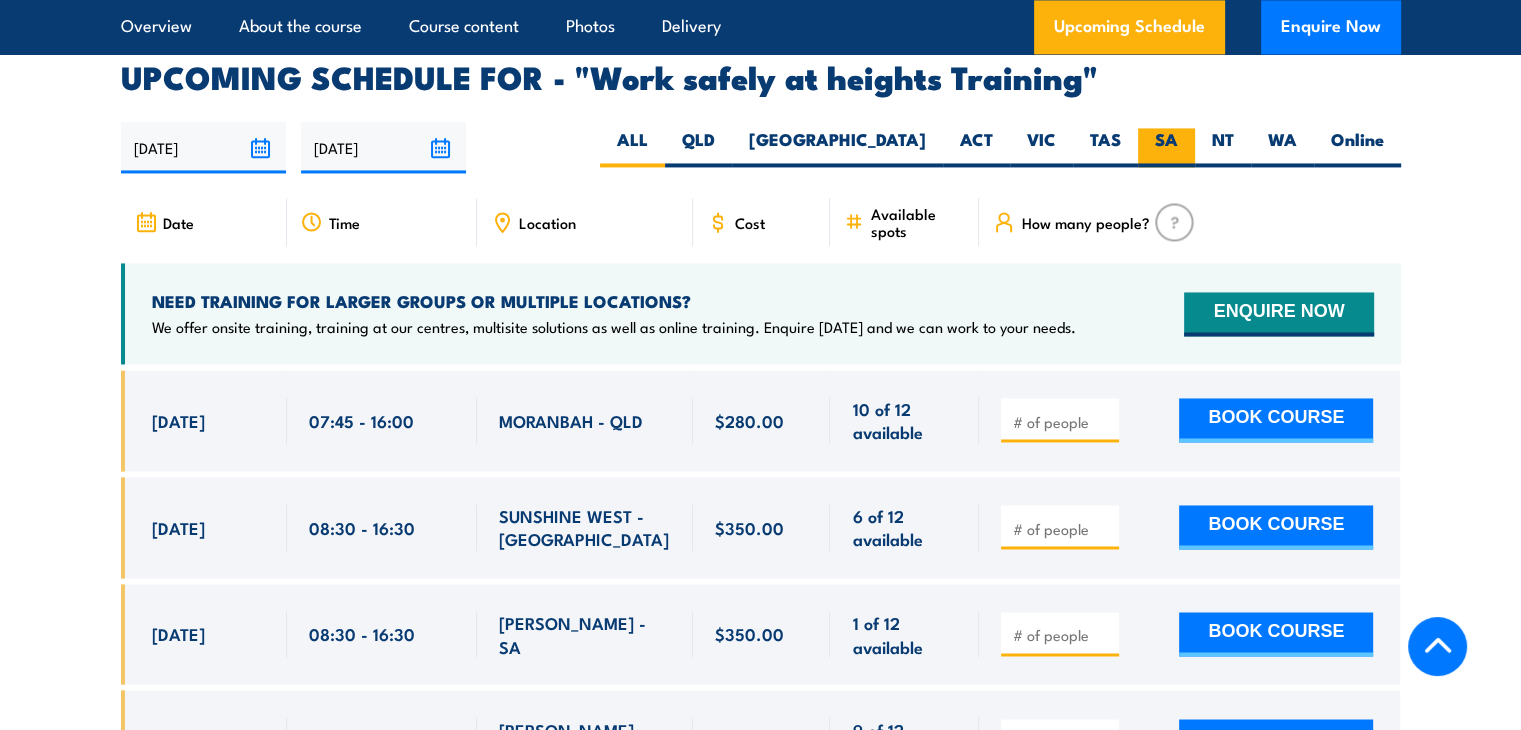 click on "SA" at bounding box center [1166, 147] 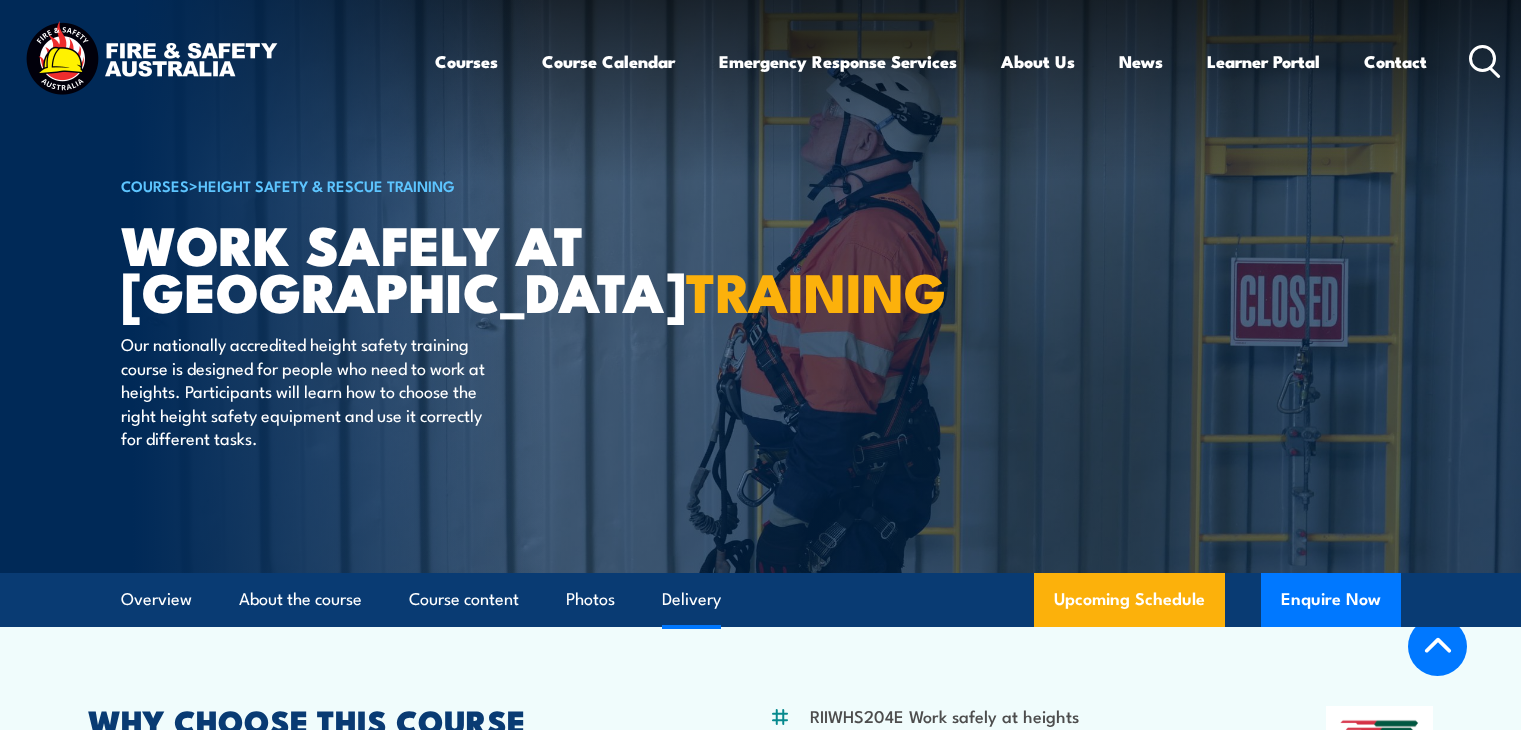 scroll, scrollTop: 3153, scrollLeft: 0, axis: vertical 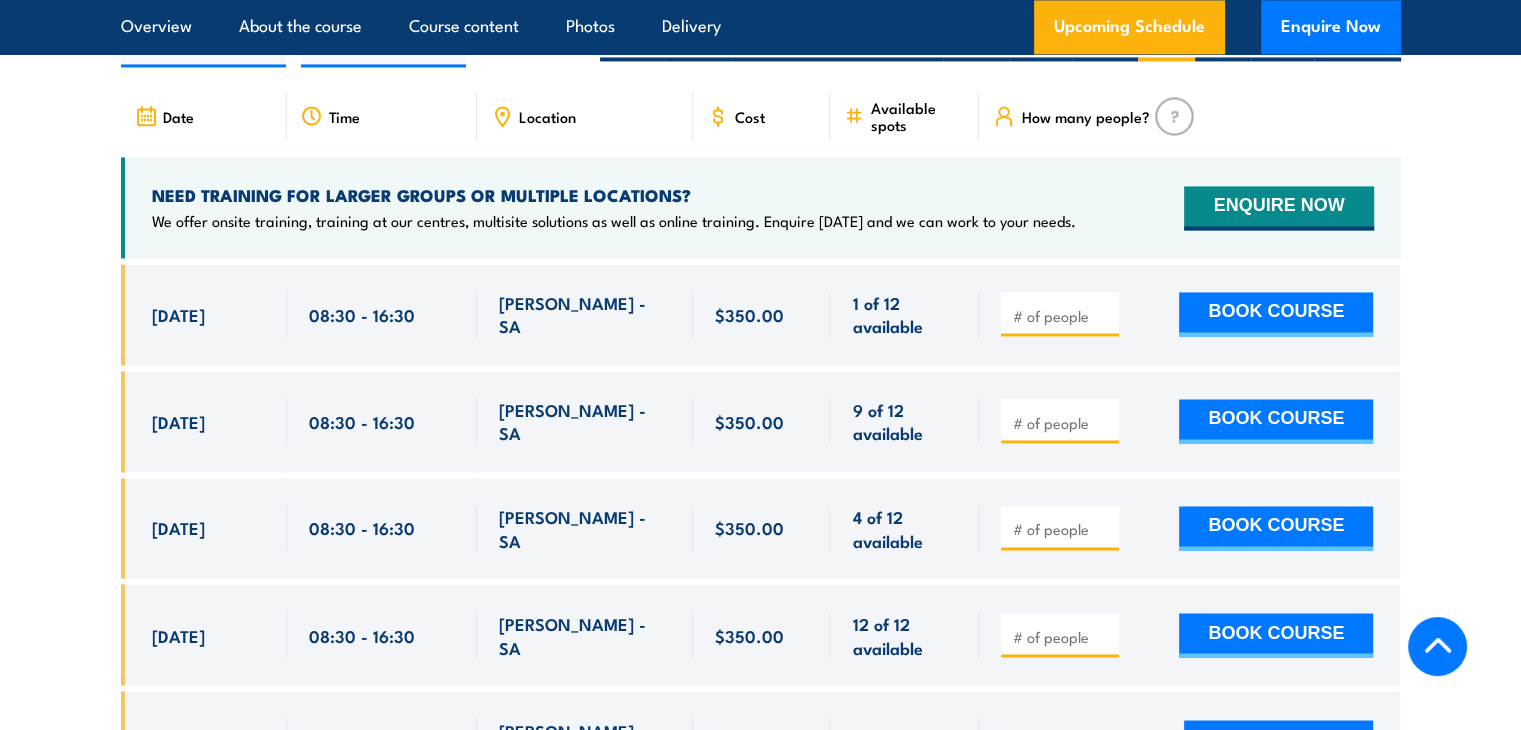 click at bounding box center [1062, 423] 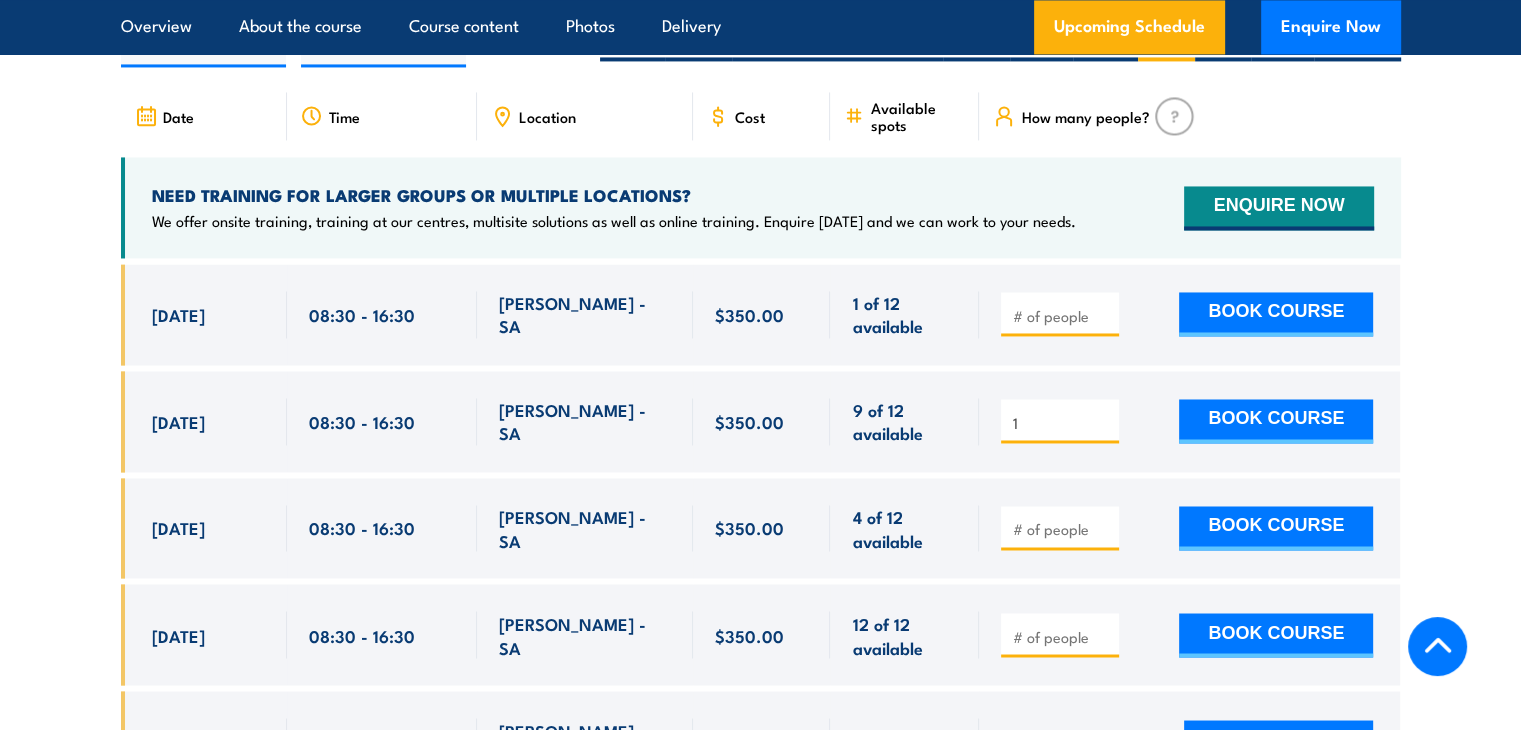 type on "1" 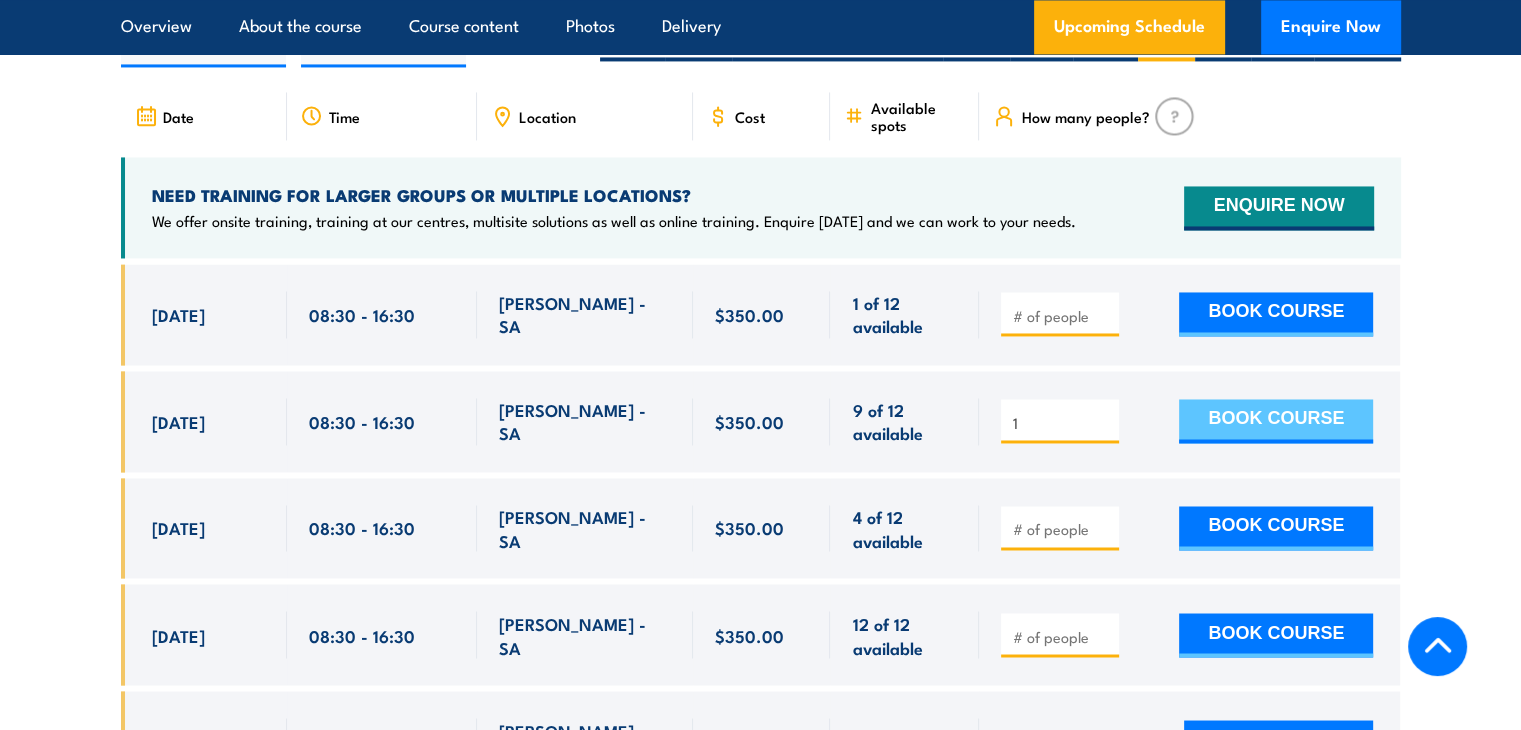 click on "BOOK COURSE" at bounding box center [1276, 421] 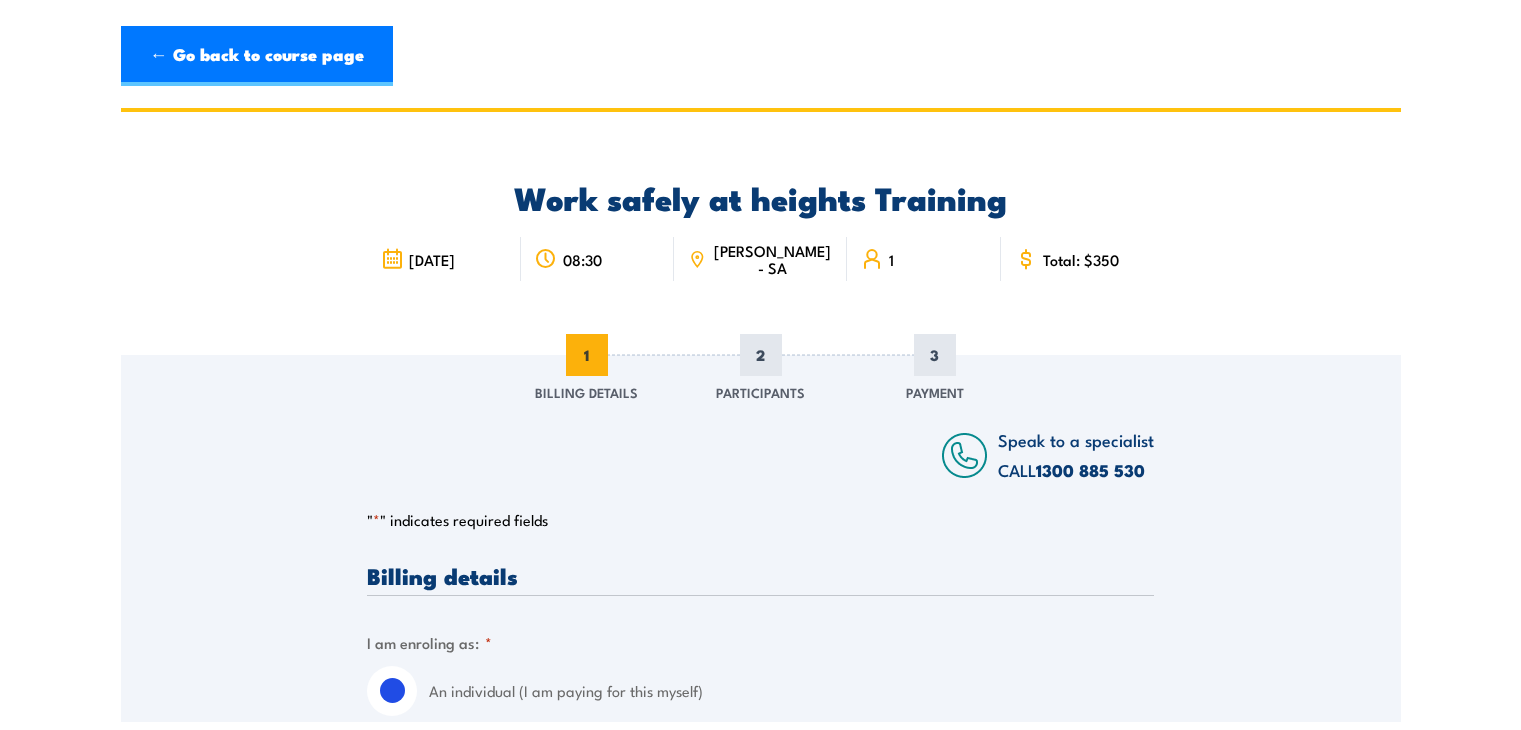 scroll, scrollTop: 0, scrollLeft: 0, axis: both 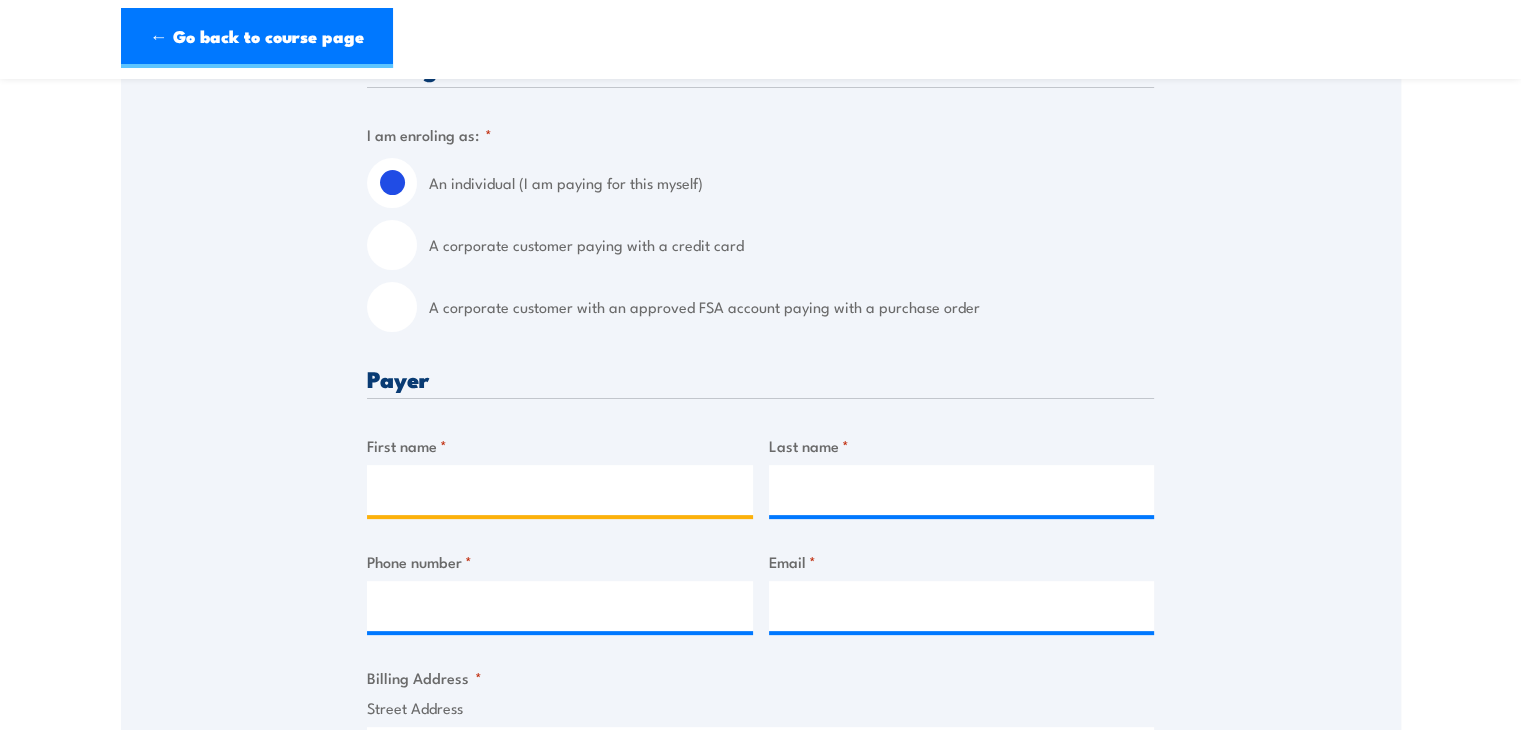 click on "First name *" at bounding box center (560, 490) 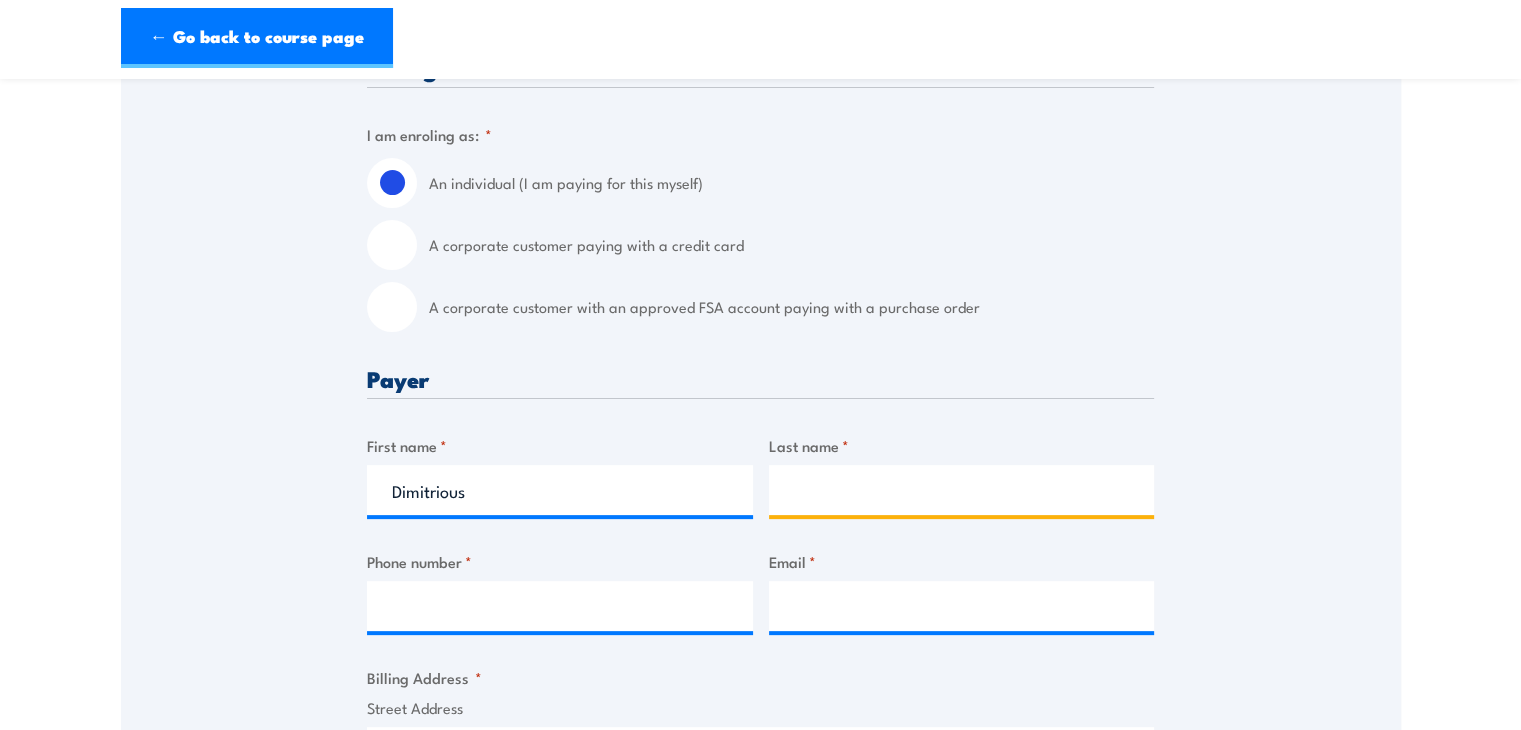 type on "Karanicos" 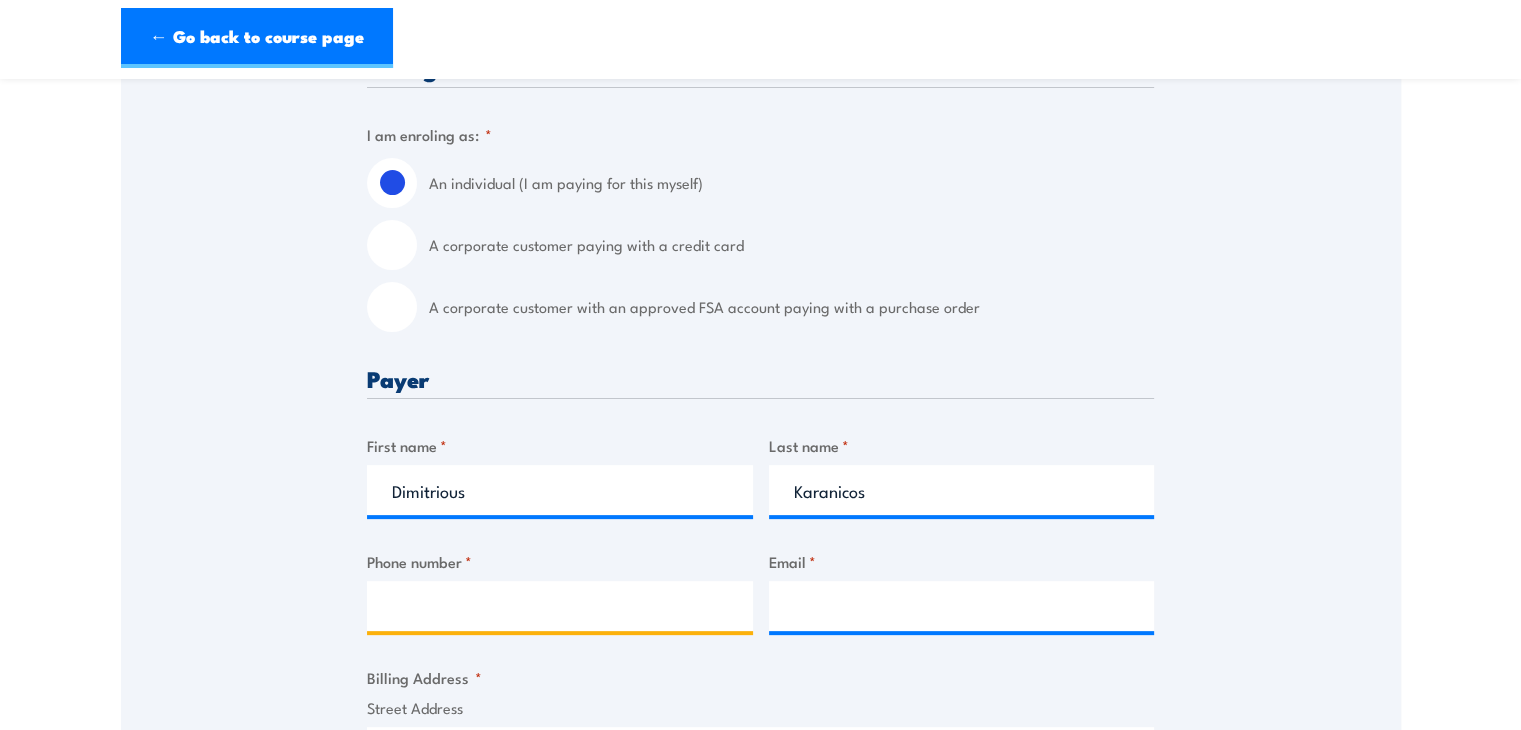 type on "0429229666" 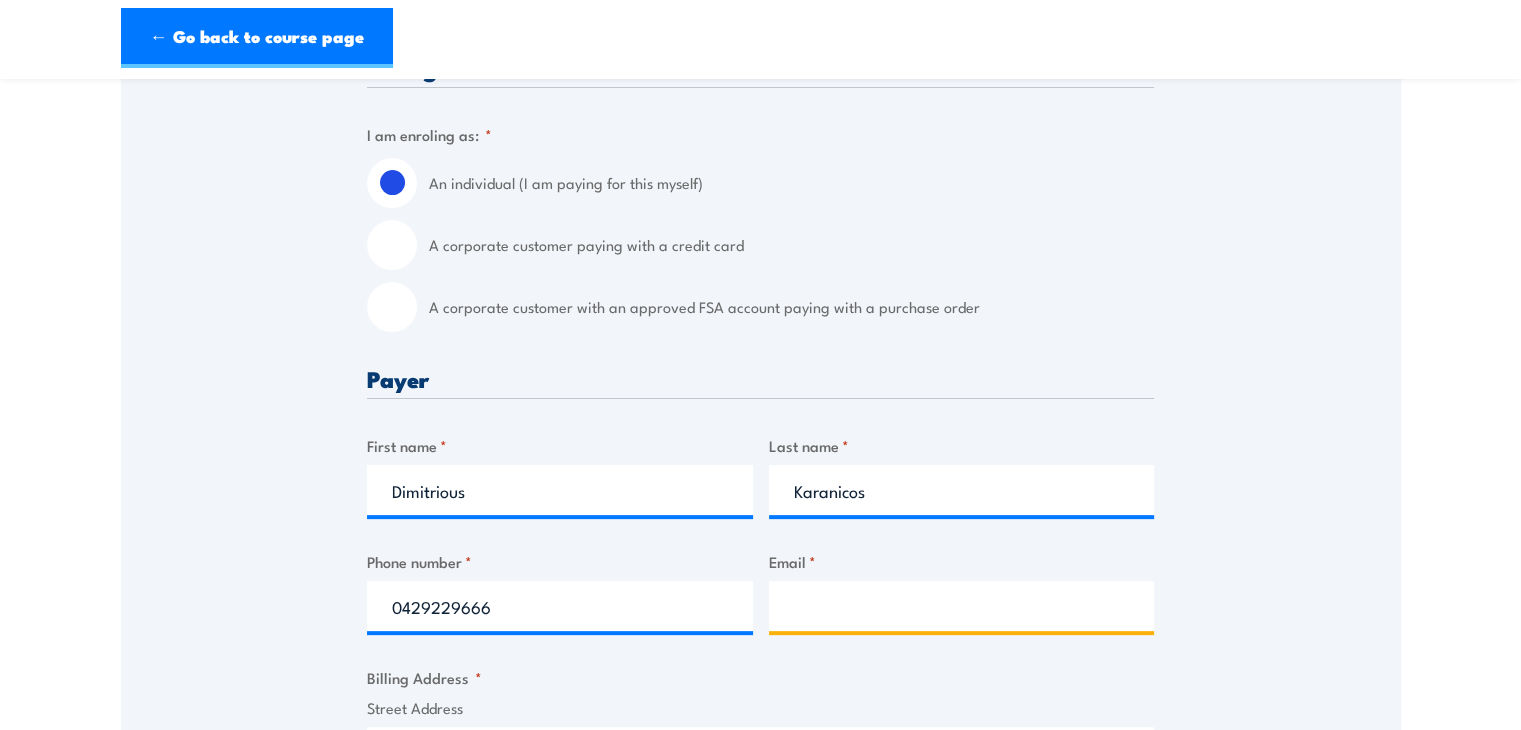 type on "dimikaranicos@hotmail.com" 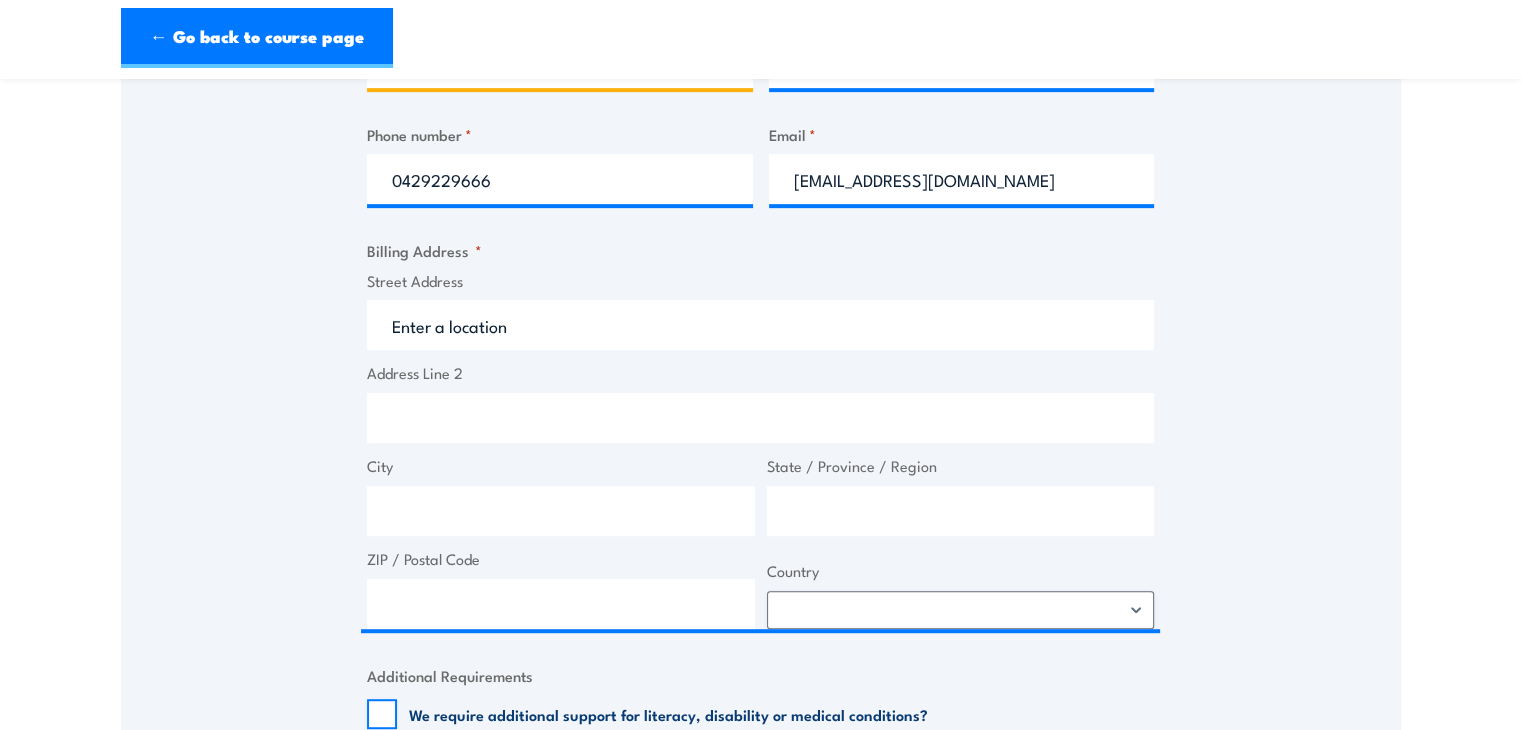 scroll, scrollTop: 950, scrollLeft: 0, axis: vertical 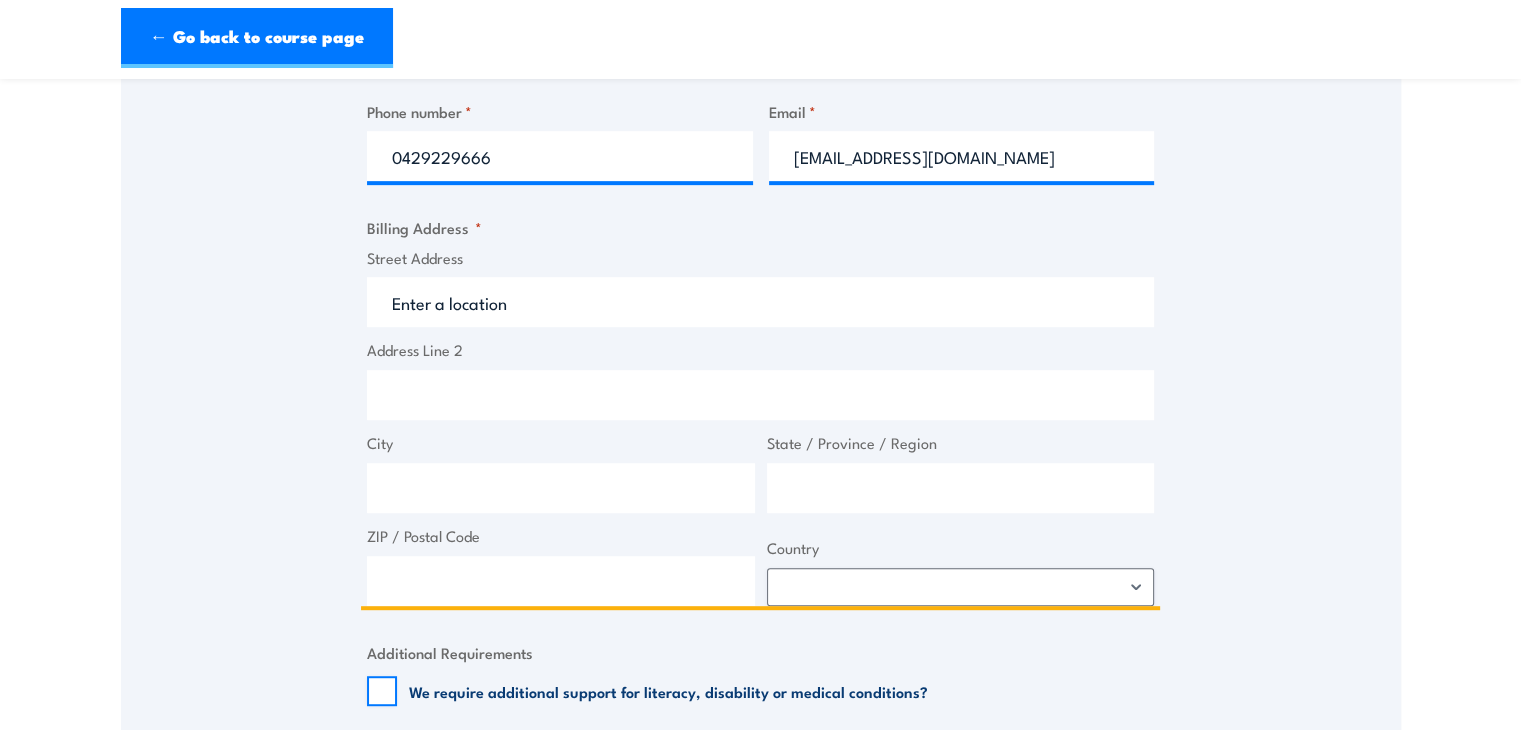 click on "Street Address" at bounding box center [760, 302] 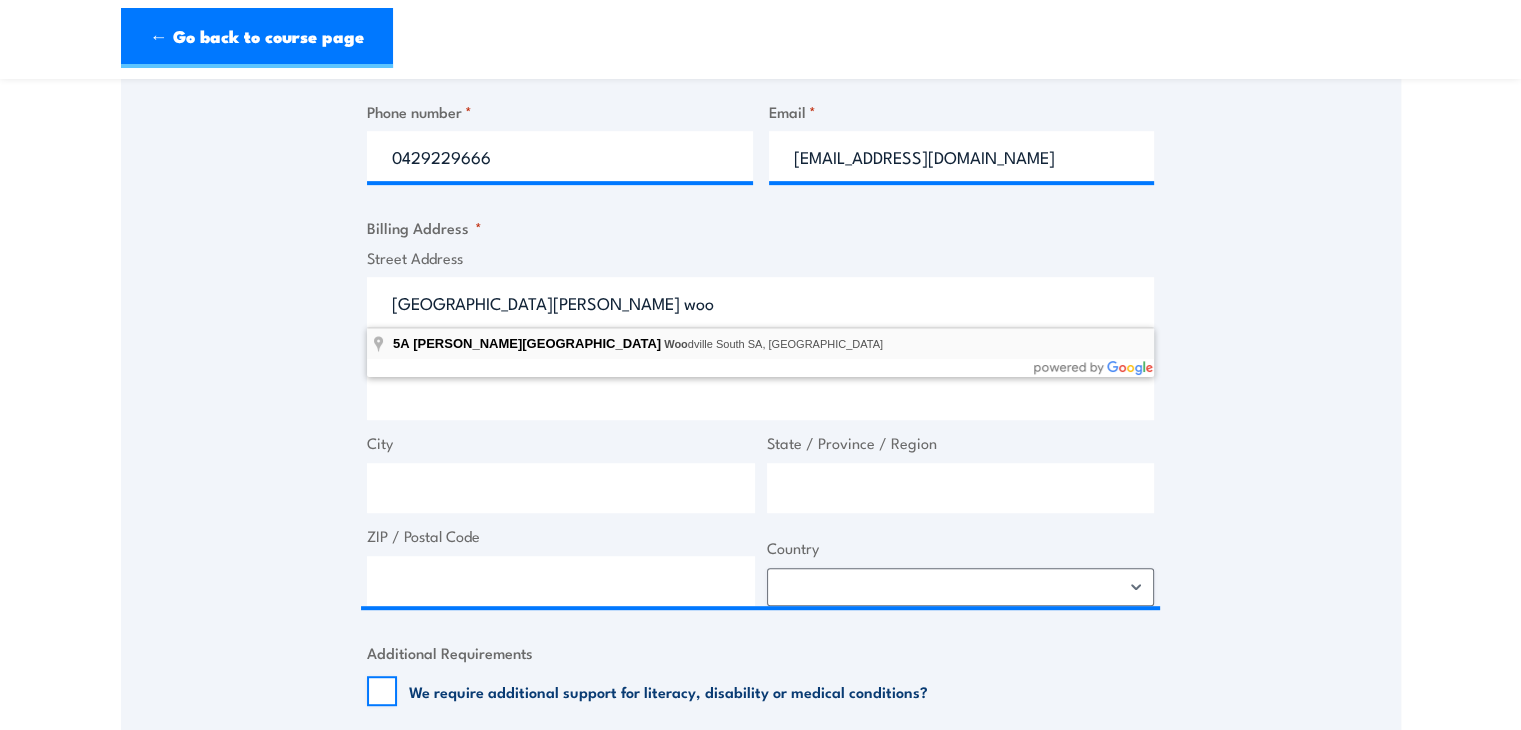 type on "5A Lucas Street, Woodville South SA, Australia" 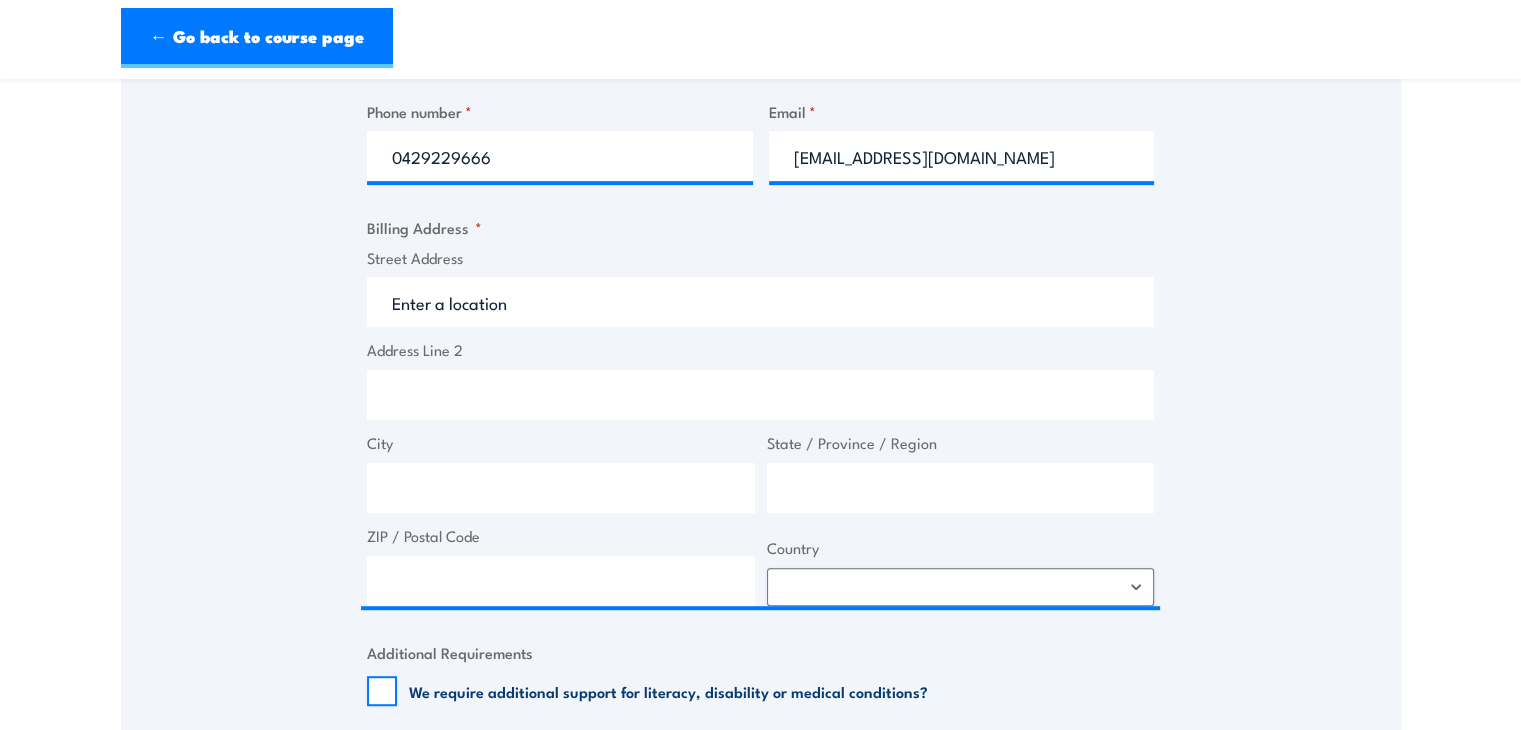 type on "5A Lucas St" 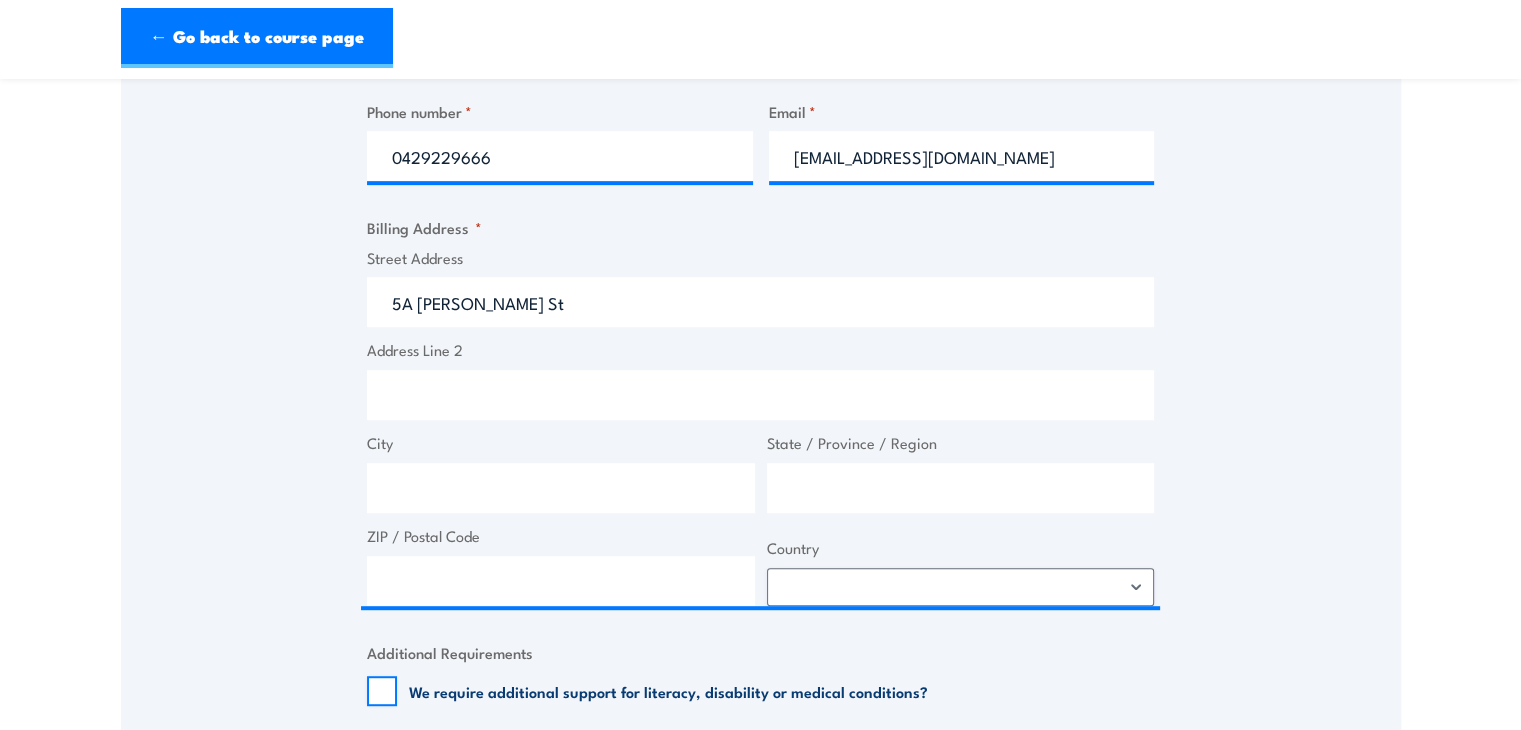 type on "Woodville South" 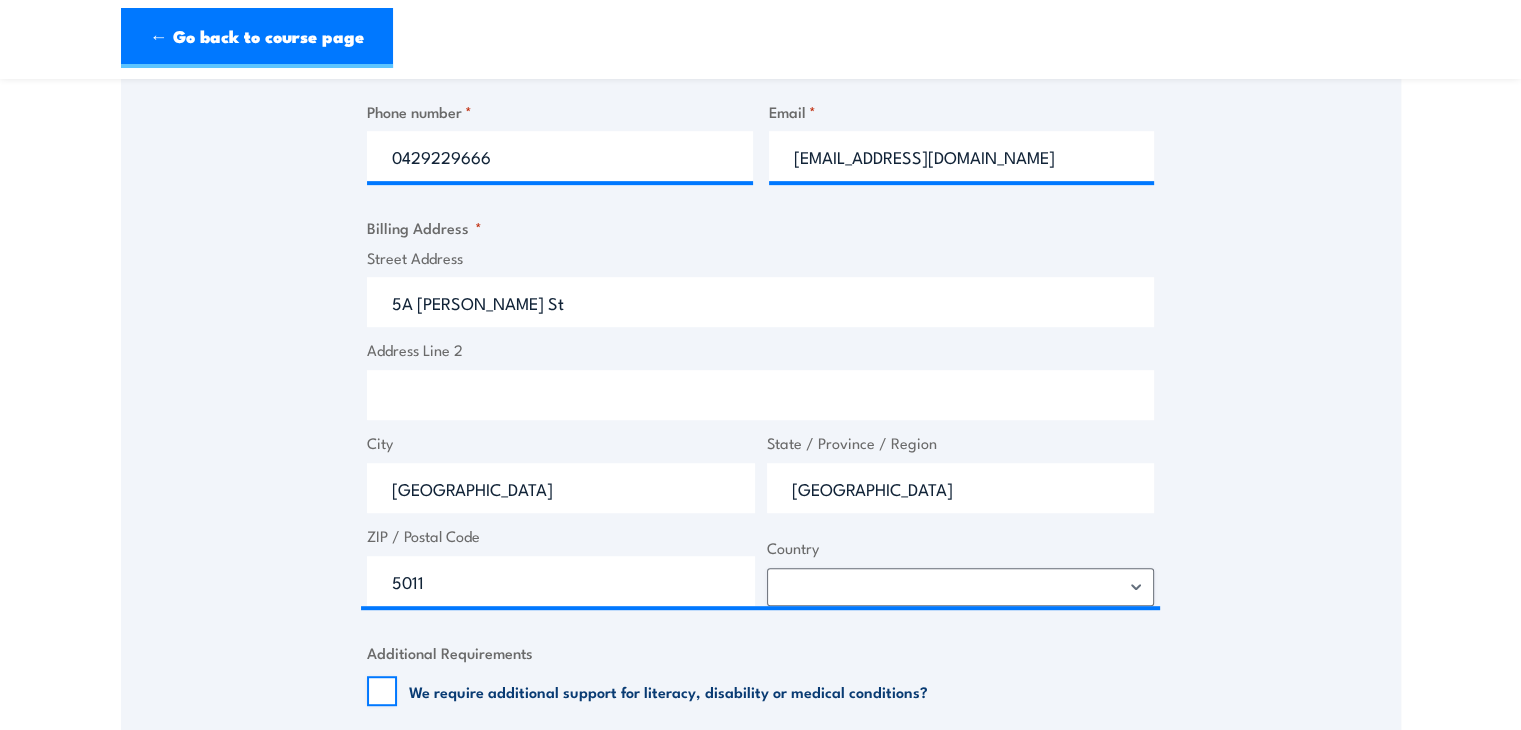 select on "Australia" 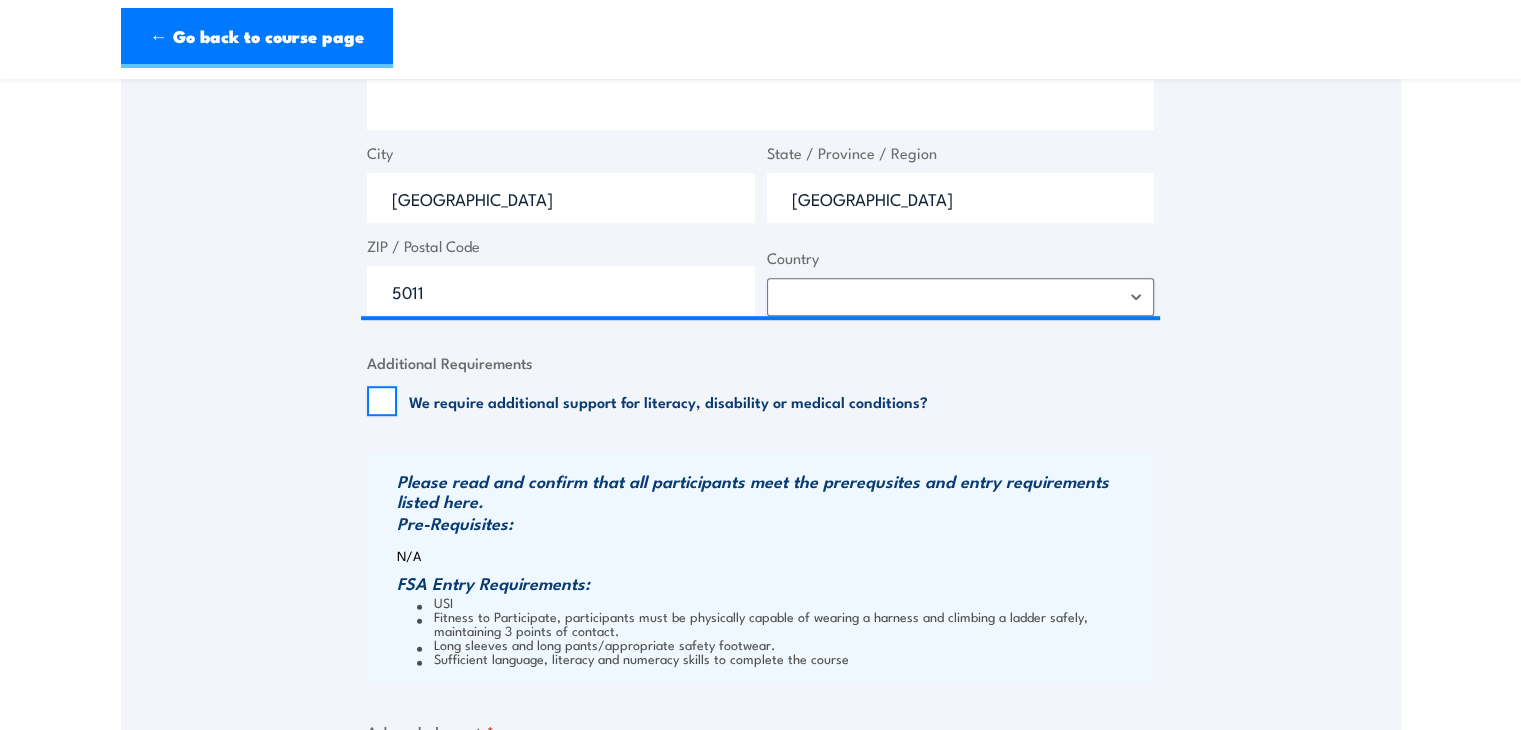 scroll, scrollTop: 1250, scrollLeft: 0, axis: vertical 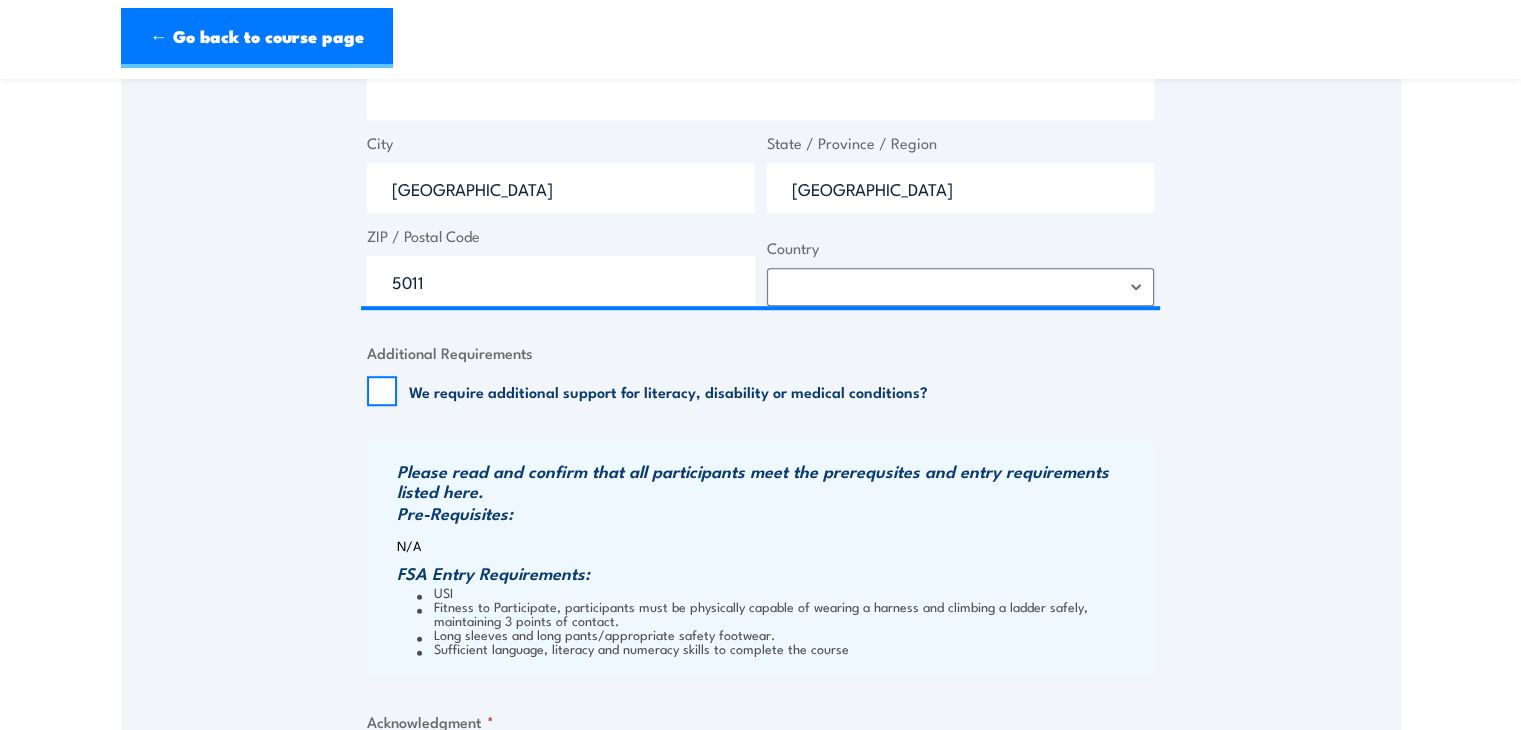 click on "Speak to a specialist
CALL  1300 885 530
CALL  1300 885 530
" * " indicates required fields
1 Billing Details 2 Participants 3 Payment
Billing details I am enroling as: *
An individual (I am paying for this myself)
A corporate customer paying with a credit card
*" at bounding box center [761, 7] 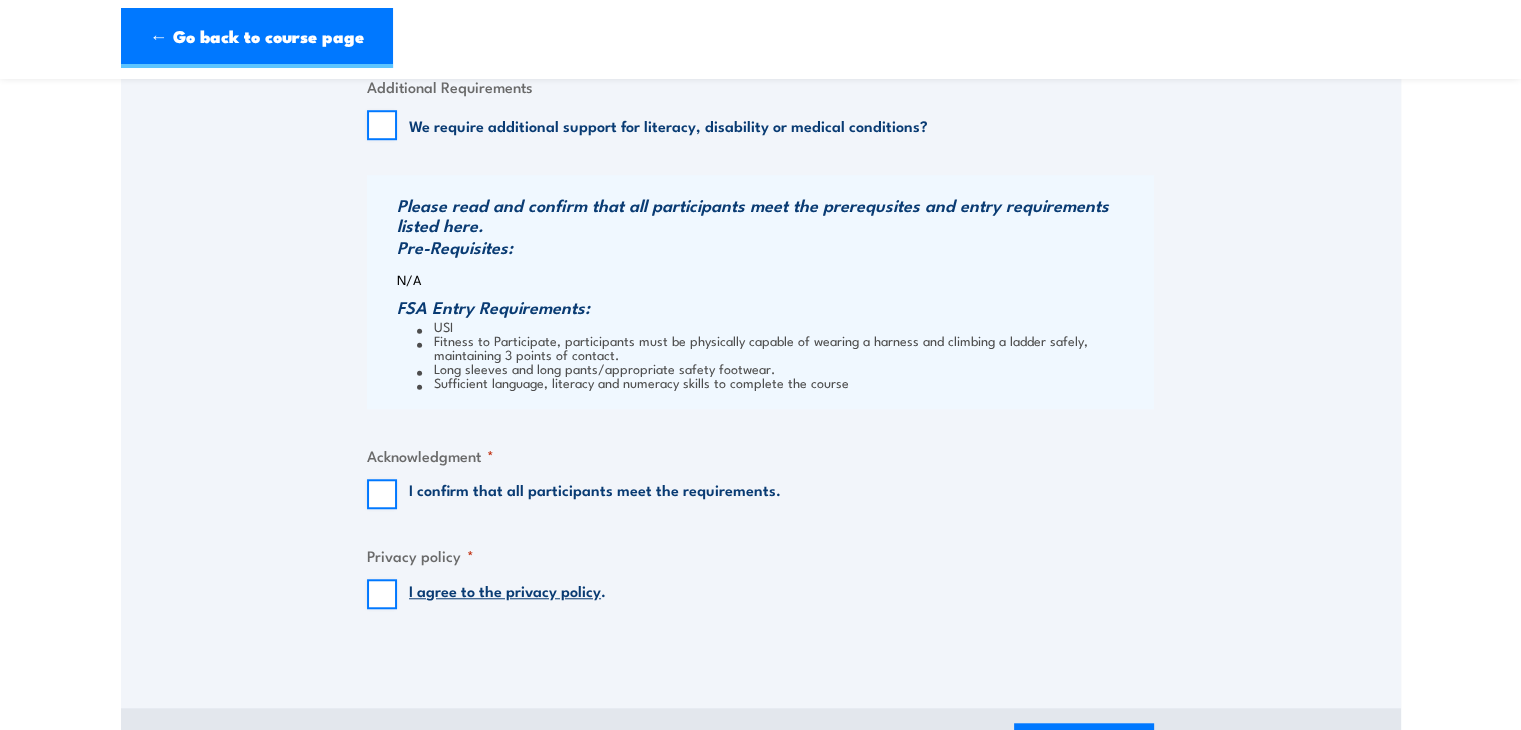 scroll, scrollTop: 1550, scrollLeft: 0, axis: vertical 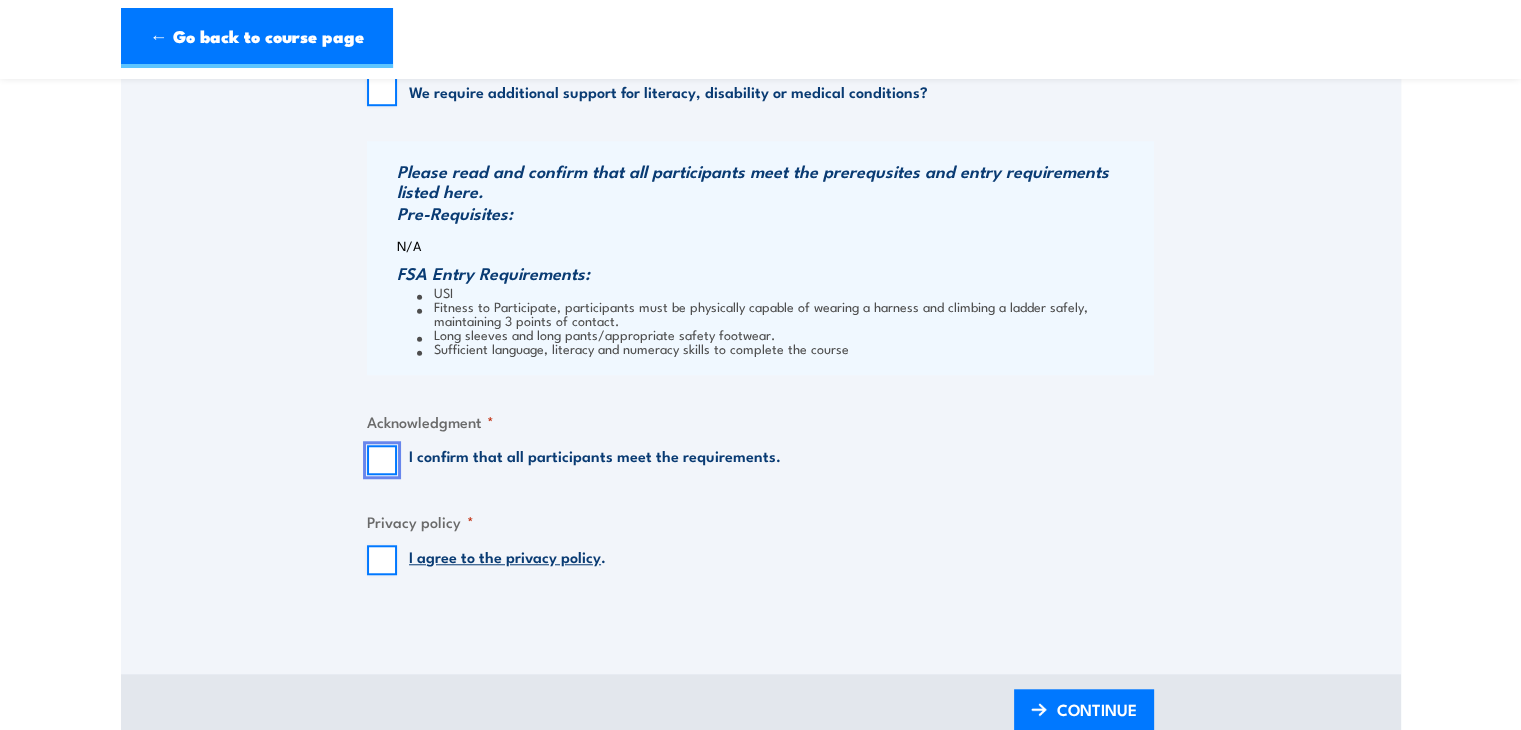 click on "I confirm that all participants meet the requirements." at bounding box center [382, 460] 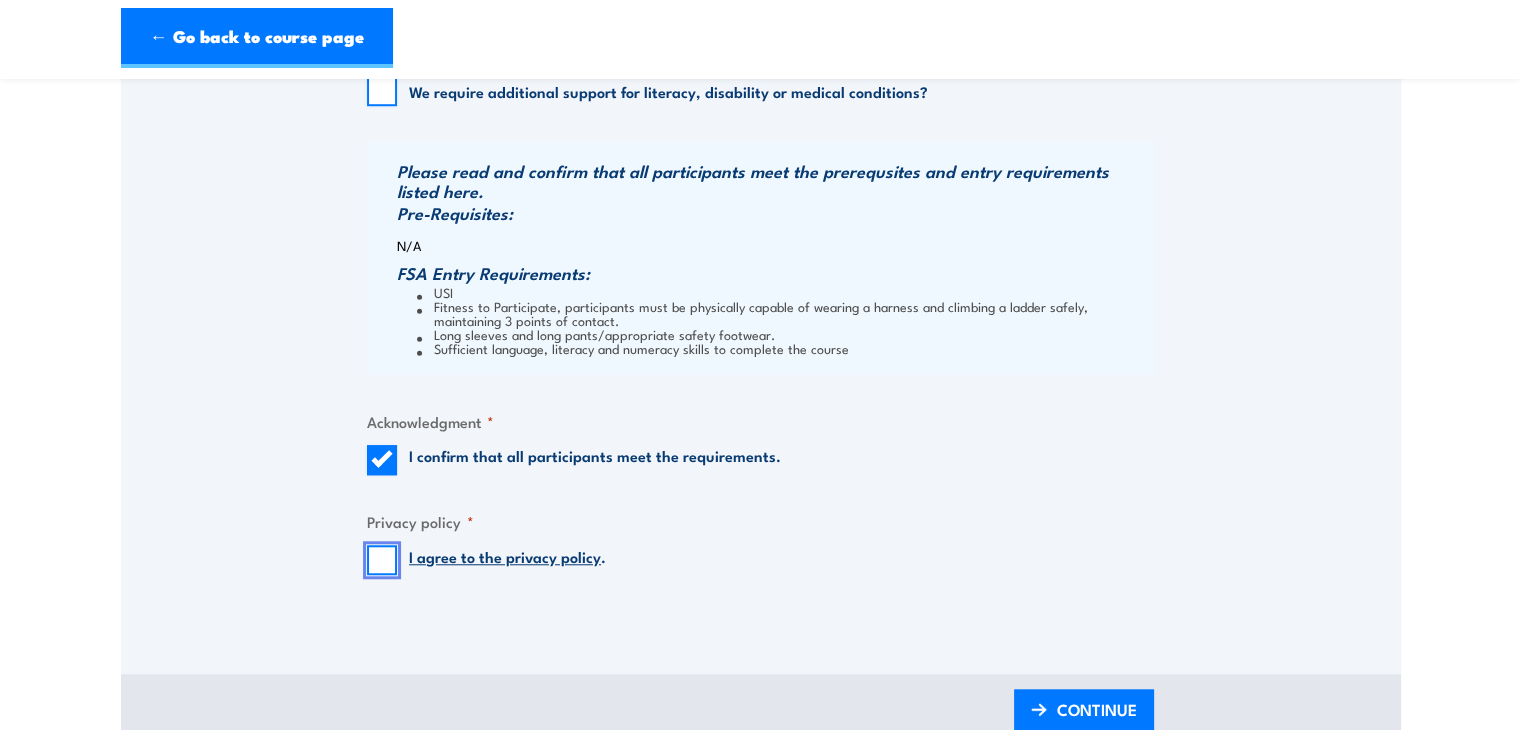 click on "I agree to the privacy policy ." at bounding box center [382, 560] 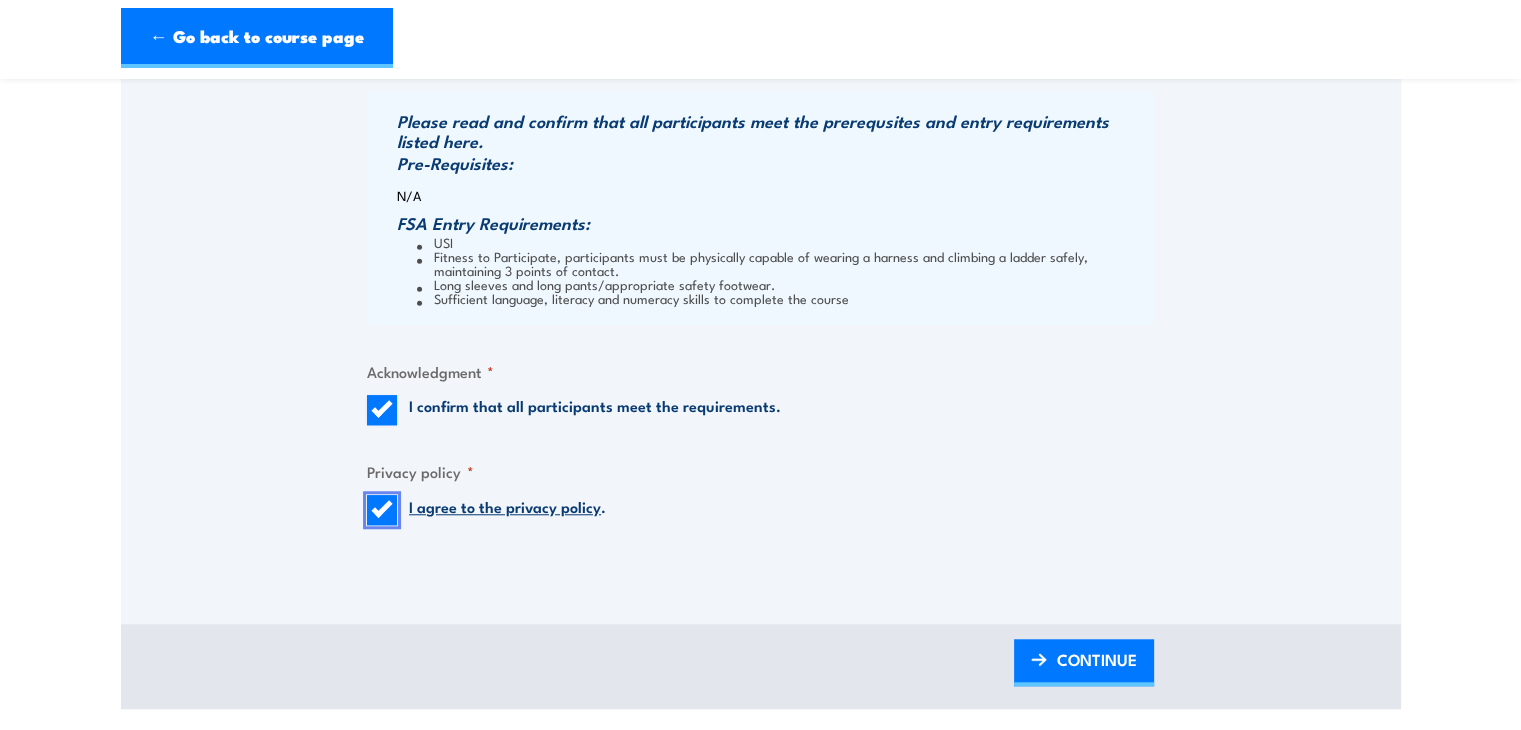 scroll, scrollTop: 1600, scrollLeft: 0, axis: vertical 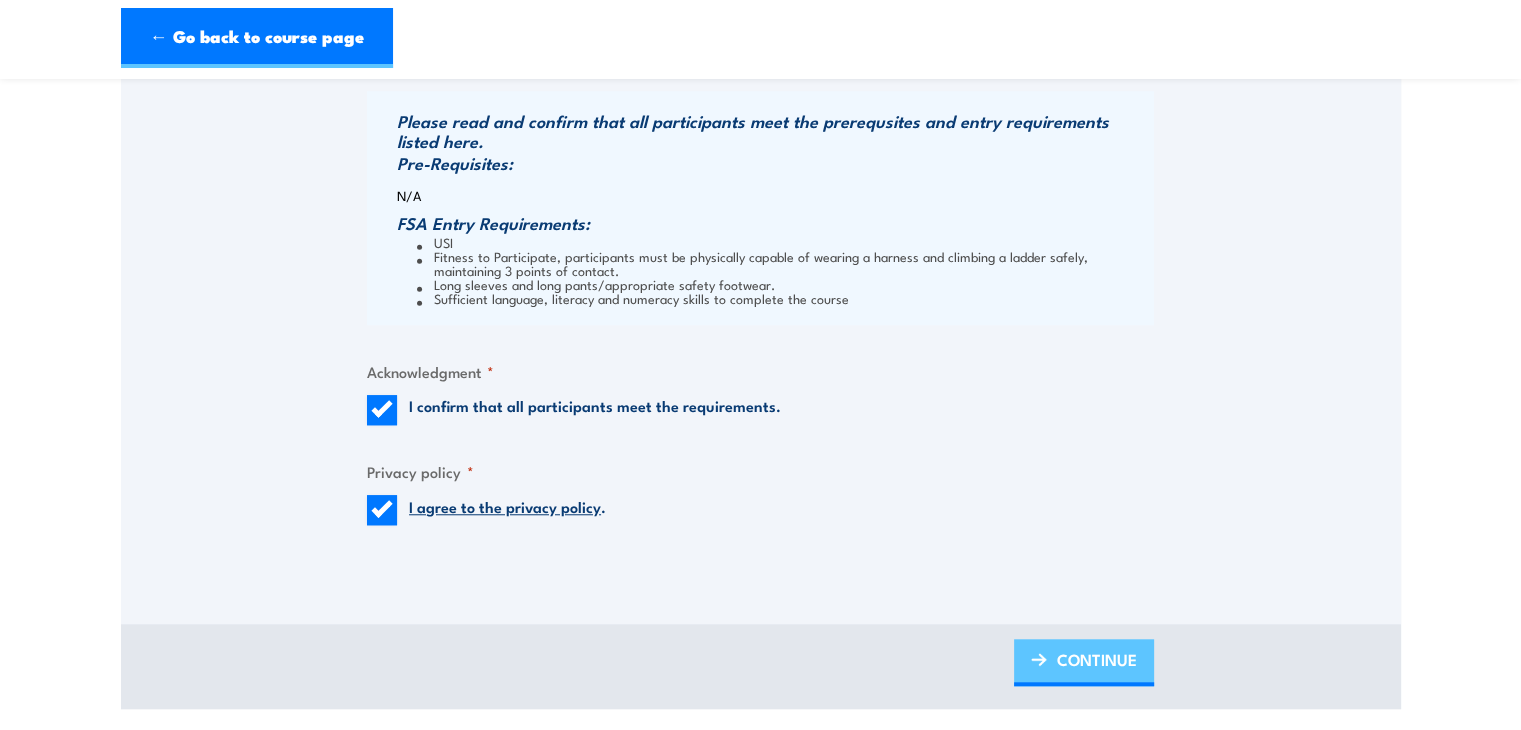 click on "CONTINUE" at bounding box center (1097, 659) 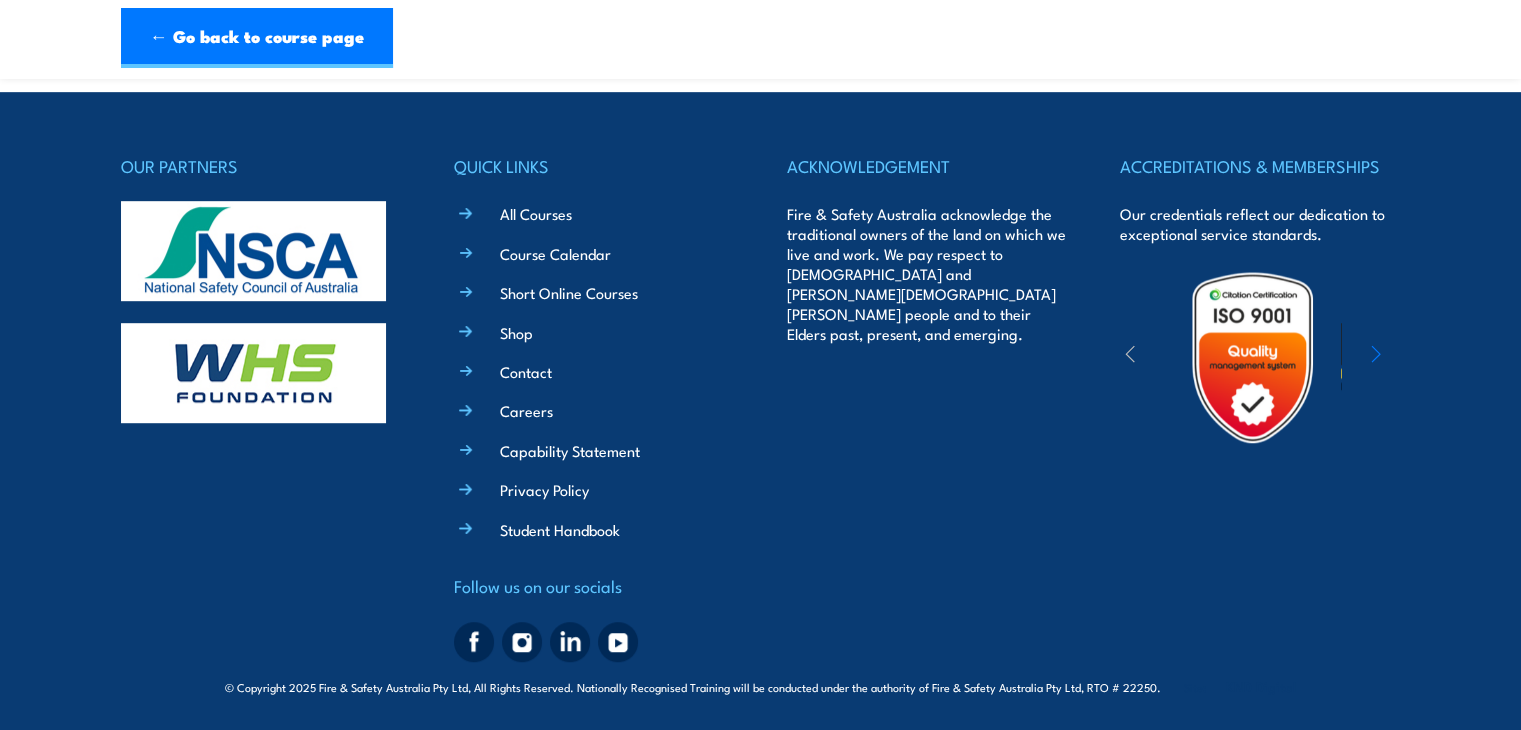 scroll, scrollTop: 1138, scrollLeft: 0, axis: vertical 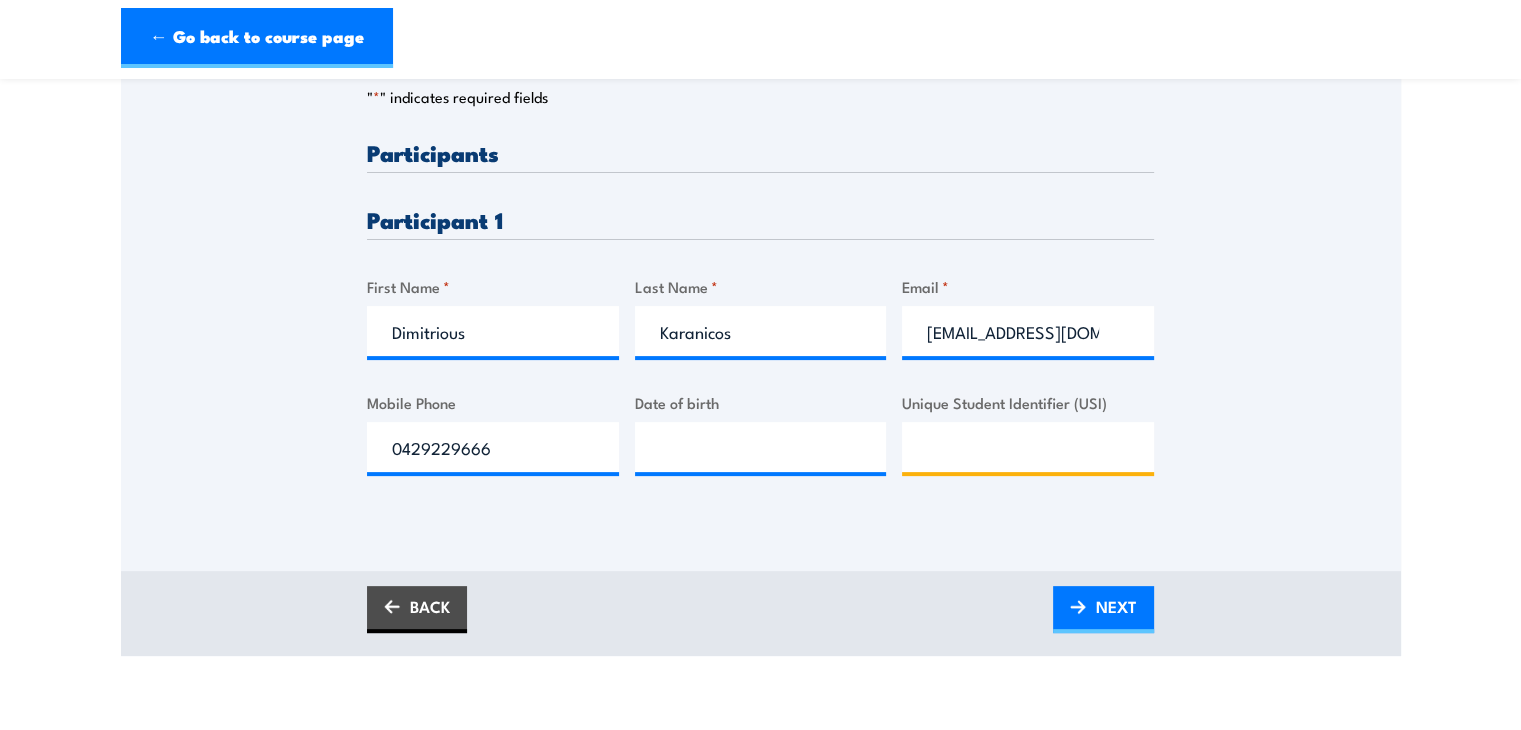 click on "Unique Student Identifier (USI)" at bounding box center [1028, 447] 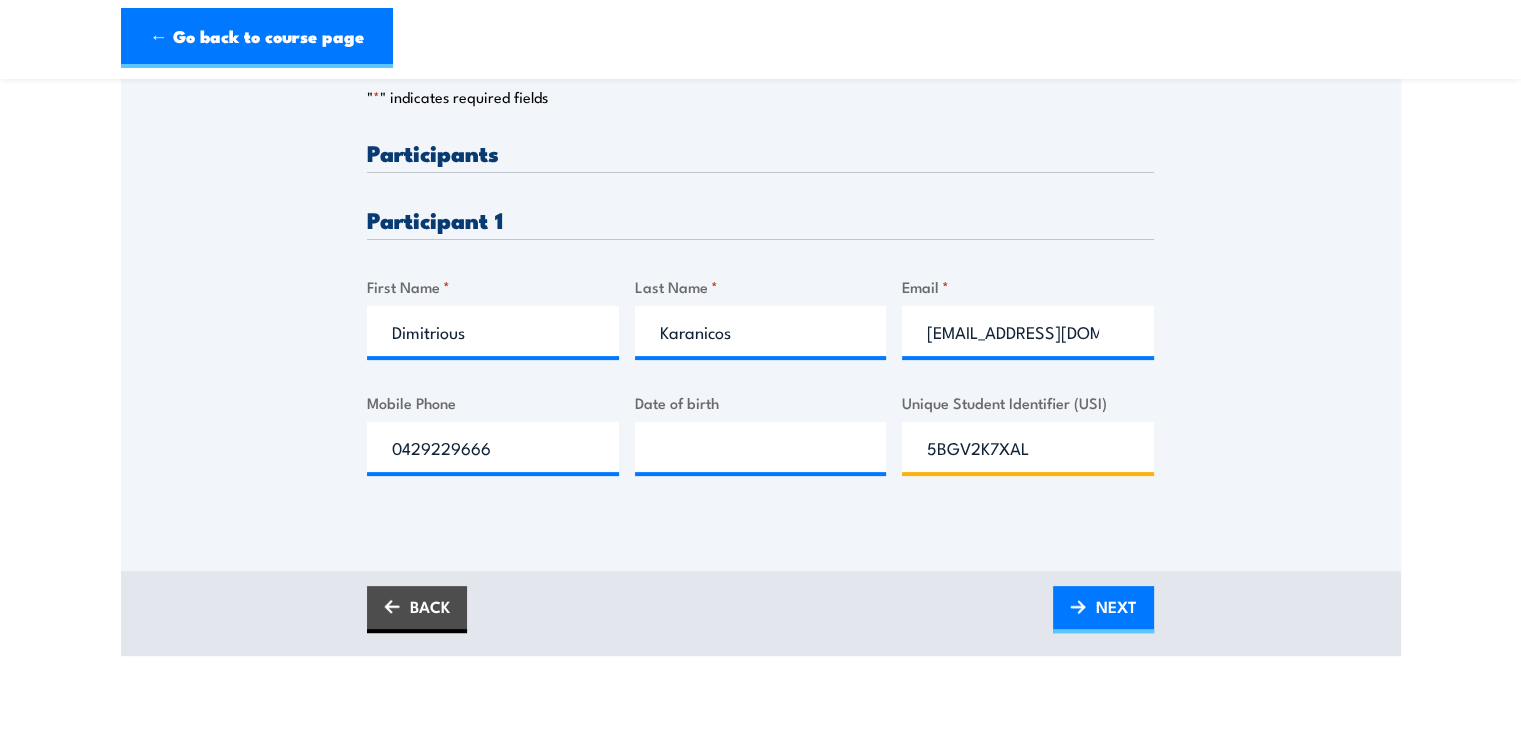 type on "5BGV2K7XAL" 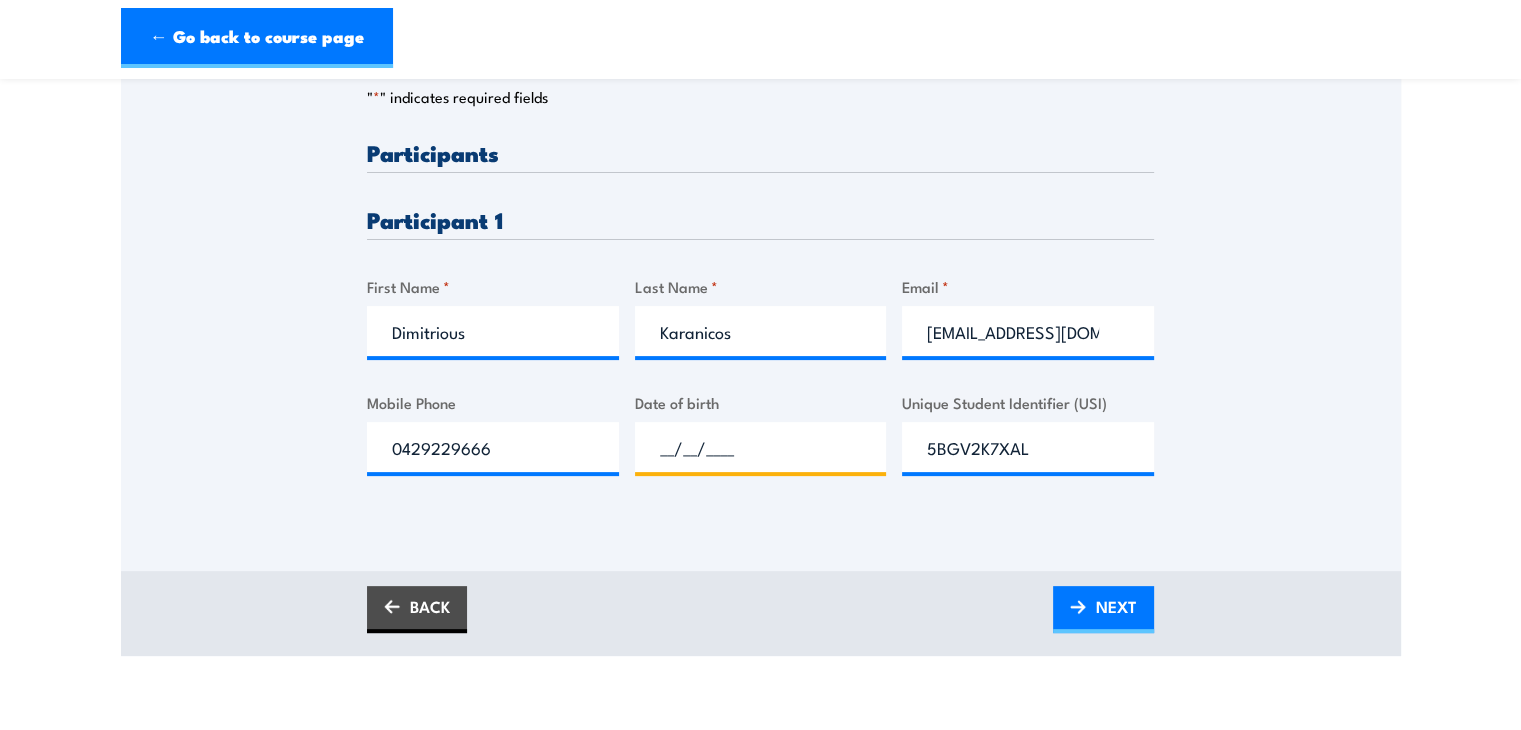 click on "__/__/____" at bounding box center [761, 447] 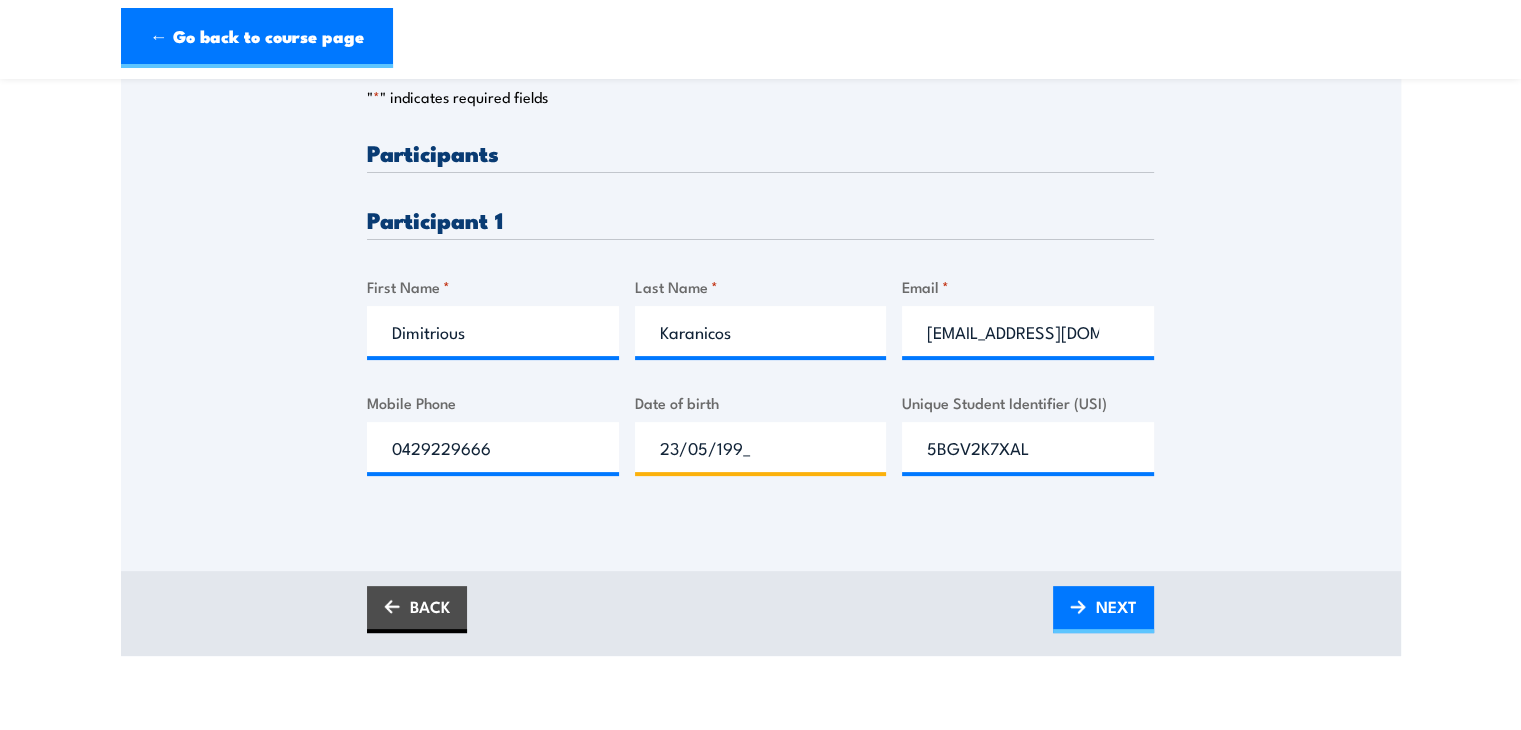 type on "23/05/1999" 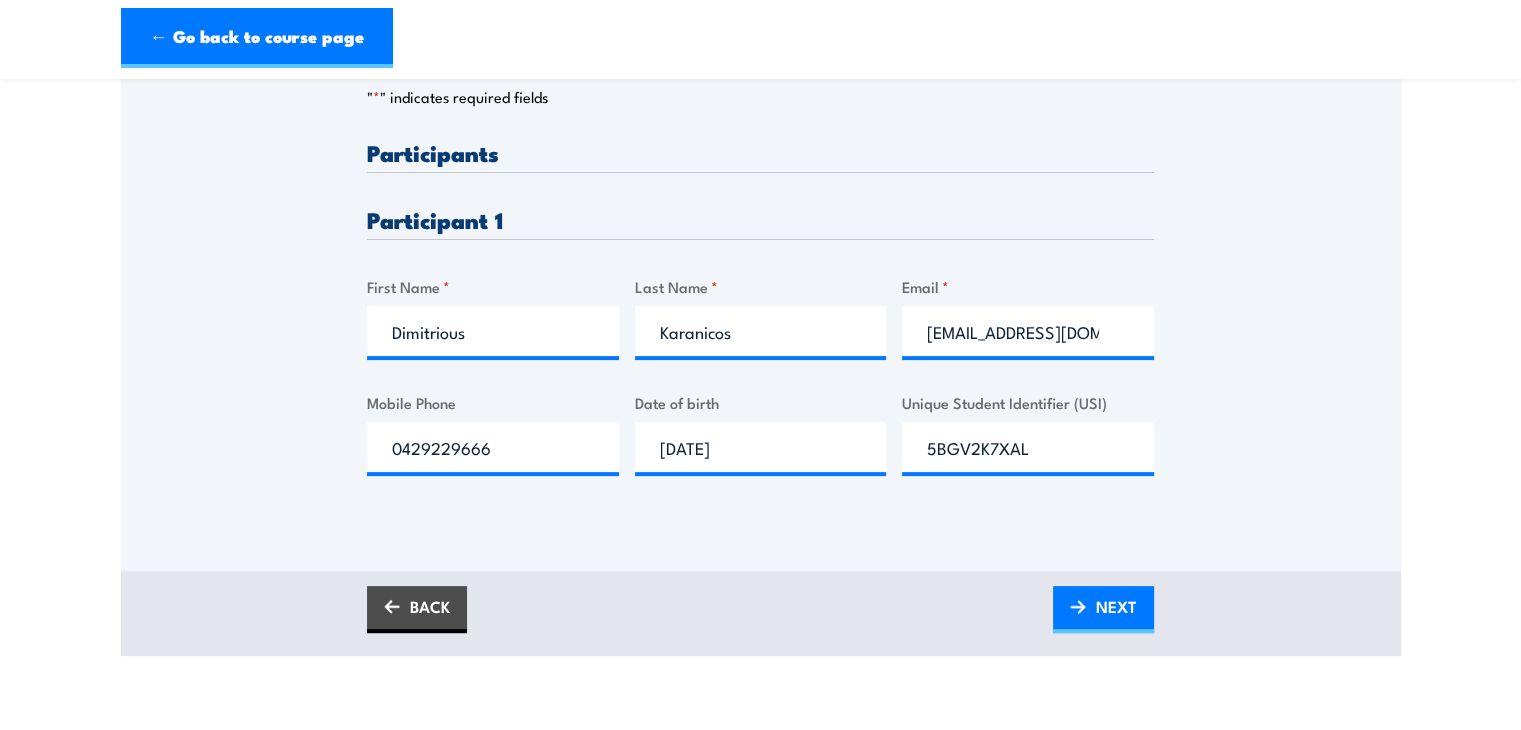 click on "Please provide names and contact details for each of the participants below.  Note: If you are a booking agent and not a participant, please change “Participant 1” to the appropriate details of the attendee.
Speak to a specialist
CALL  1300 885 530
CALL  1300 885 530
" * " indicates required fields
1 Billing Details 2 3 *" at bounding box center [761, 221] 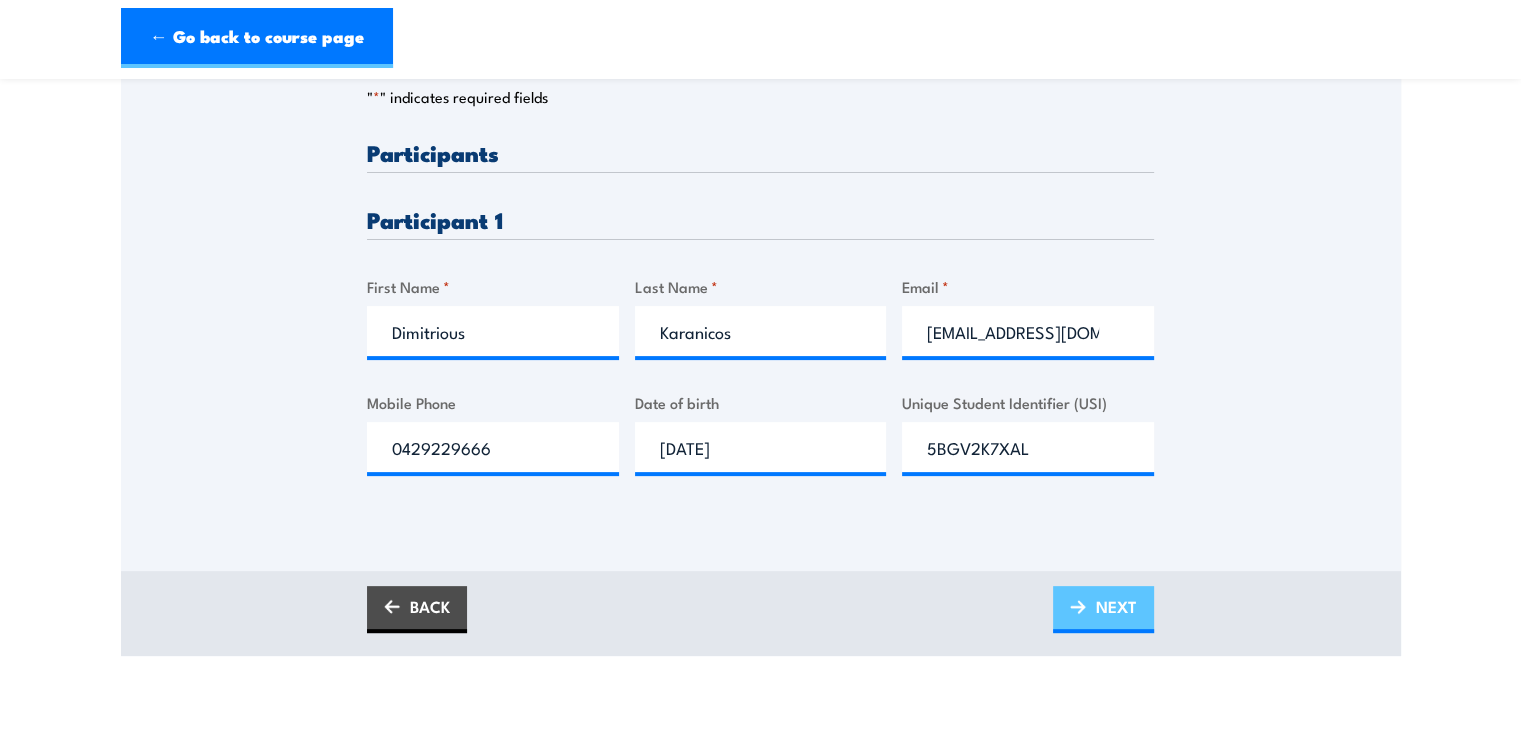 click on "NEXT" at bounding box center (1116, 606) 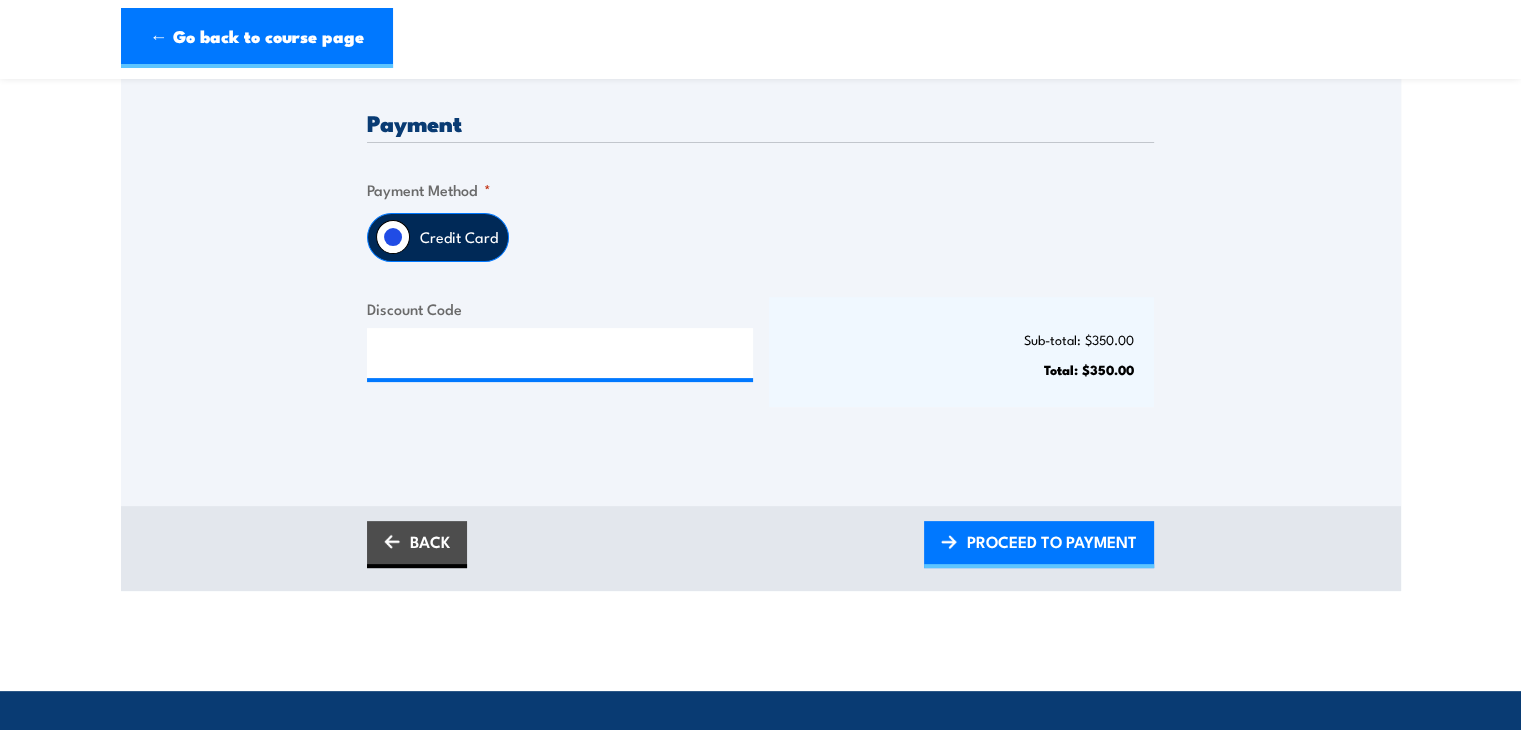 scroll, scrollTop: 52, scrollLeft: 0, axis: vertical 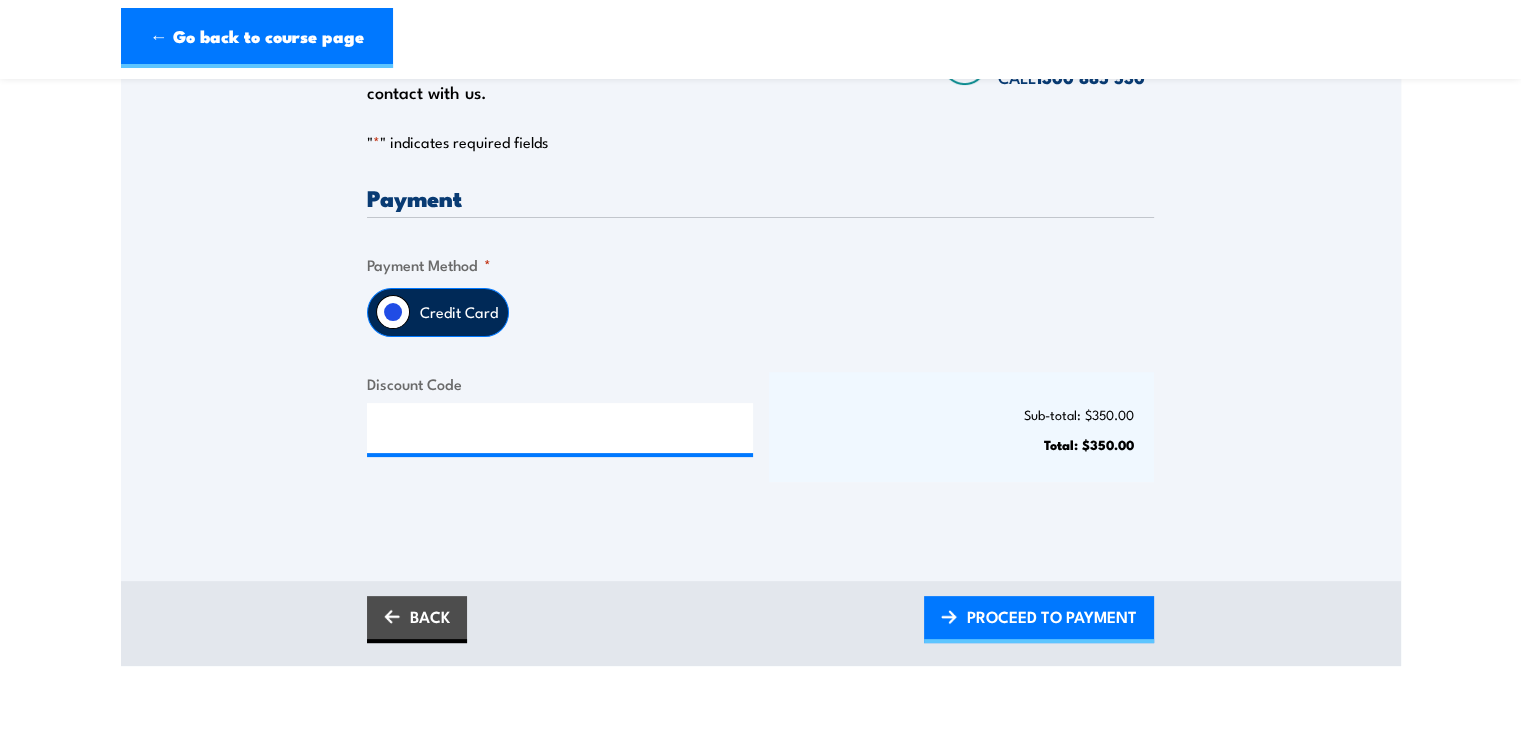 click on "Work safely at heights Training
23 July 2025 08:30" at bounding box center [760, 183] 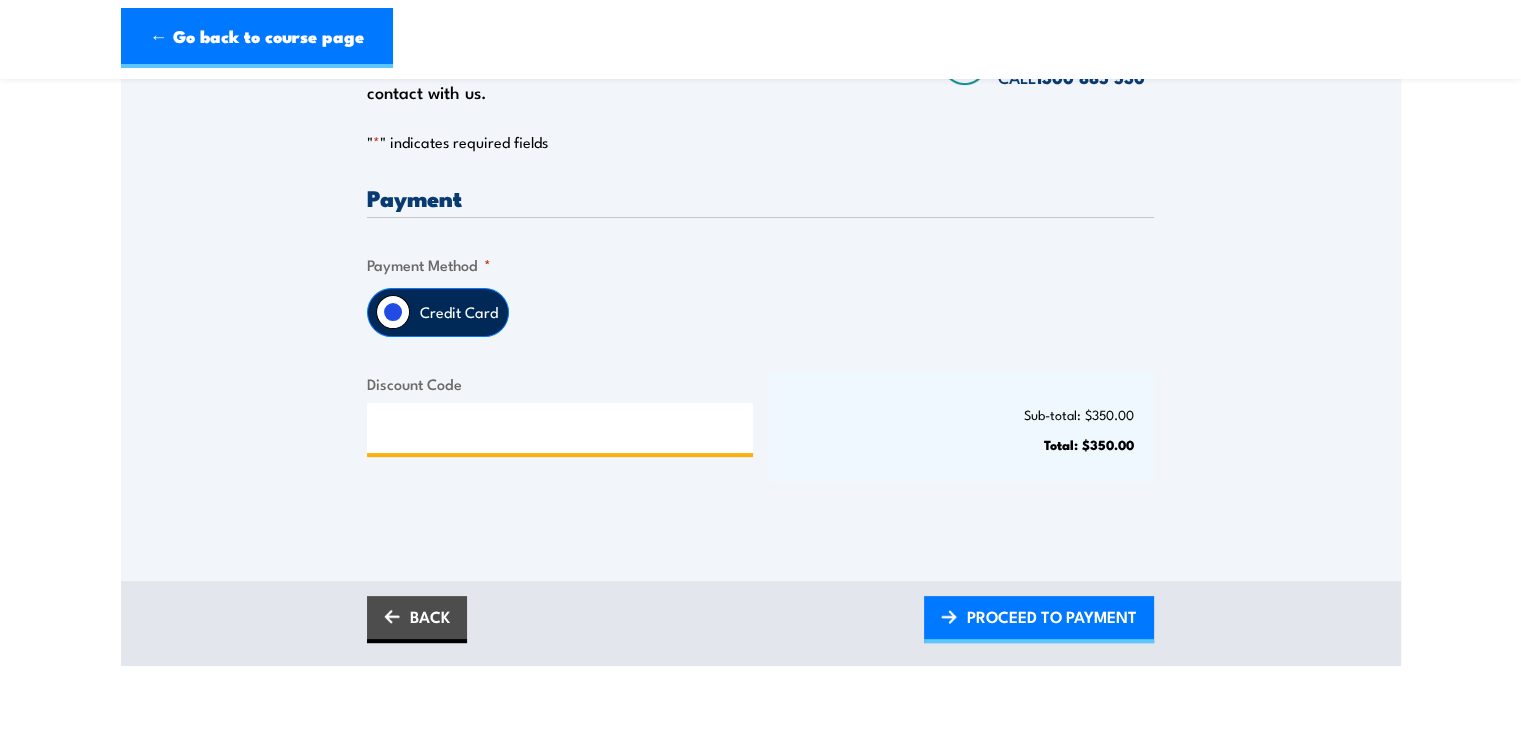 click on "Discount Code" at bounding box center [560, 428] 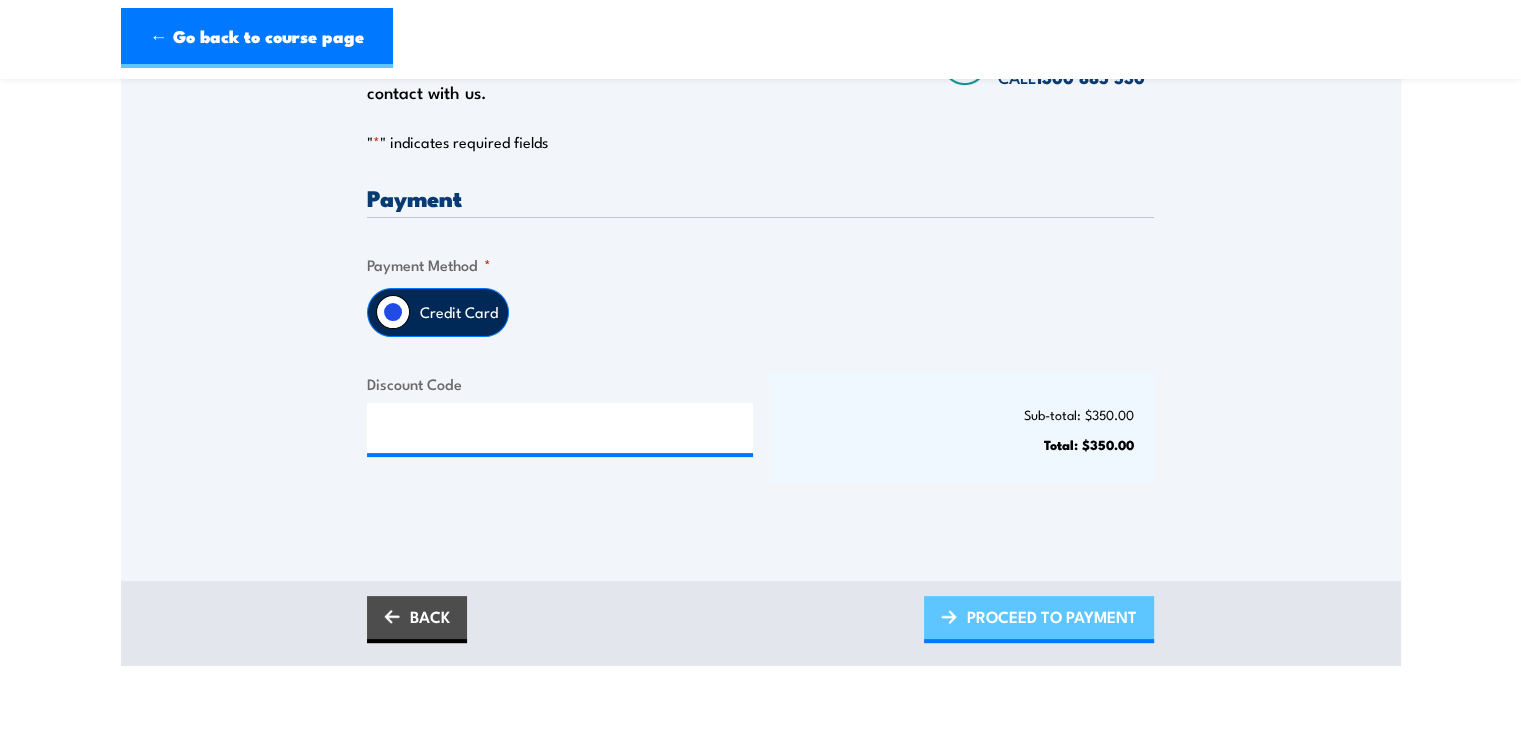 click on "PROCEED TO PAYMENT" at bounding box center [1052, 616] 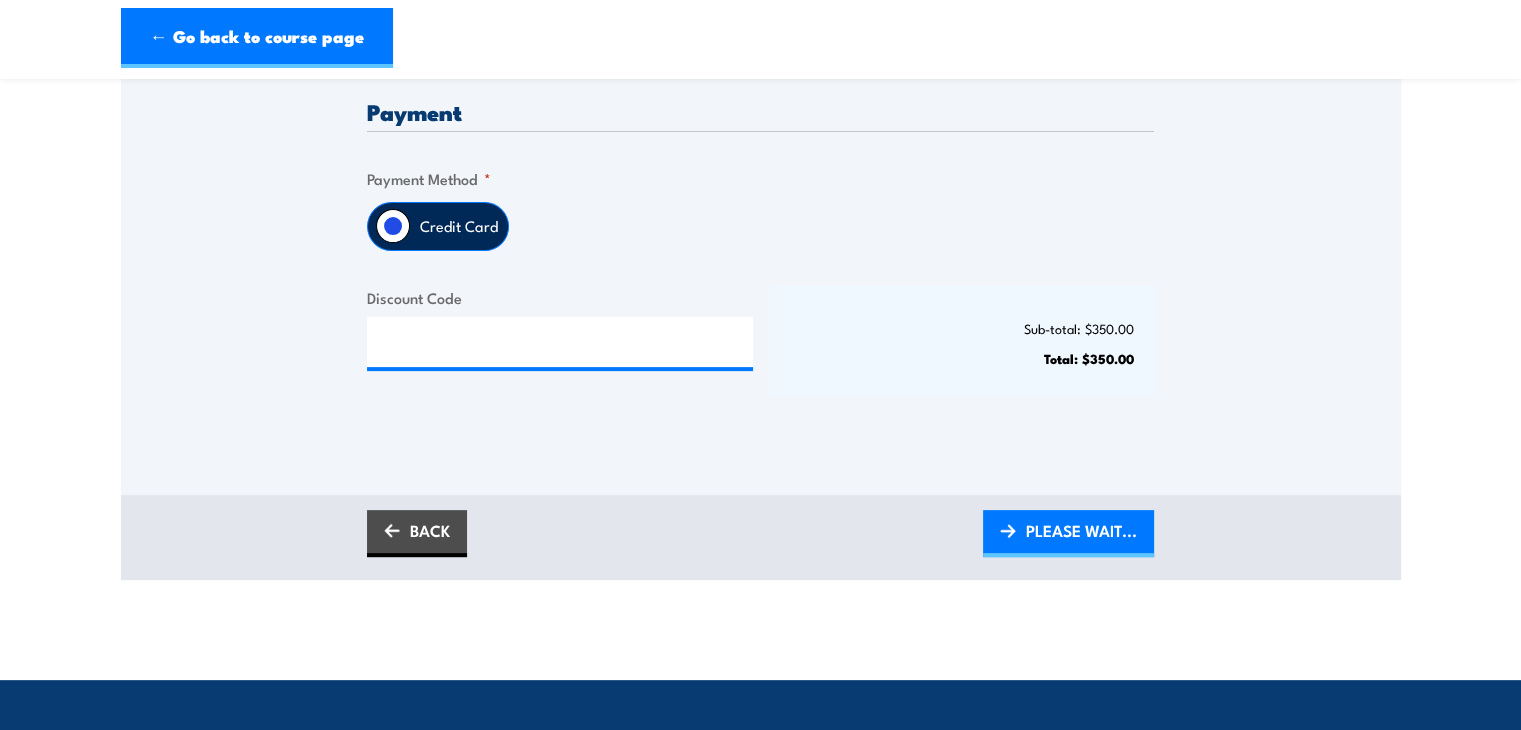 scroll, scrollTop: 550, scrollLeft: 0, axis: vertical 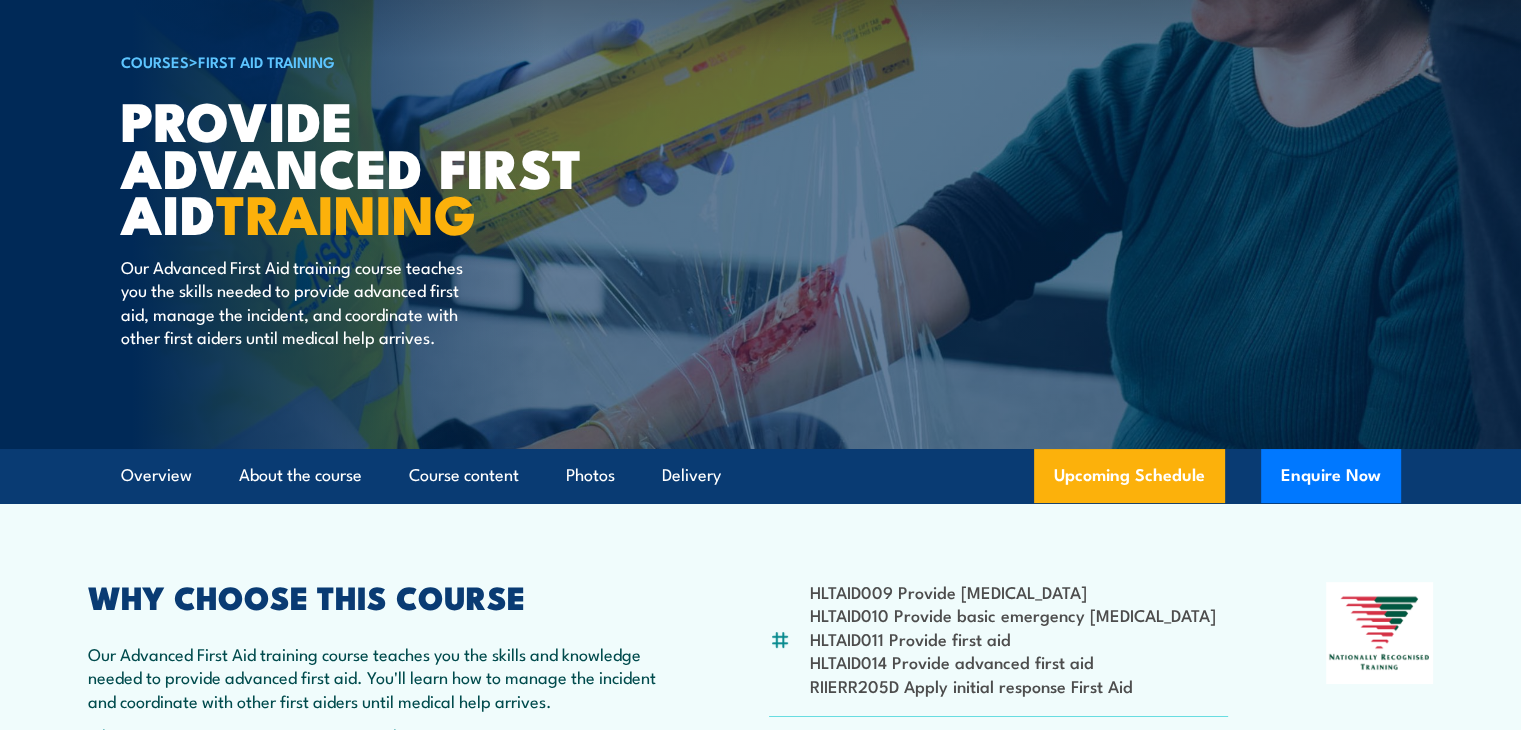 click on "First Aid Training" at bounding box center [266, 61] 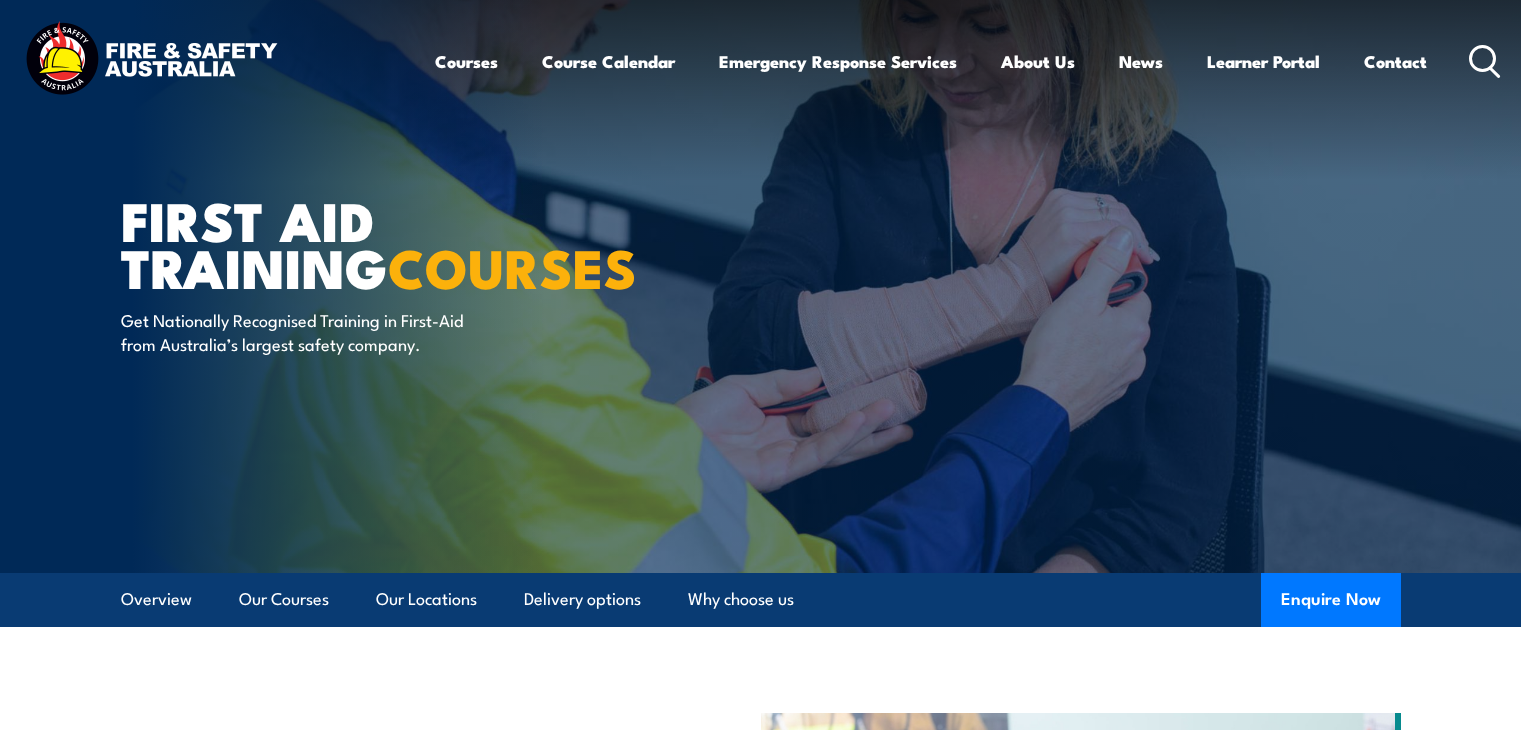 scroll, scrollTop: 0, scrollLeft: 0, axis: both 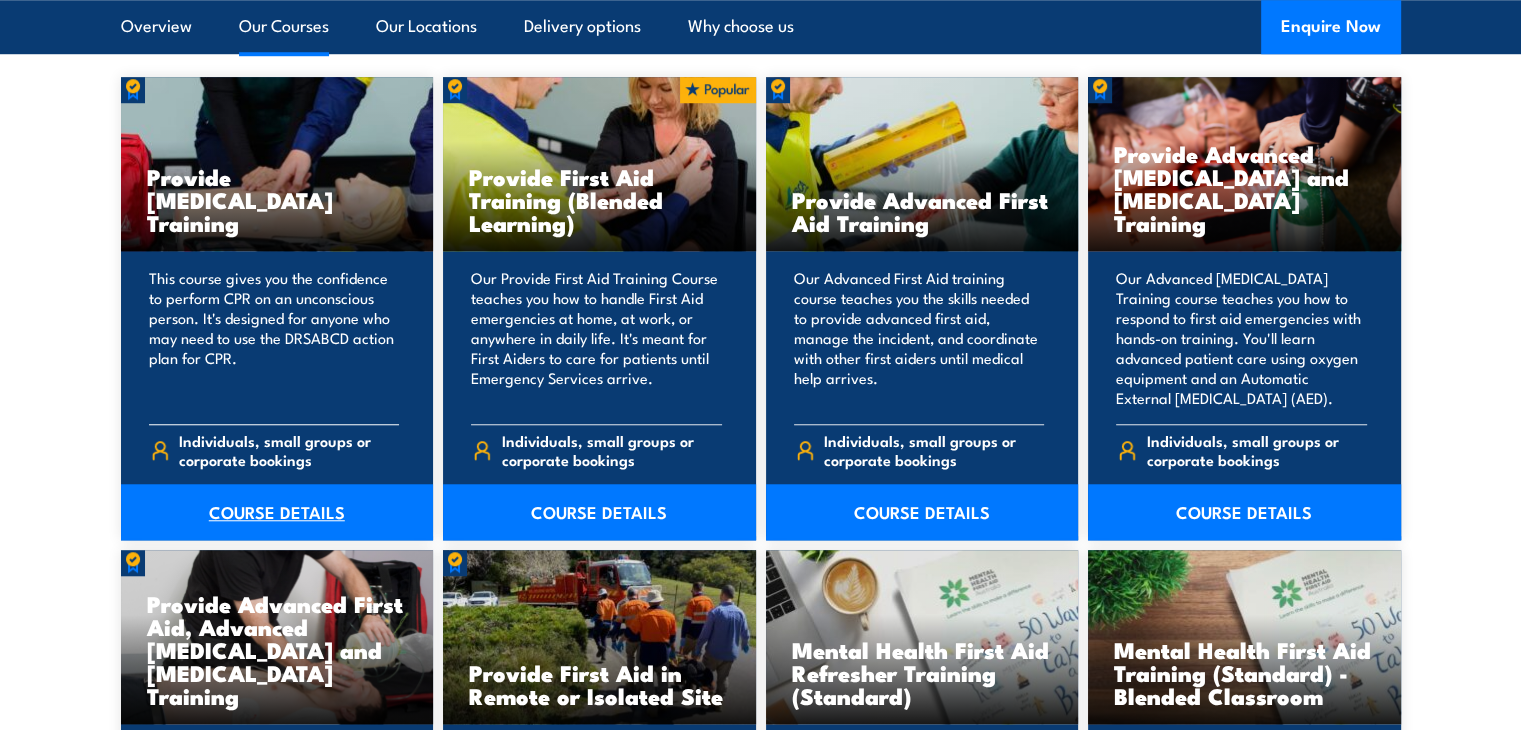 click on "COURSE DETAILS" at bounding box center (277, 512) 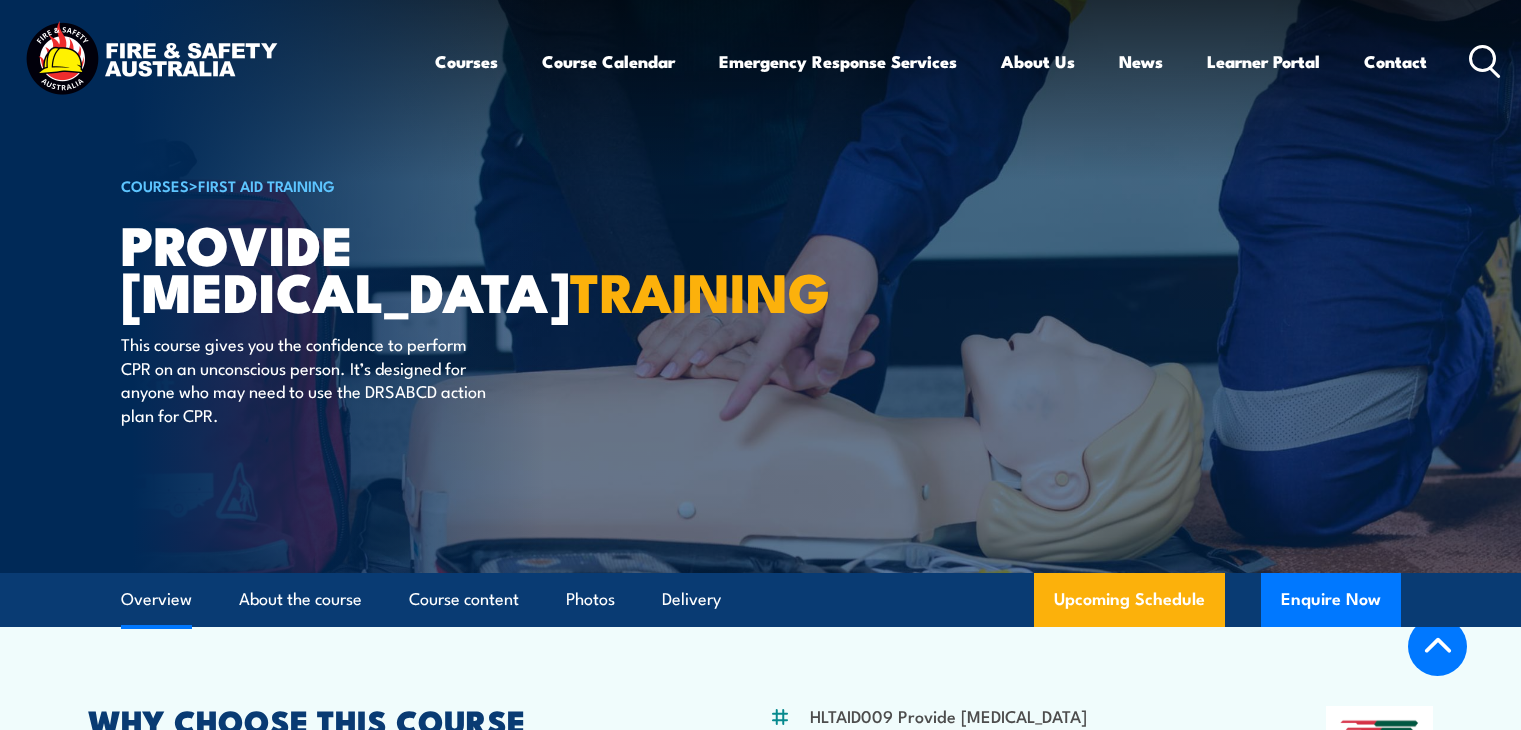scroll, scrollTop: 624, scrollLeft: 0, axis: vertical 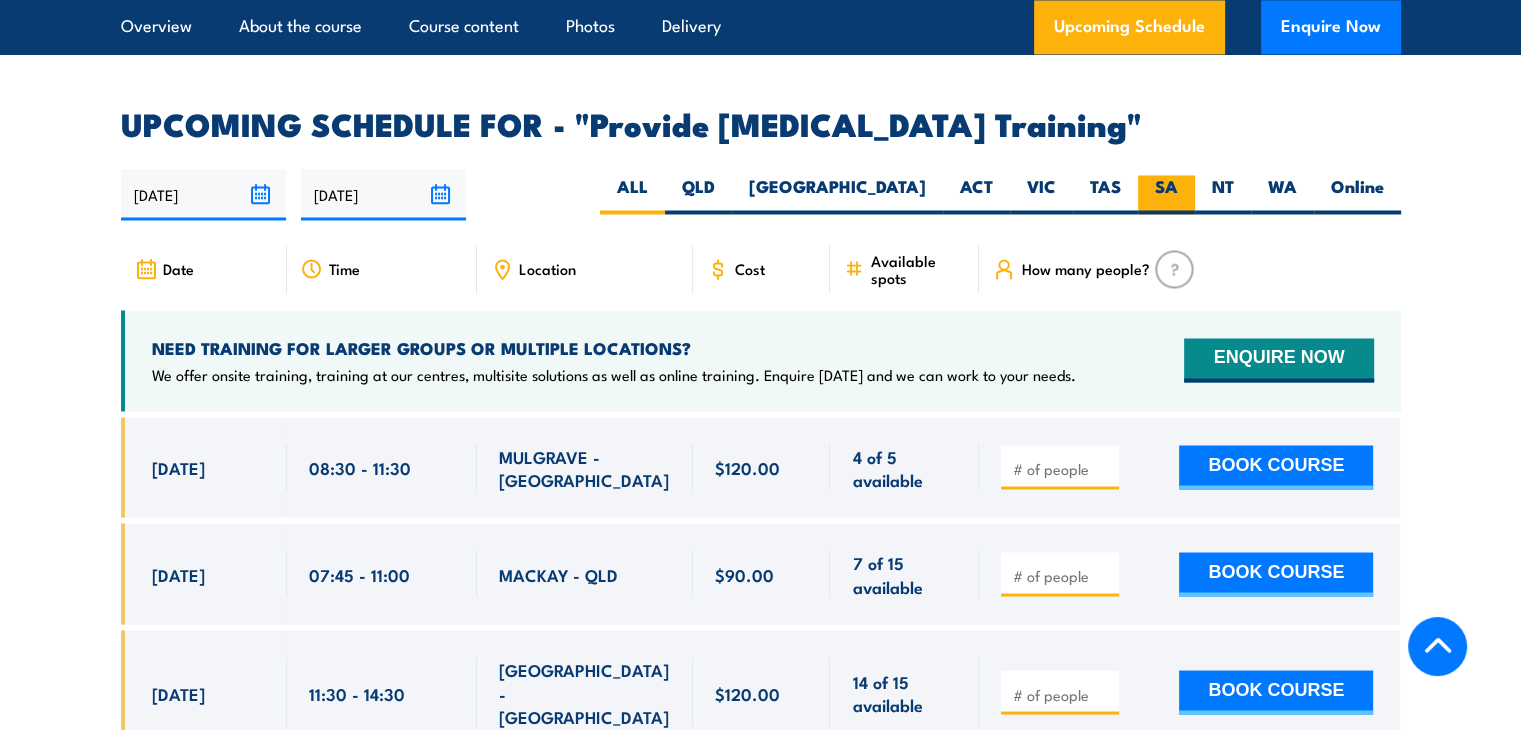 click on "SA" at bounding box center [1166, 194] 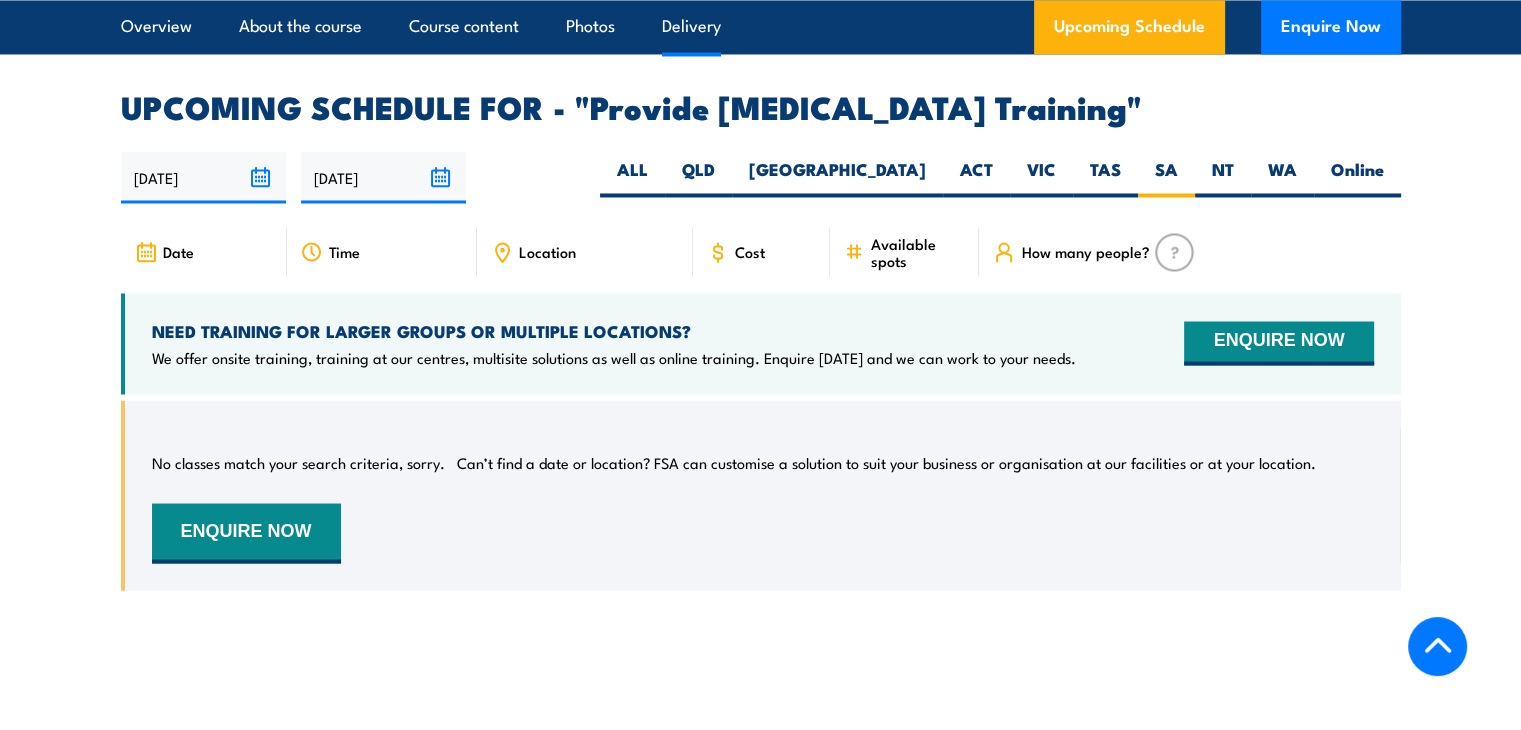 scroll, scrollTop: 0, scrollLeft: 0, axis: both 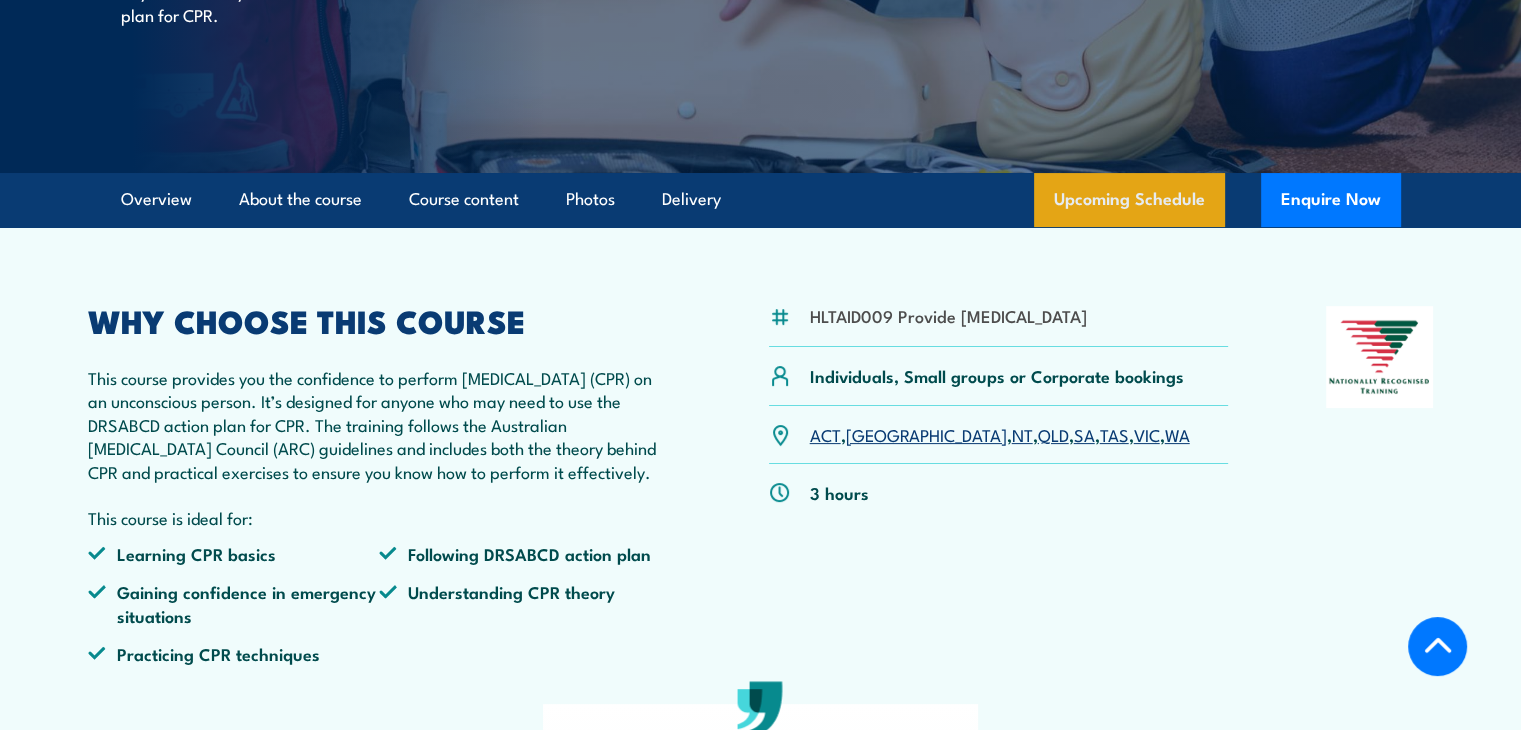 click on "Upcoming Schedule" at bounding box center (1129, 200) 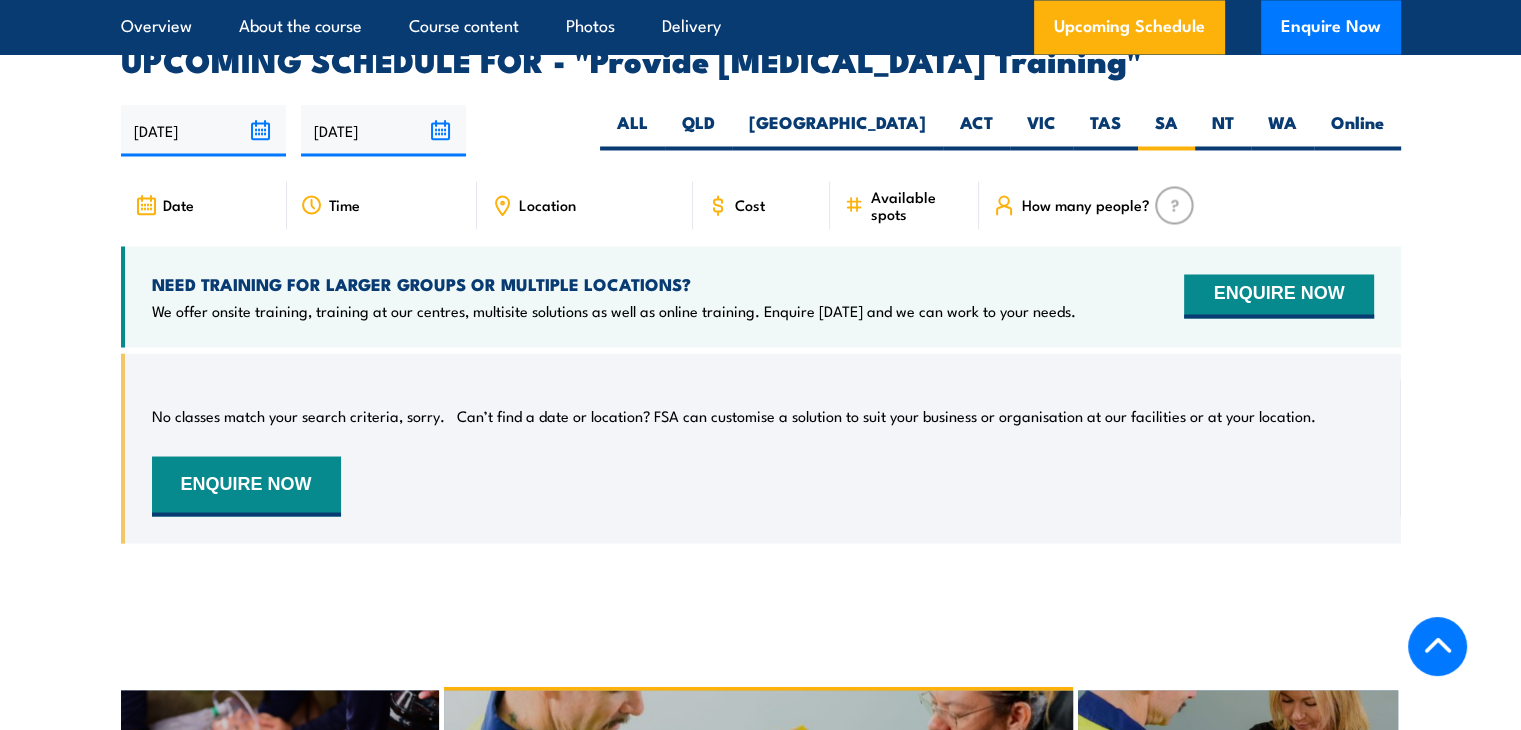 scroll, scrollTop: 3547, scrollLeft: 0, axis: vertical 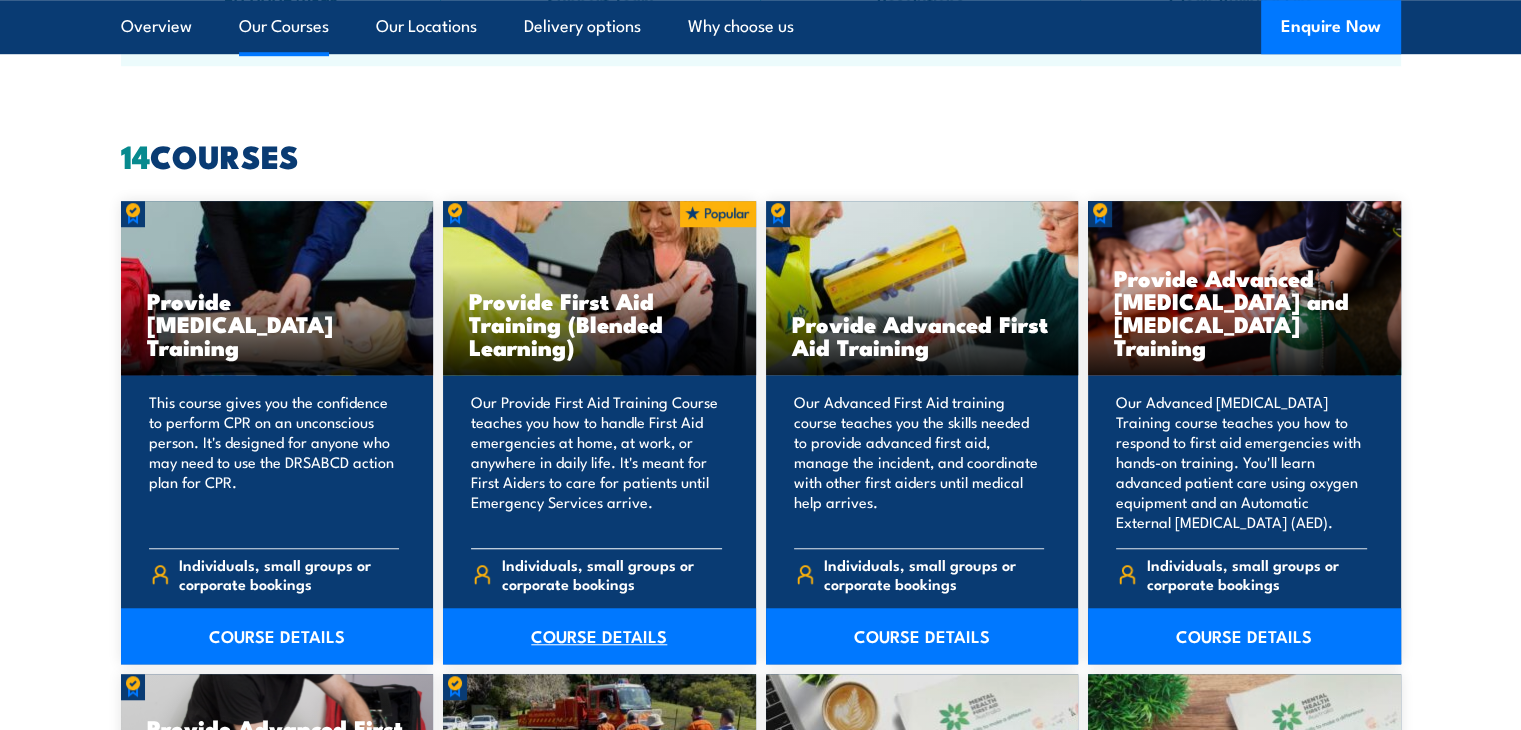click on "COURSE DETAILS" at bounding box center [599, 636] 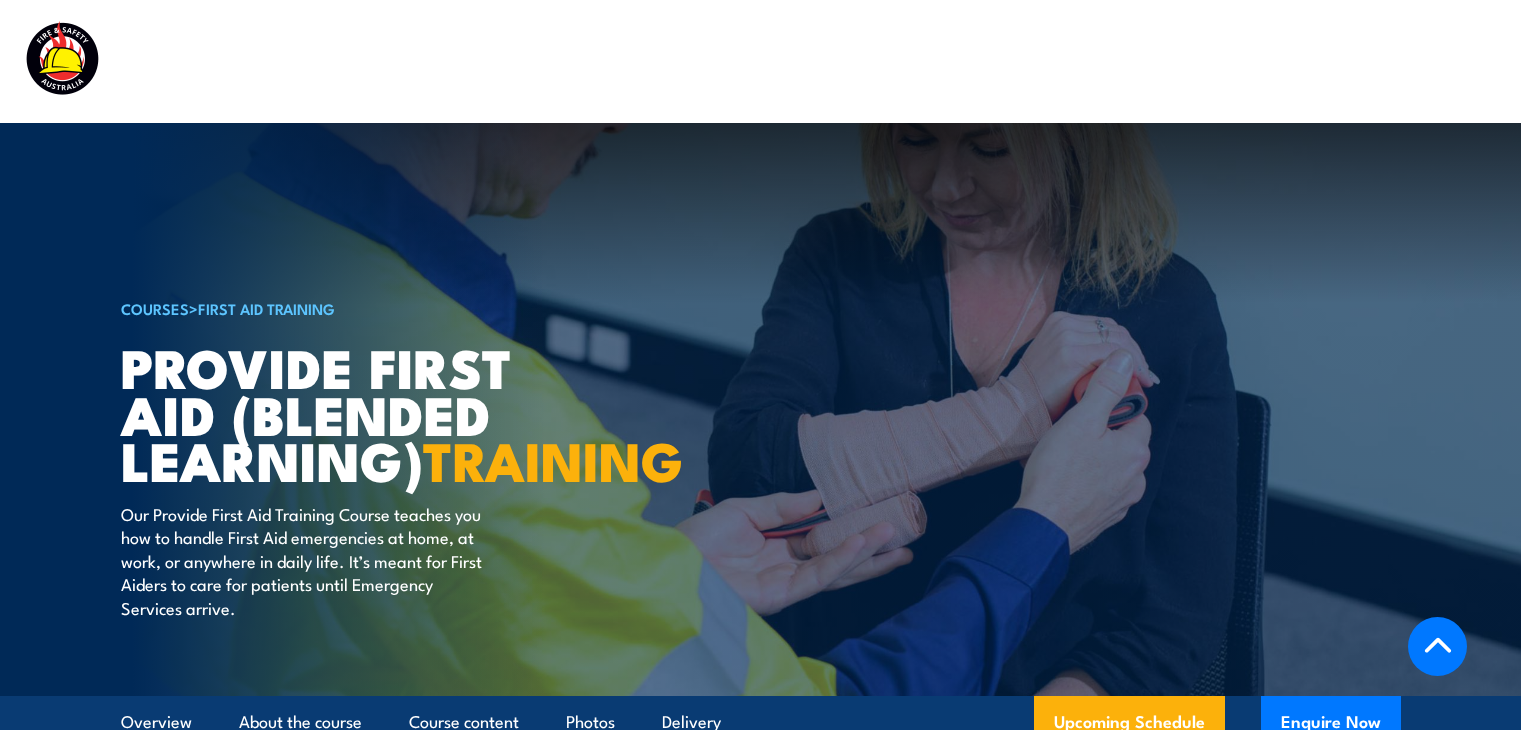 scroll, scrollTop: 850, scrollLeft: 0, axis: vertical 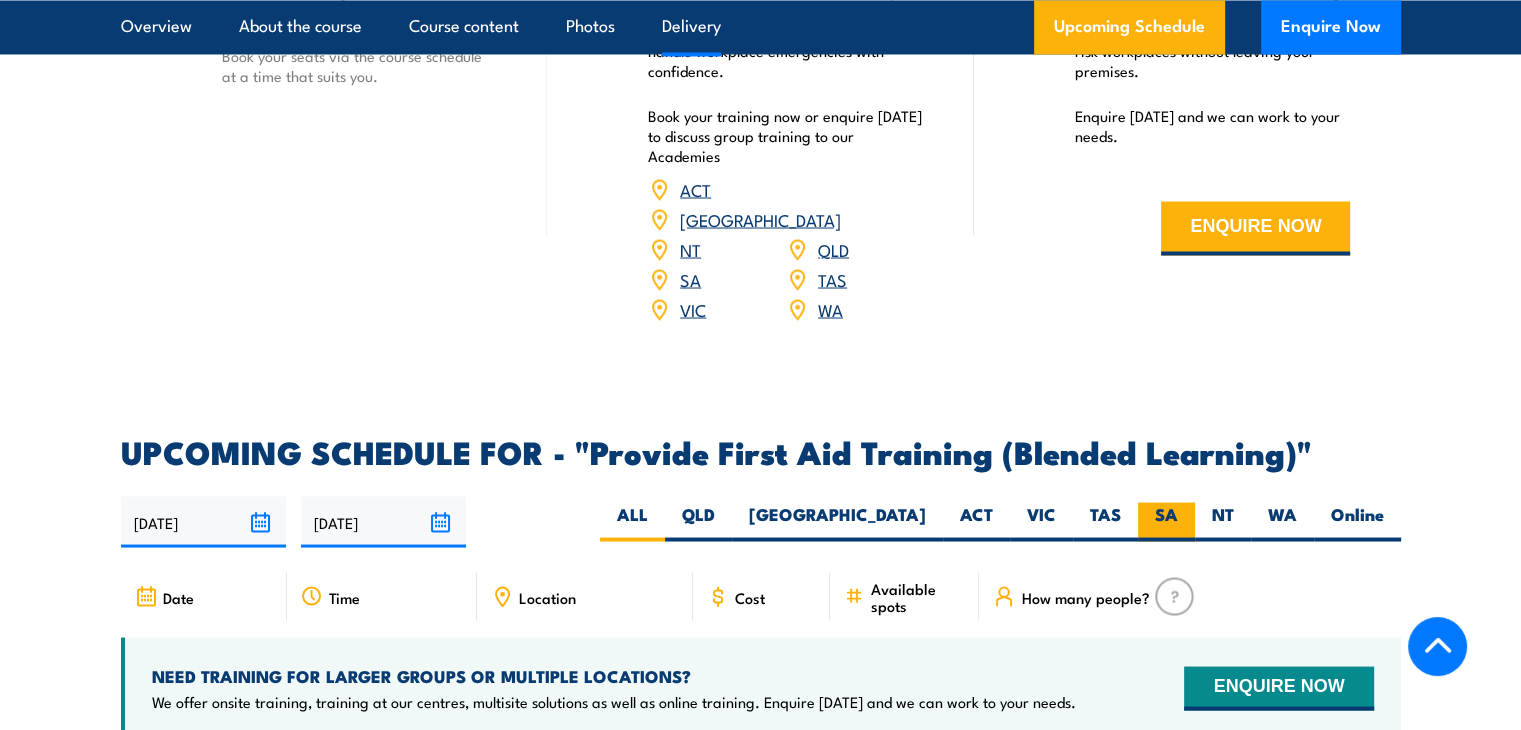 click on "SA" at bounding box center [1166, 521] 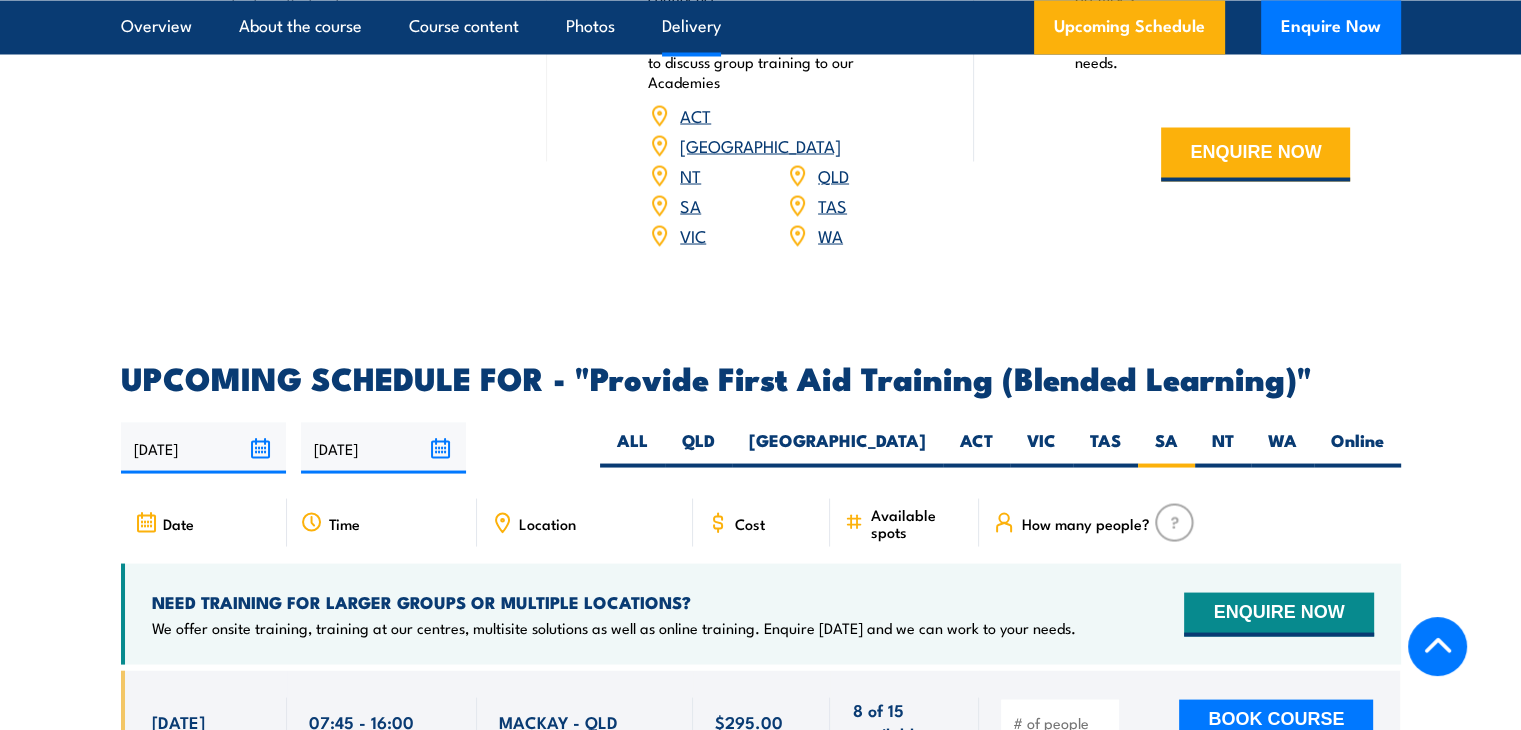 scroll, scrollTop: 3910, scrollLeft: 0, axis: vertical 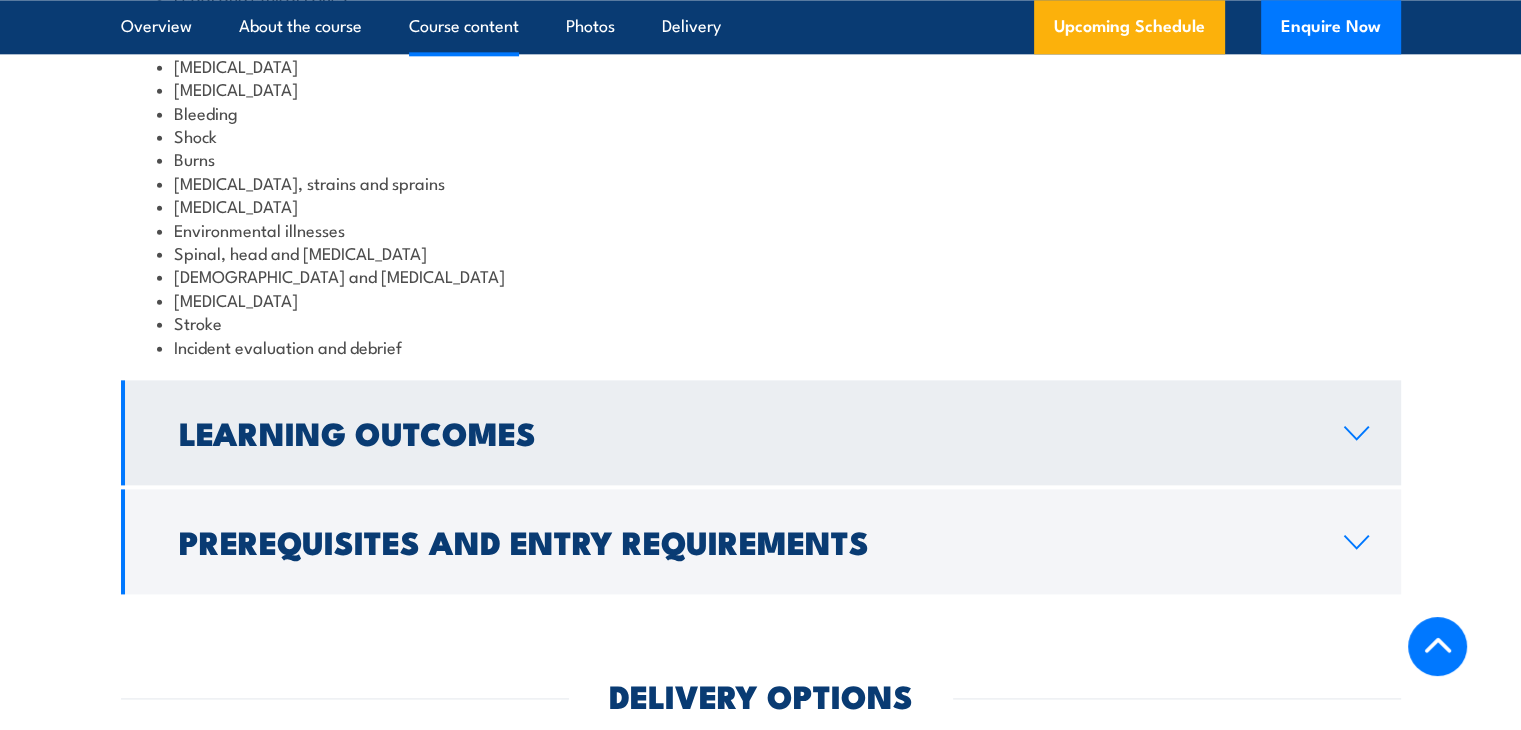 click on "Learning Outcomes" at bounding box center (761, 432) 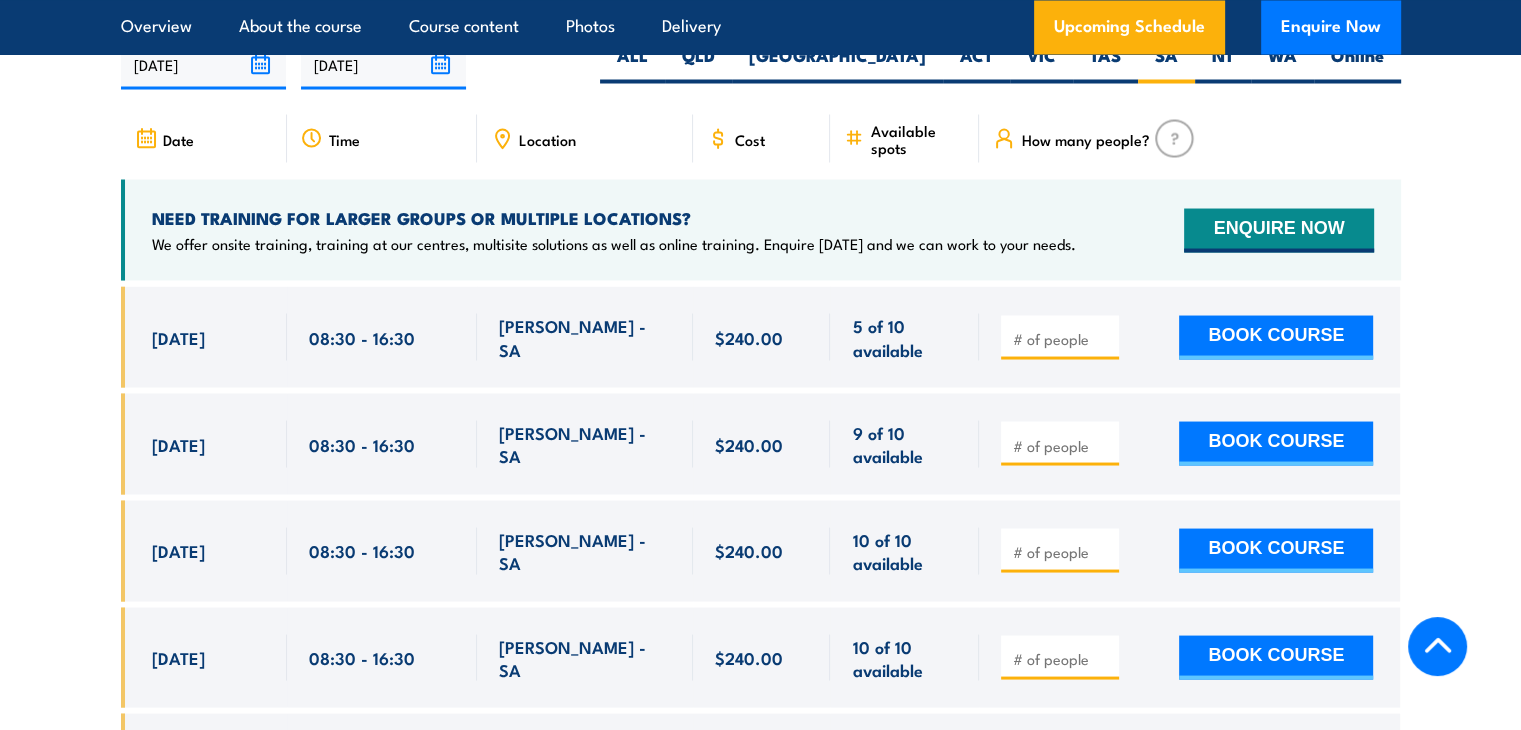 scroll, scrollTop: 3752, scrollLeft: 0, axis: vertical 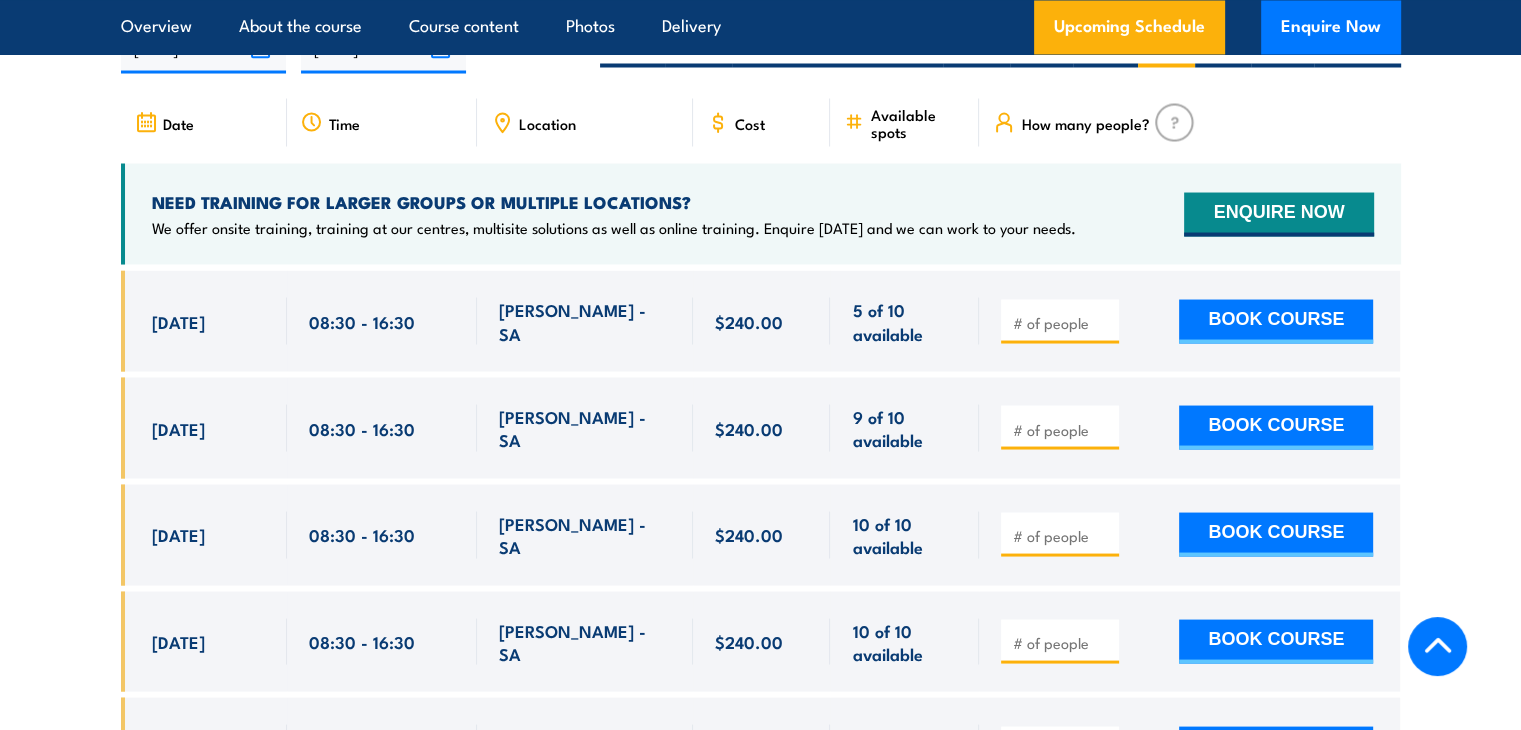 click at bounding box center [1062, 322] 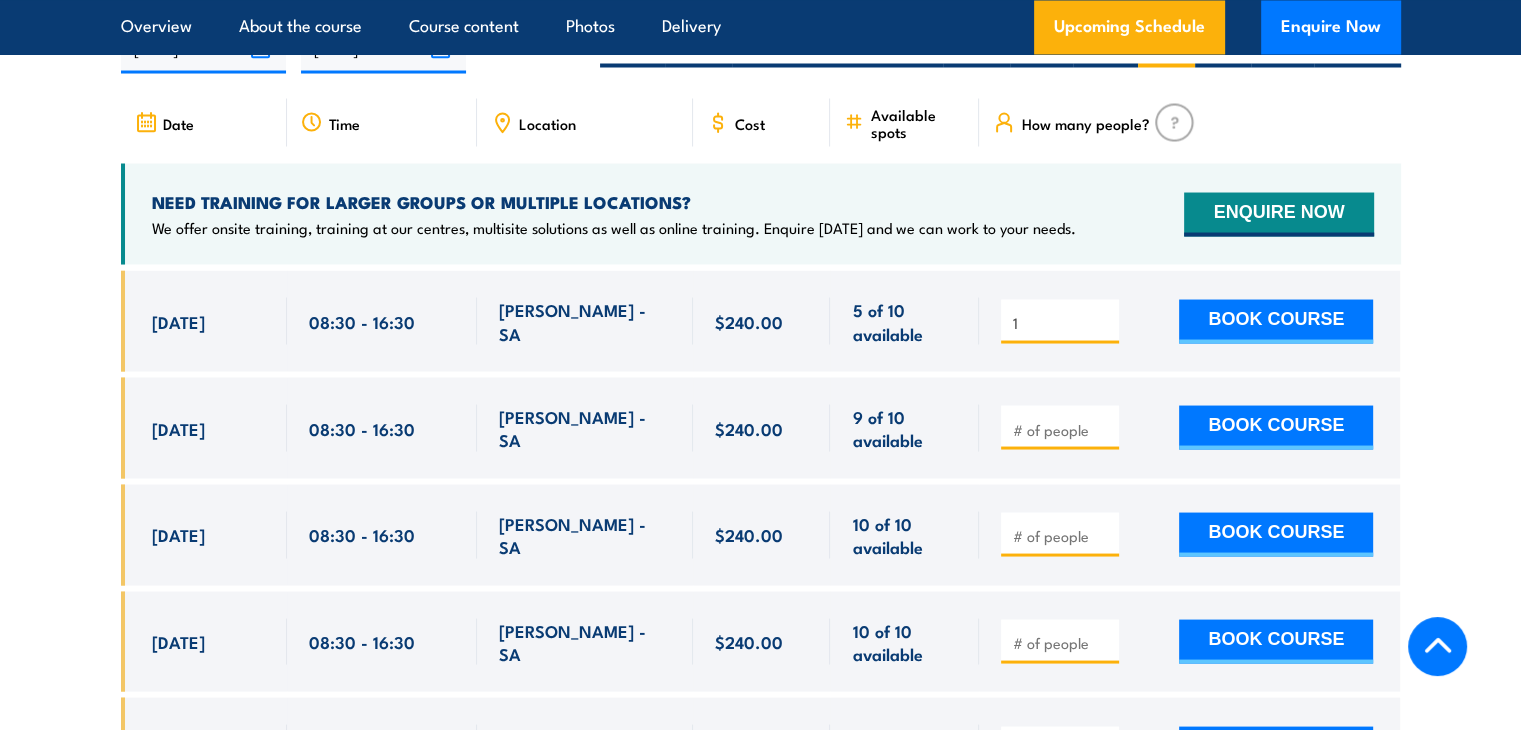 type on "1" 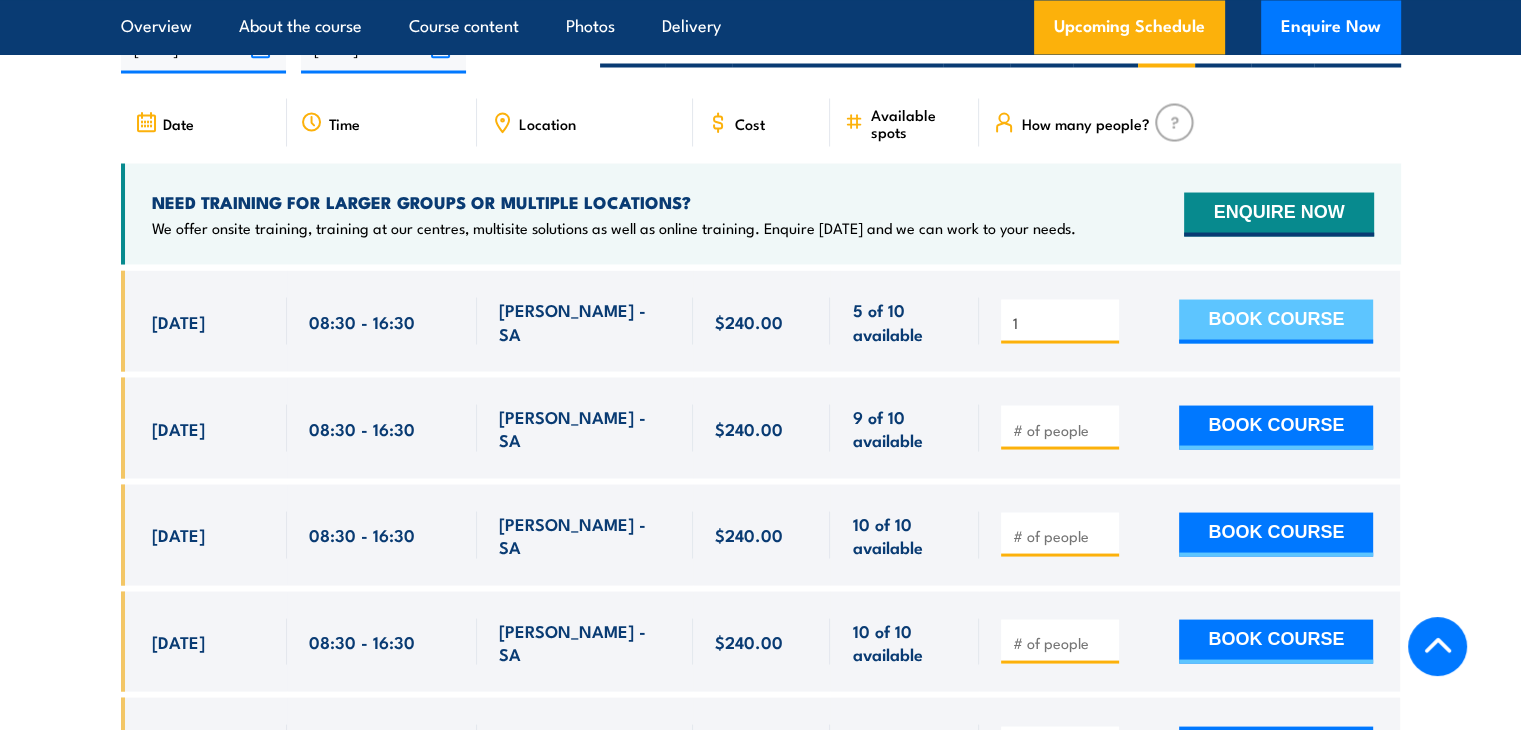click on "BOOK COURSE" at bounding box center (1276, 321) 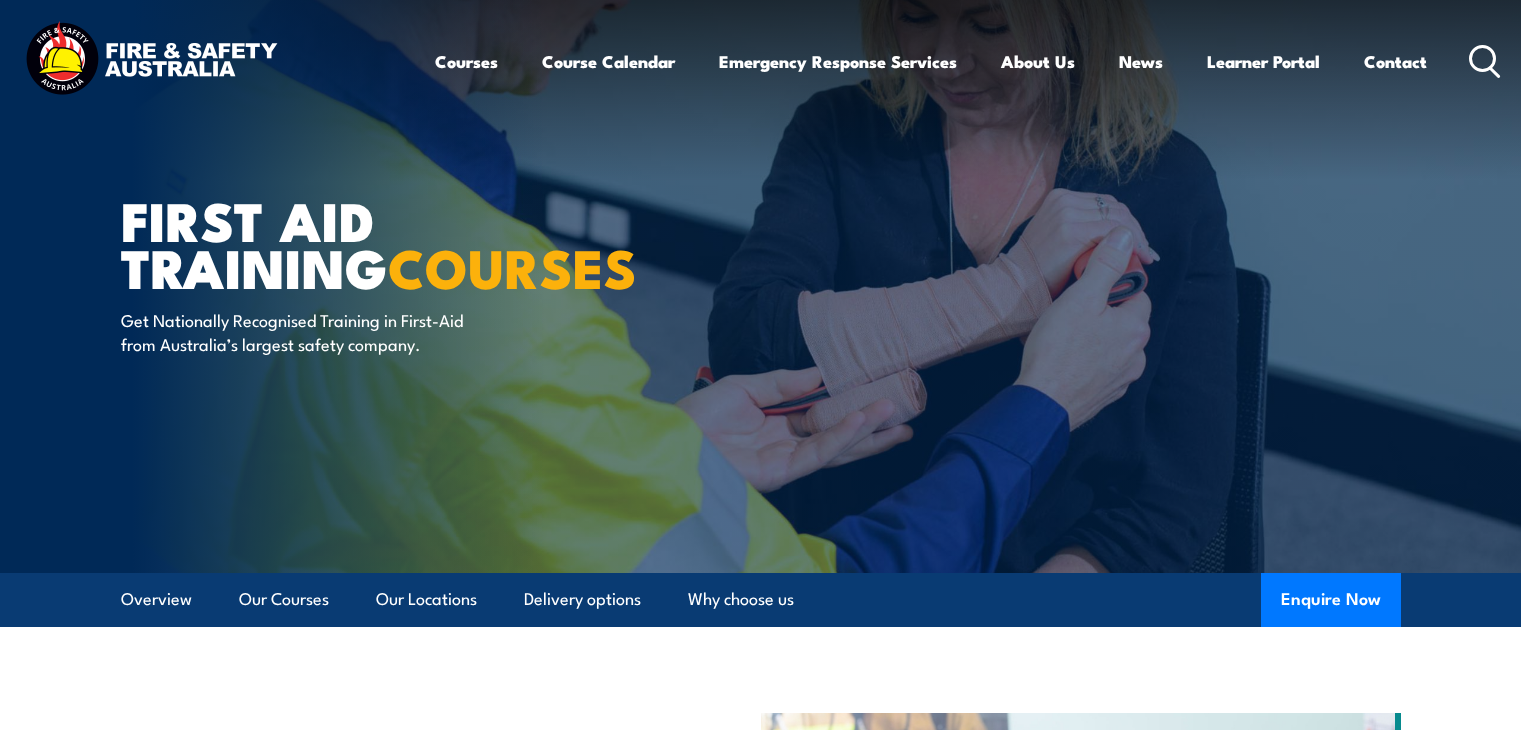 scroll, scrollTop: 0, scrollLeft: 0, axis: both 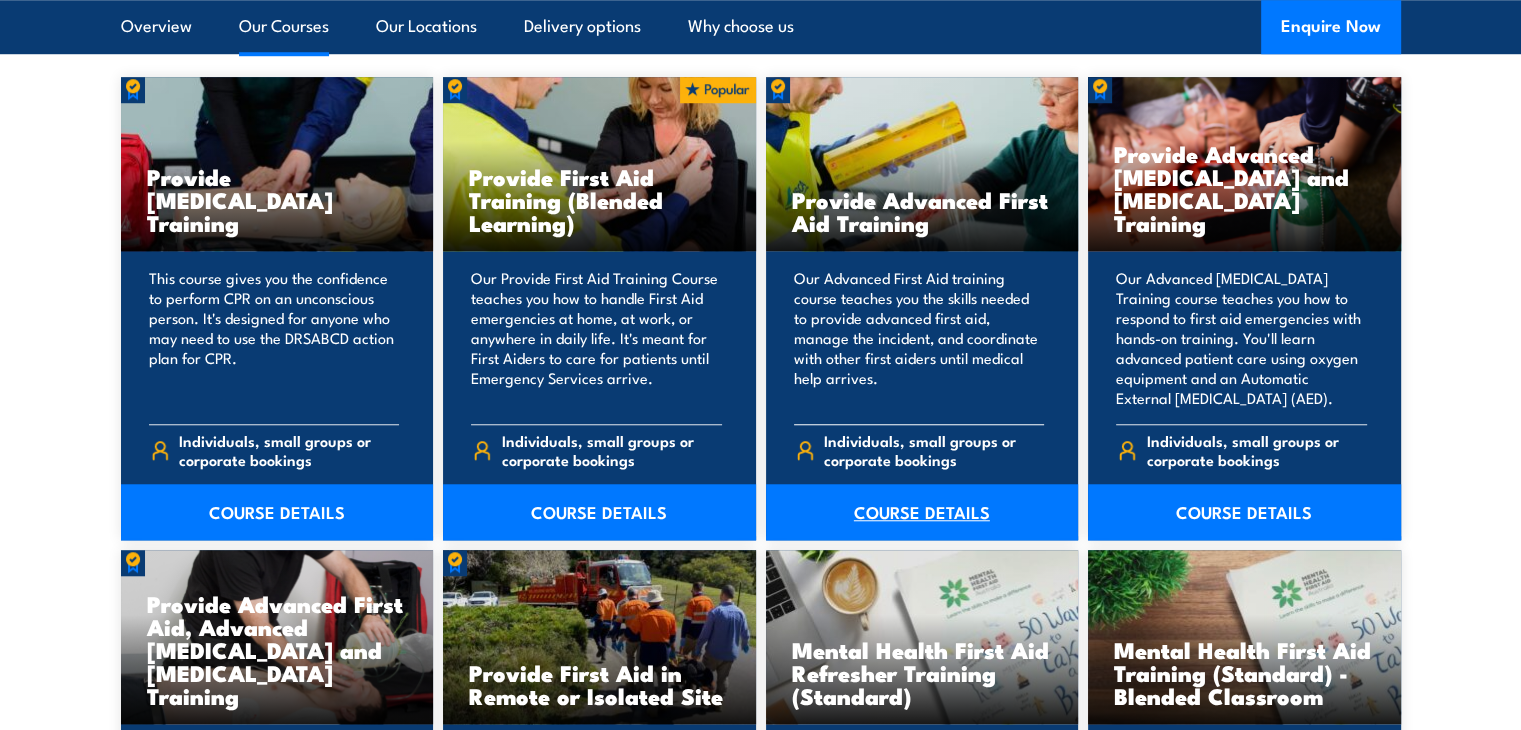 click on "COURSE DETAILS" at bounding box center (922, 512) 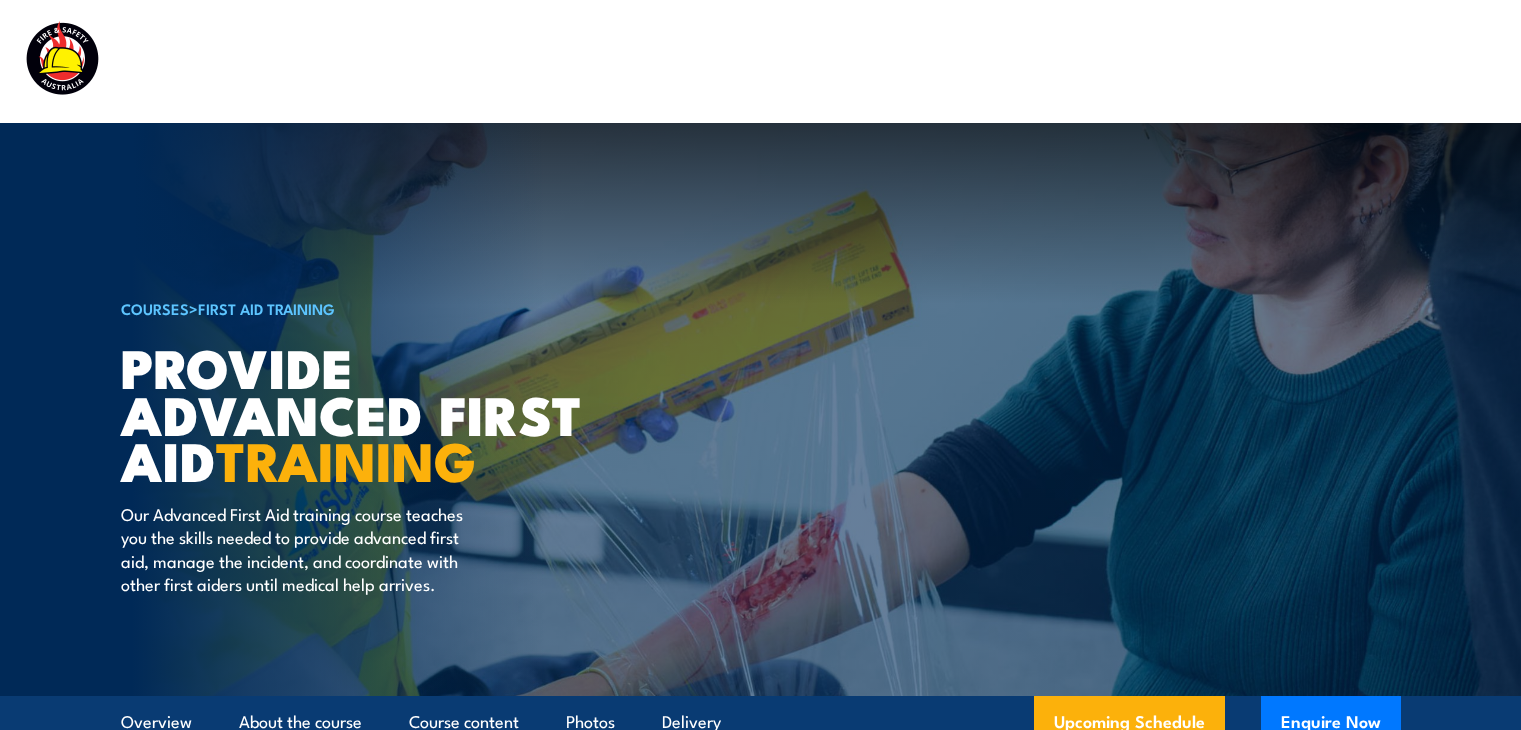 scroll, scrollTop: 0, scrollLeft: 0, axis: both 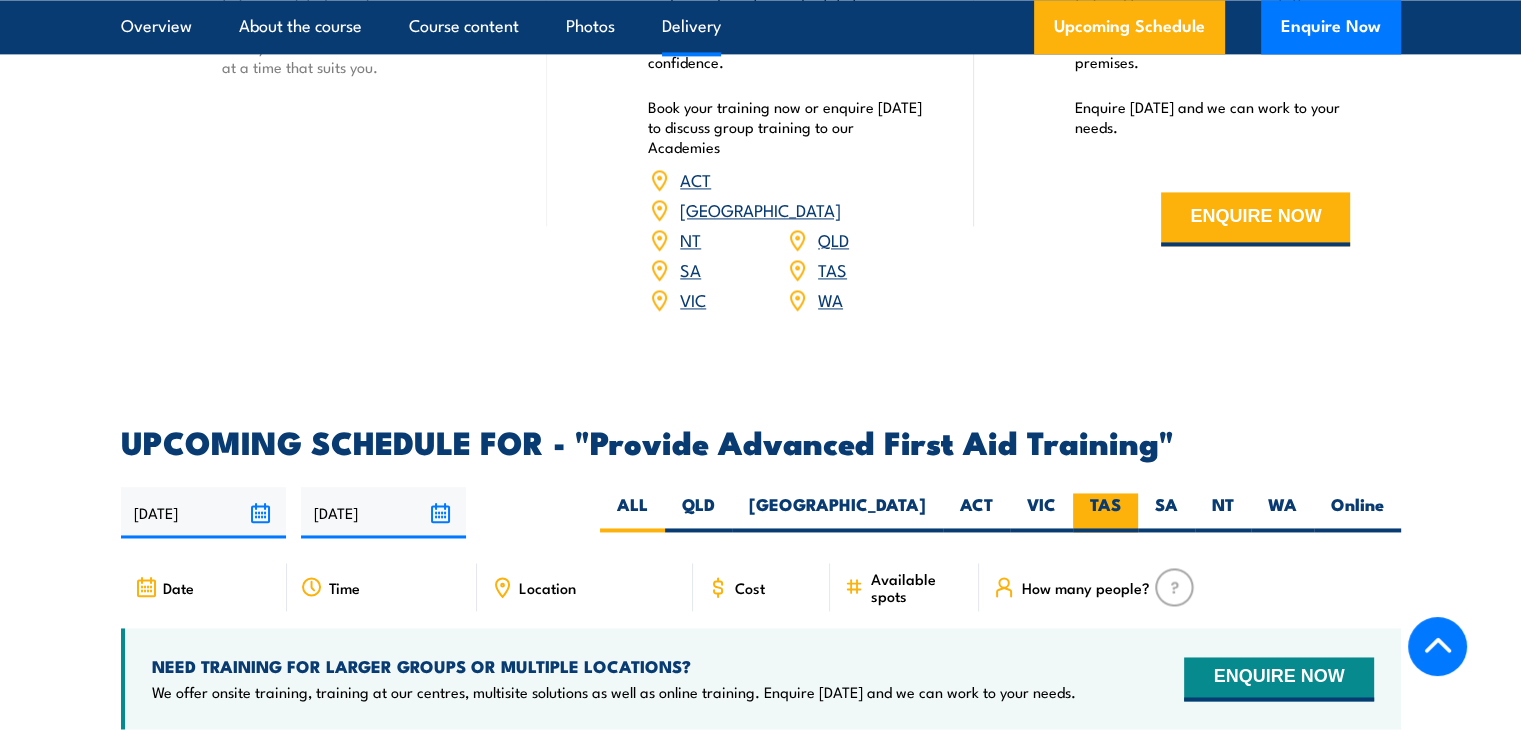 click on "SA" at bounding box center [1166, 512] 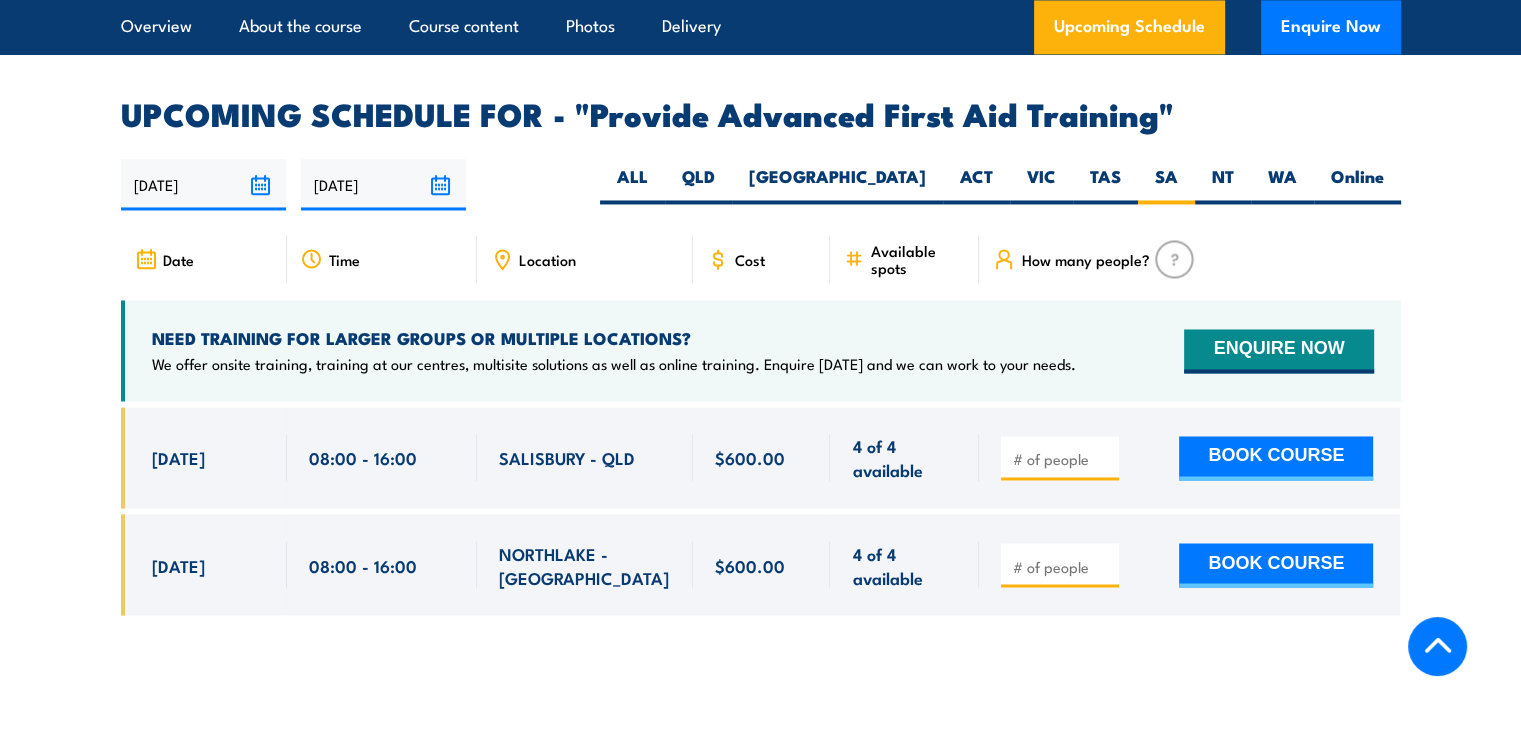 scroll, scrollTop: 3350, scrollLeft: 0, axis: vertical 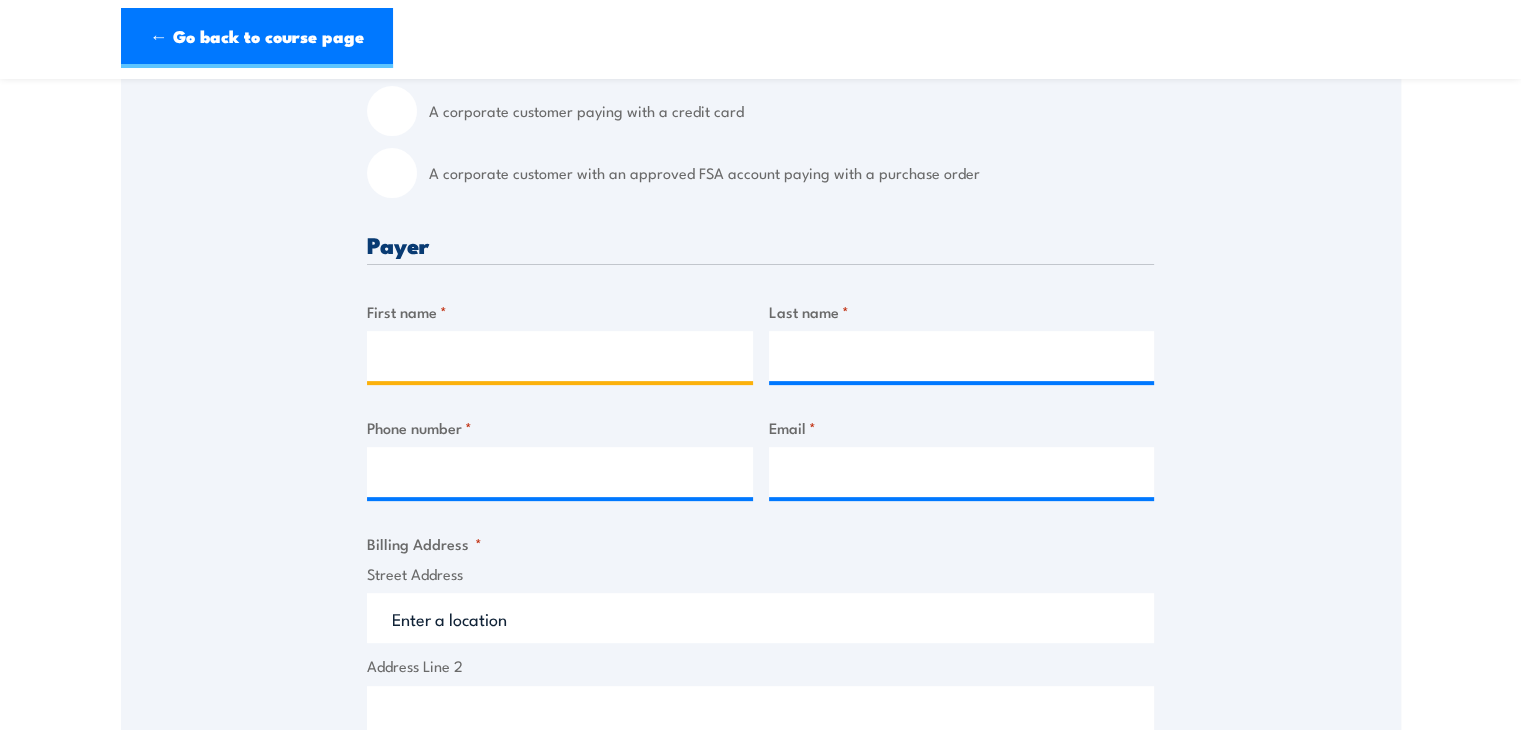 click on "First name *" at bounding box center (560, 356) 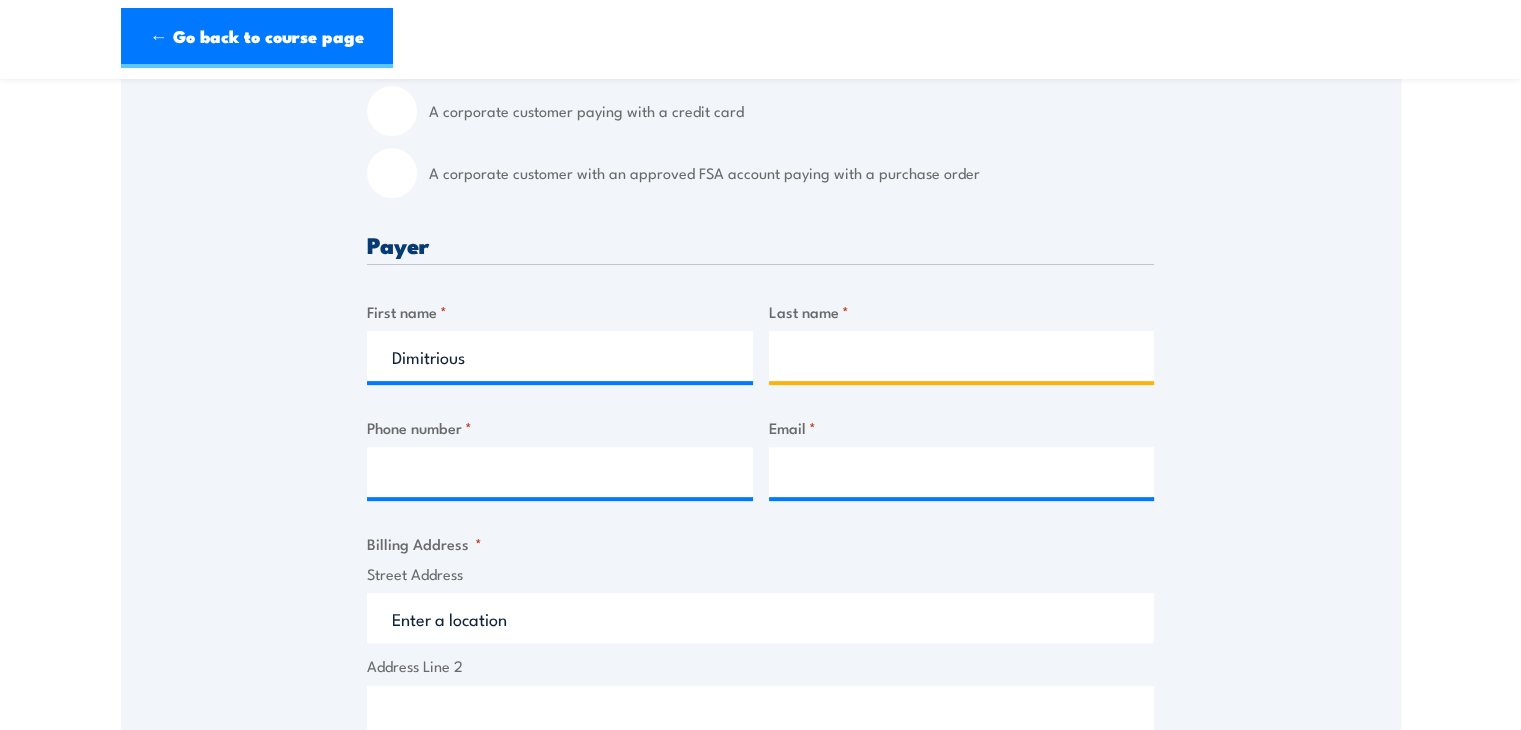 type on "Karanicos" 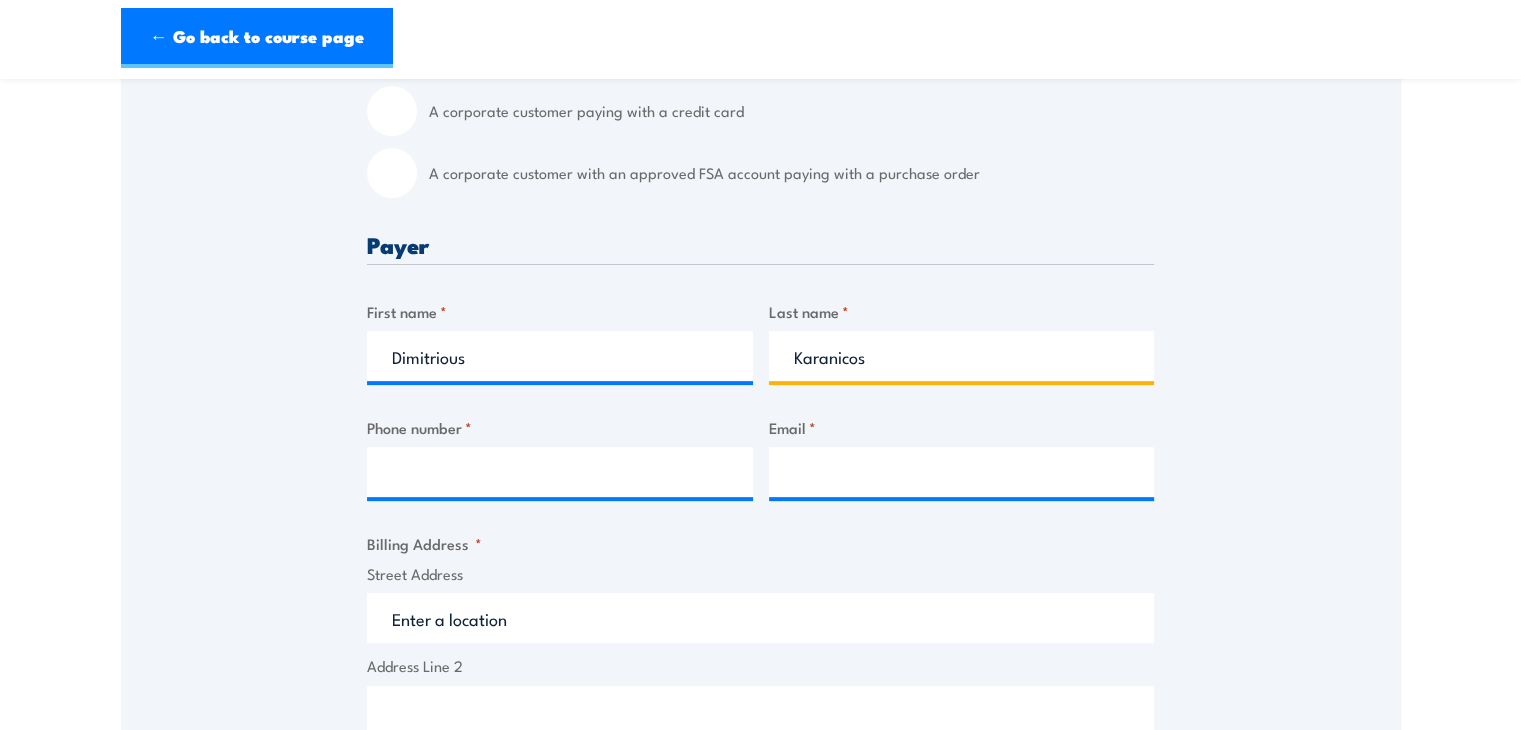 type on "0429229666" 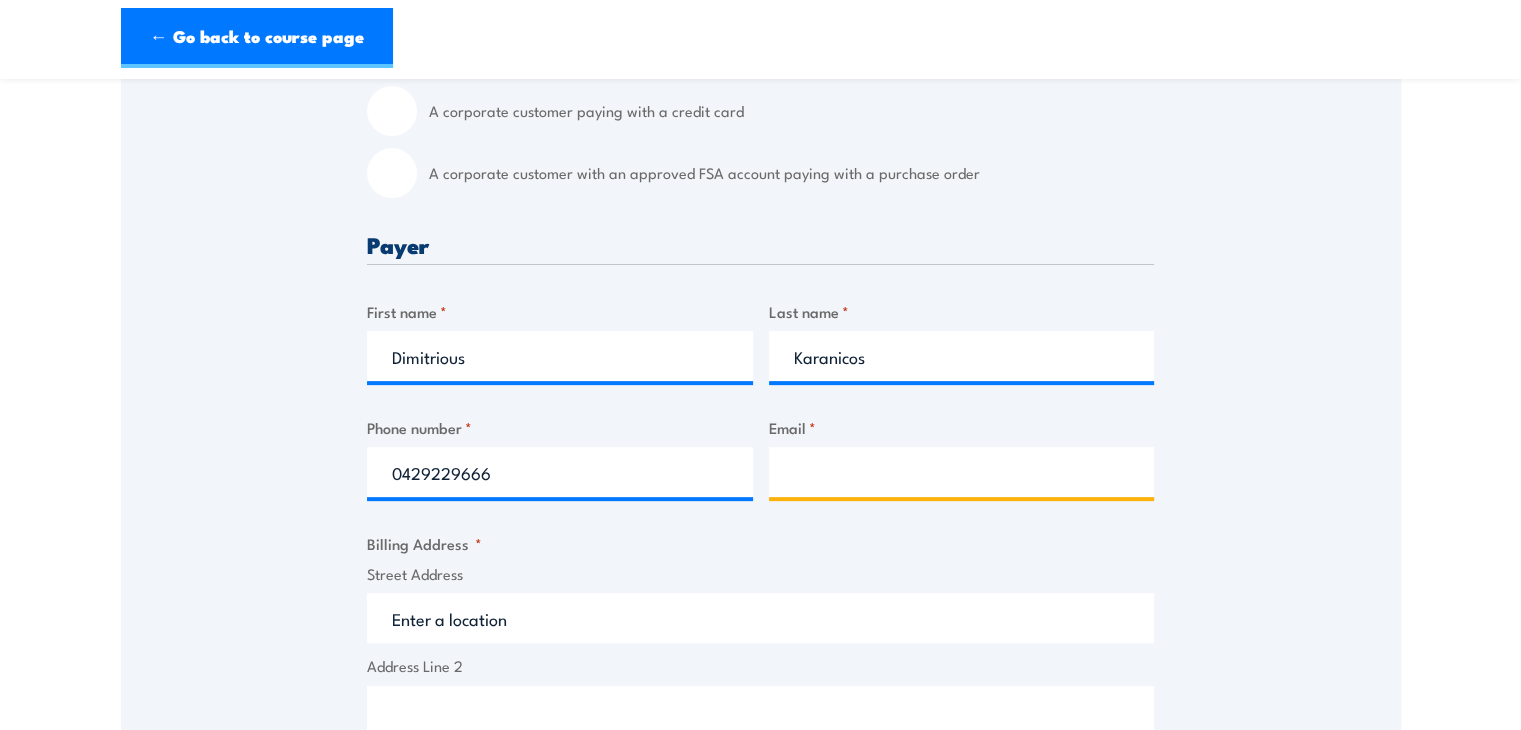 type on "[EMAIL_ADDRESS][DOMAIN_NAME]" 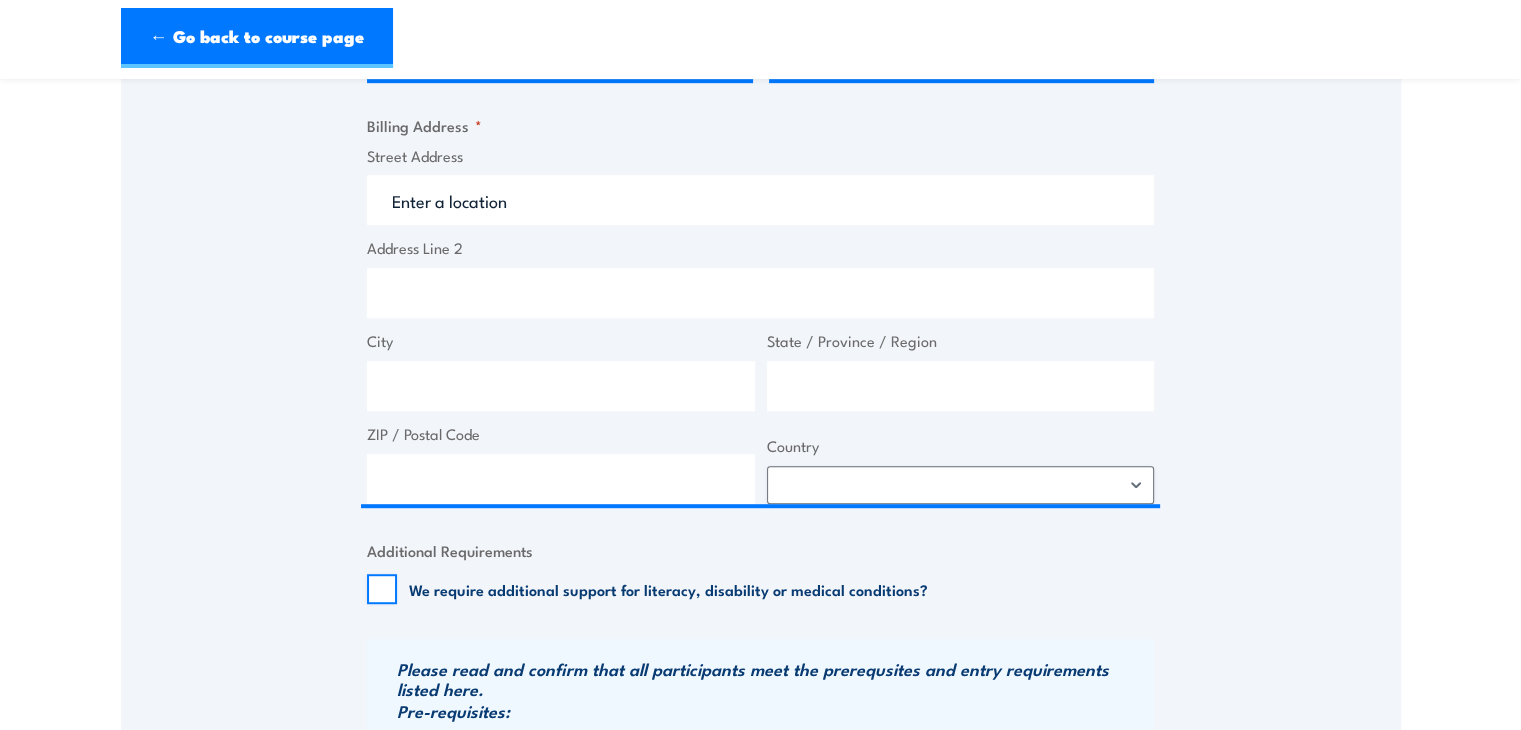 scroll, scrollTop: 1060, scrollLeft: 0, axis: vertical 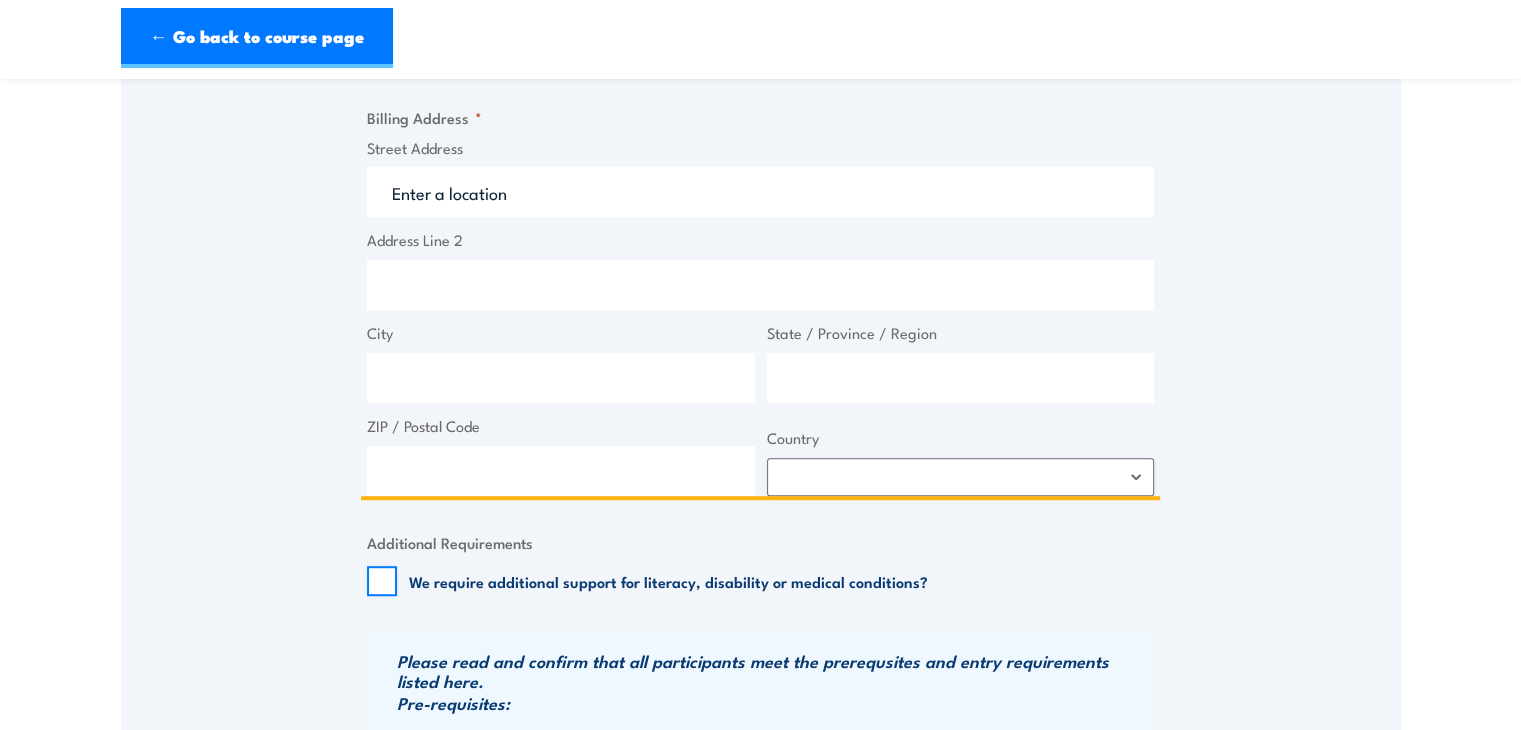 click on "Street Address" at bounding box center (760, 192) 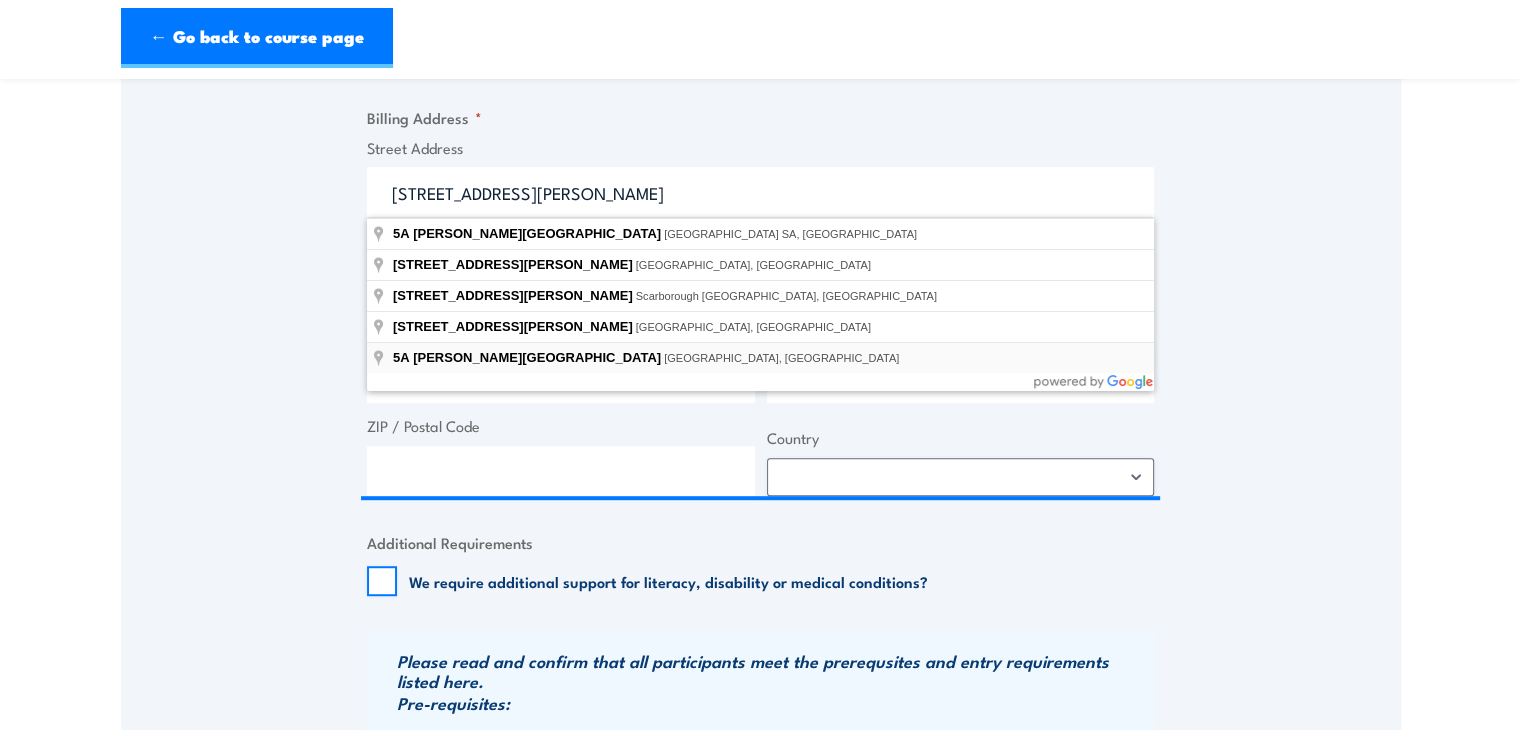 type on "5A Lucas Street, Woodville South SA, Australia" 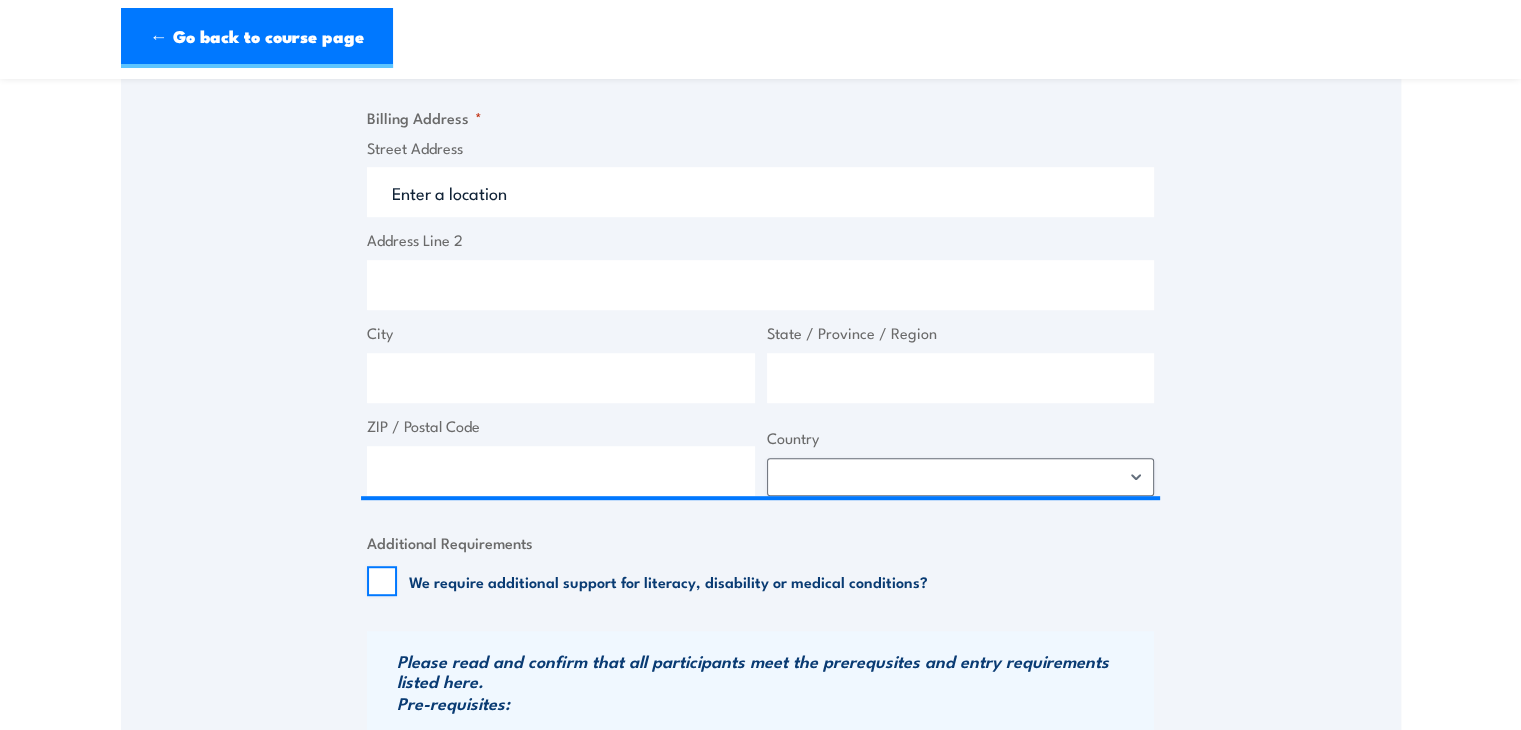 type on "5A Lucas St" 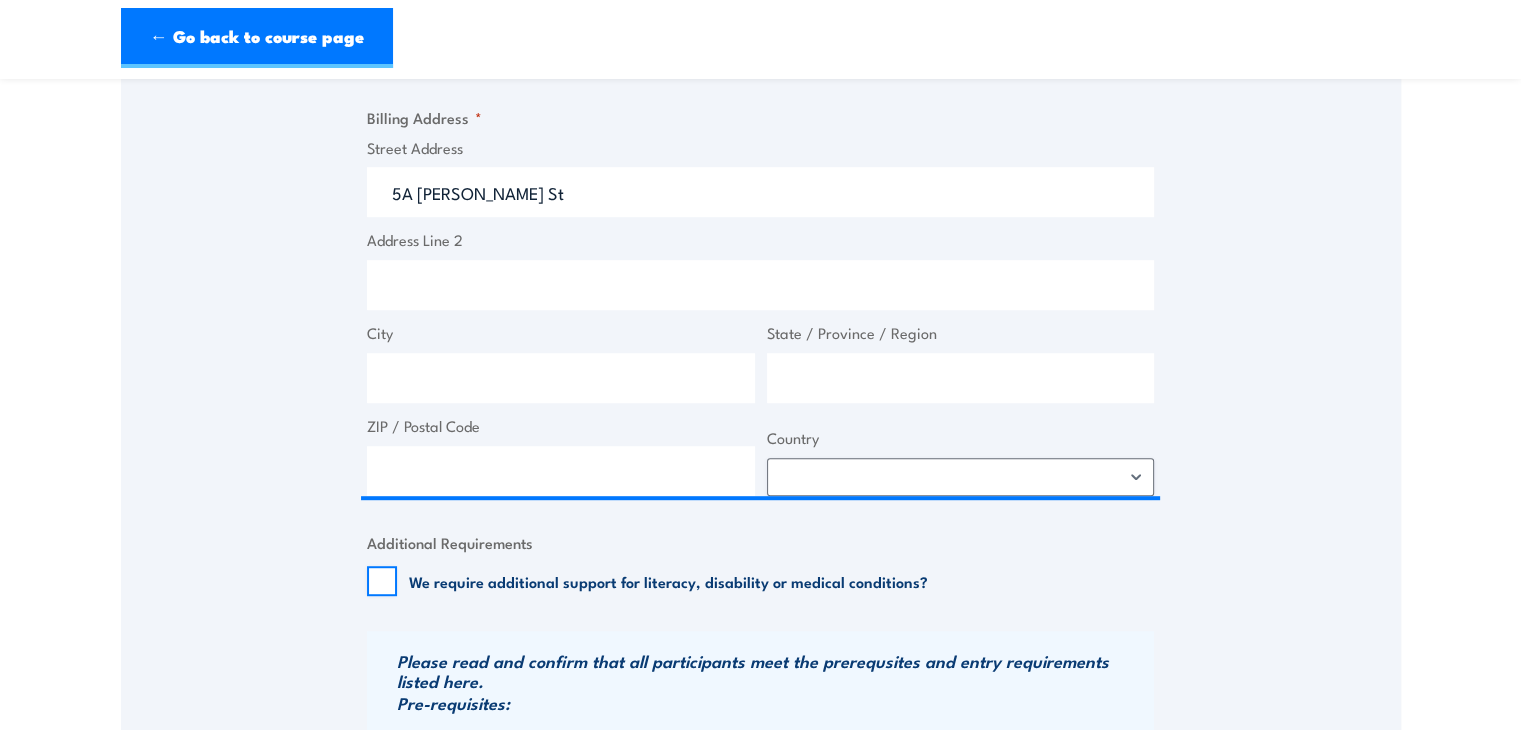 type on "Woodville South" 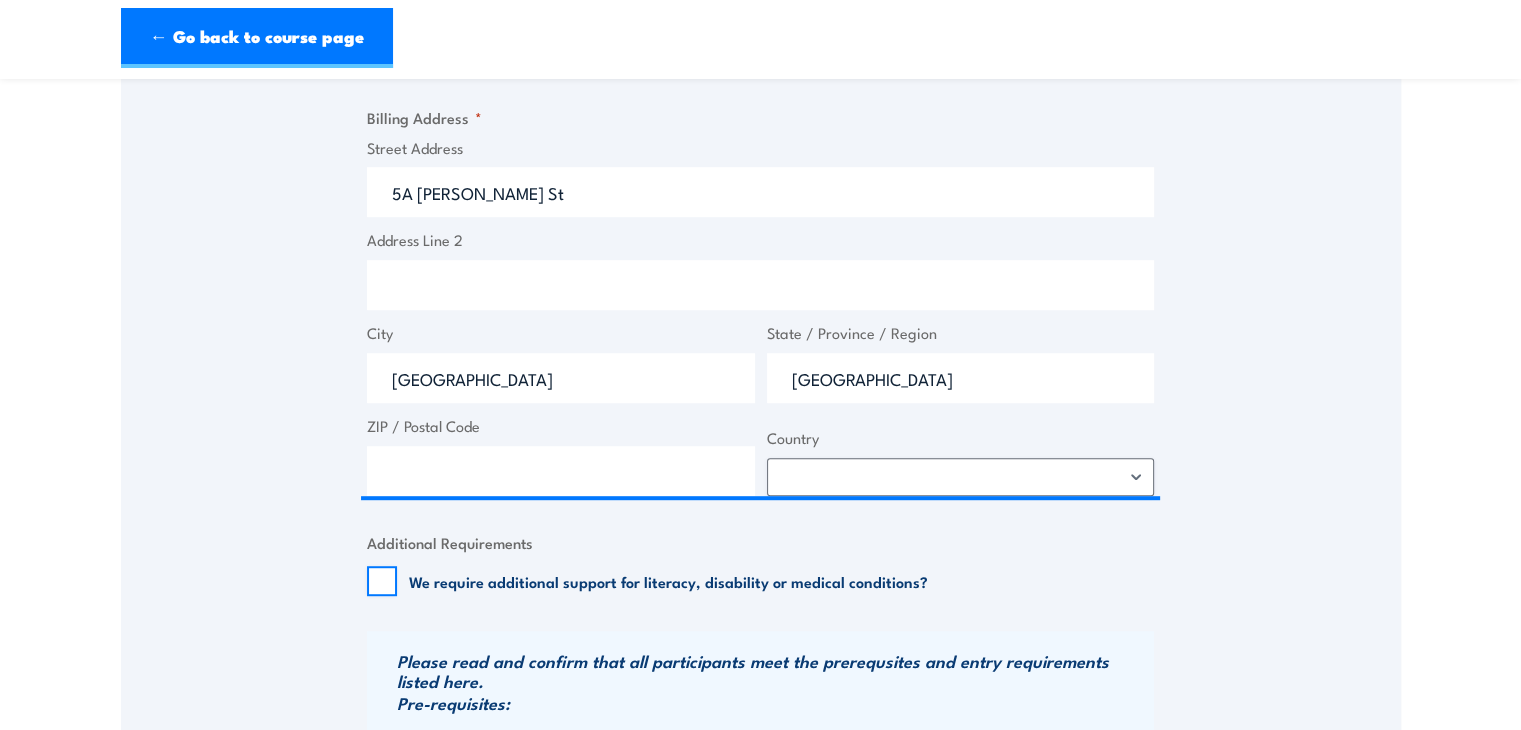 type on "5011" 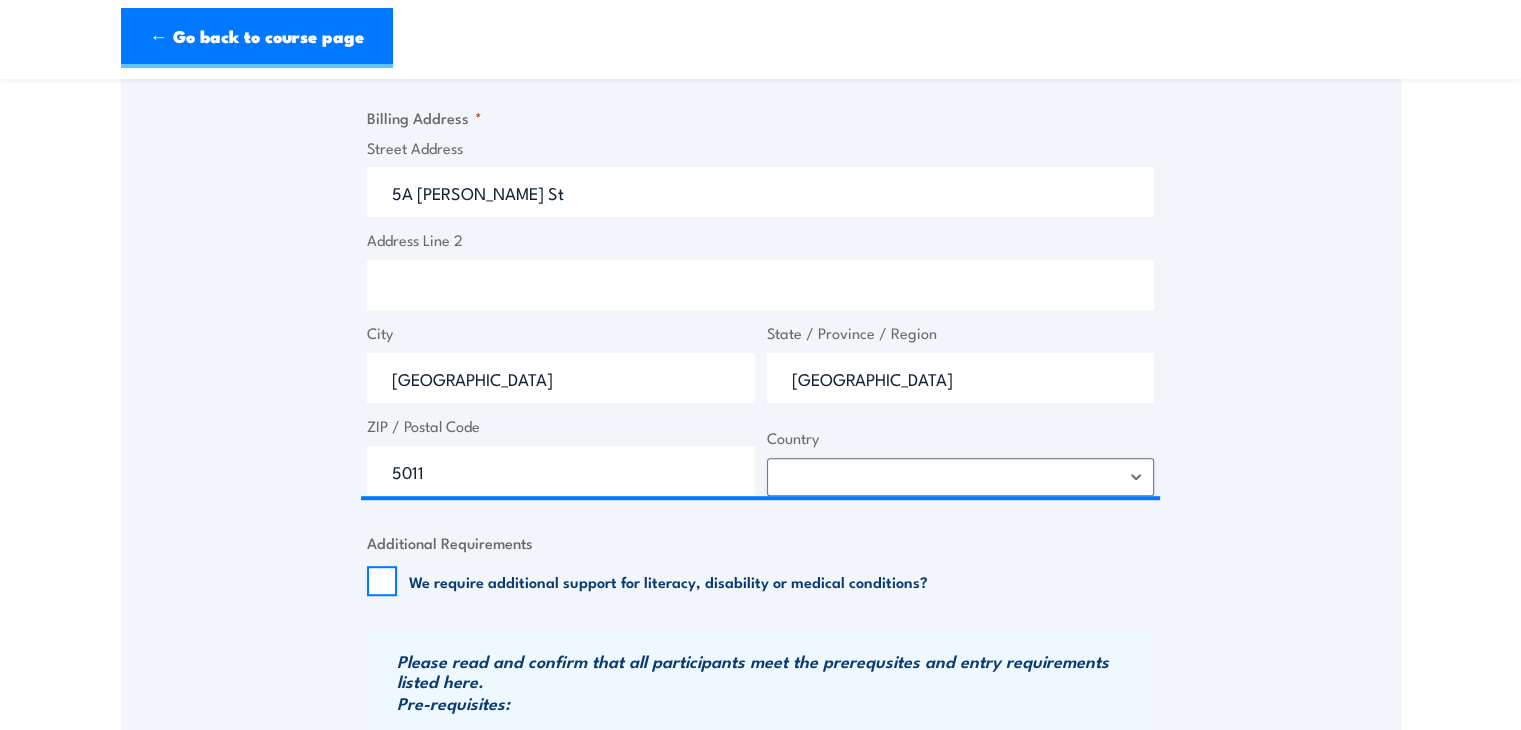 click on "Speak to a specialist
CALL  1300 885 530
CALL  1300 885 530
" * " indicates required fields
1 Billing Details 2 Participants 3 Payment
Billing details I am enroling as: *
An individual (I am paying for this myself)
A corporate customer paying with a credit card
*" at bounding box center (761, 204) 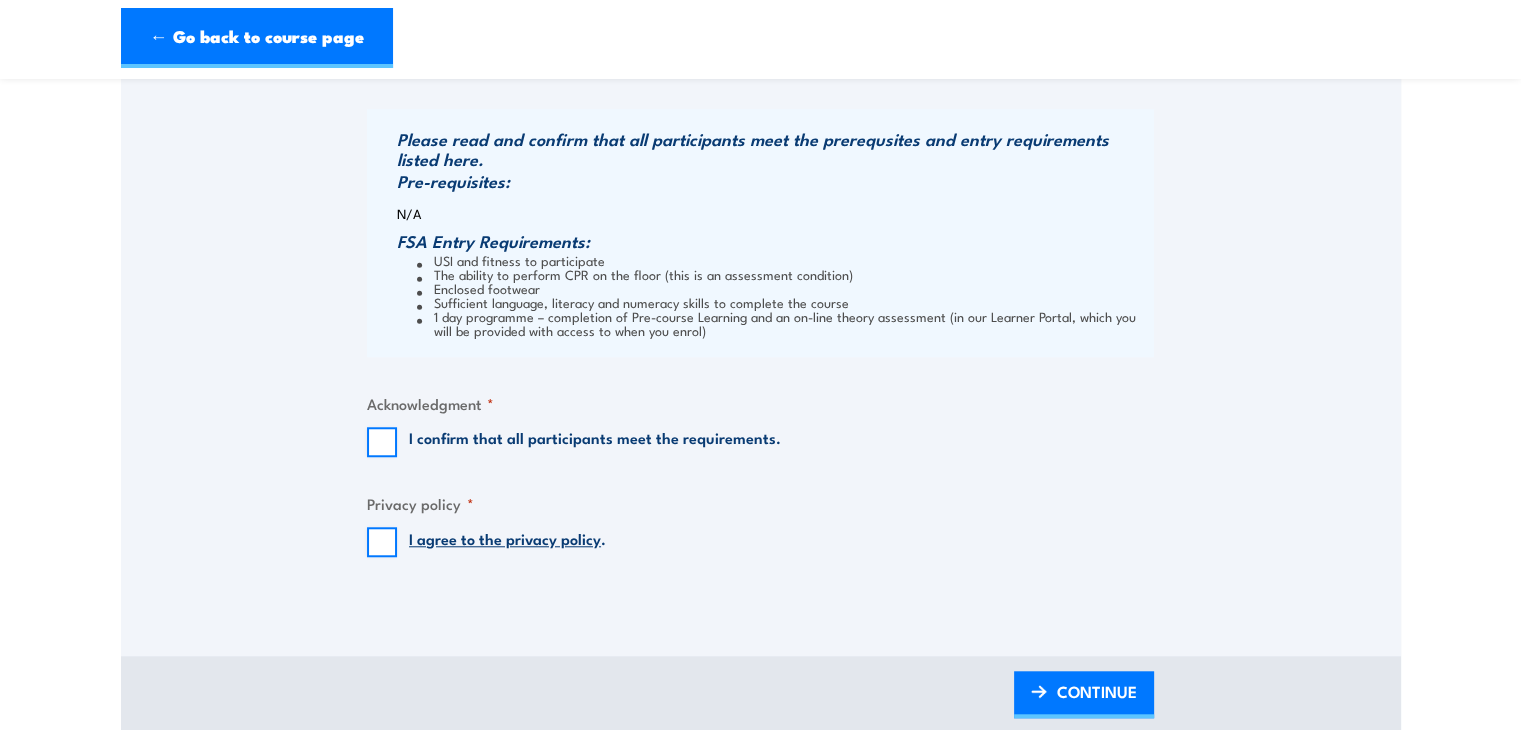 scroll, scrollTop: 1584, scrollLeft: 0, axis: vertical 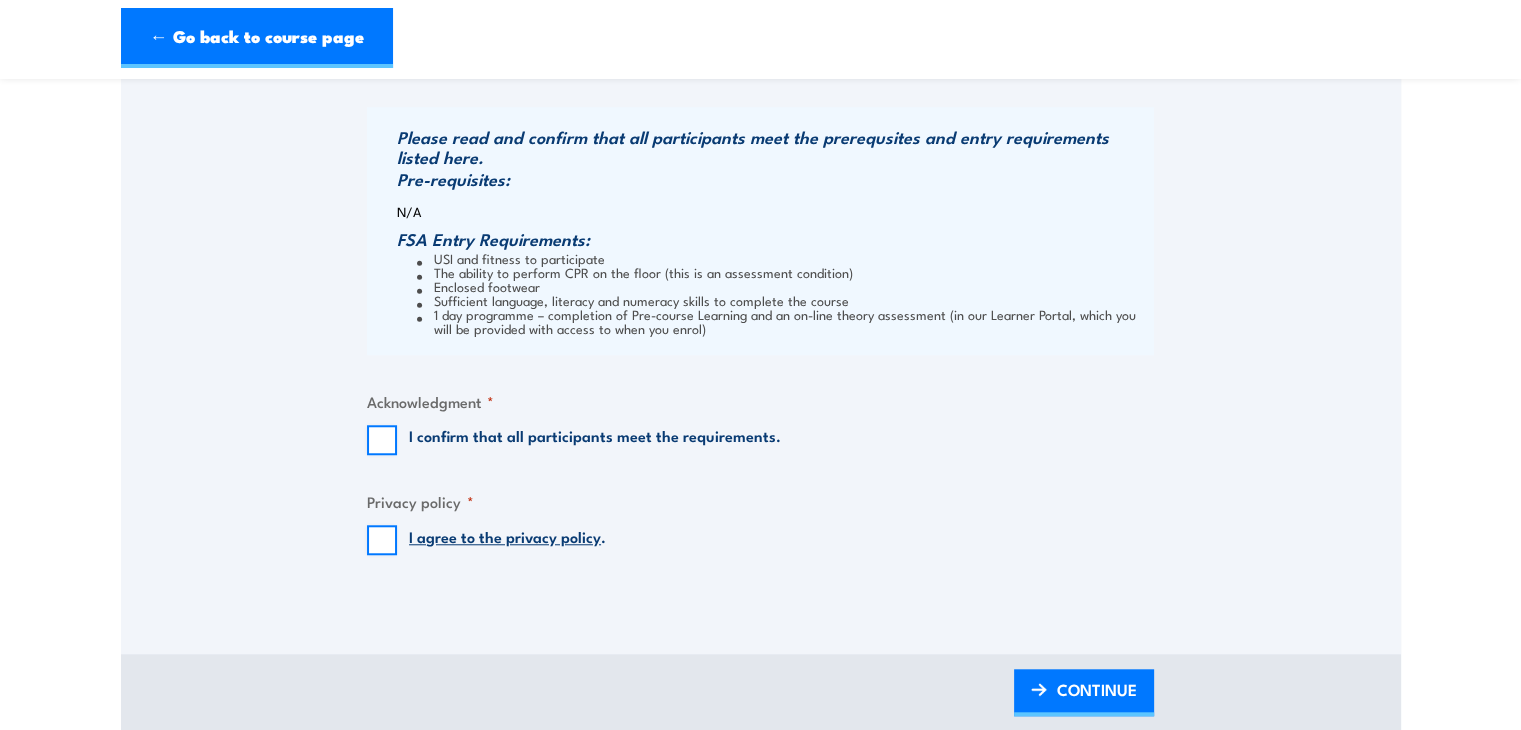 click on "Speak to a specialist
CALL  1300 885 530
CALL  1300 885 530
" * " indicates required fields
1 Billing Details 2 Participants 3 Payment
Billing details I am enroling as: *
An individual (I am paying for this myself)
A corporate customer paying with a credit card
*" at bounding box center [761, -320] 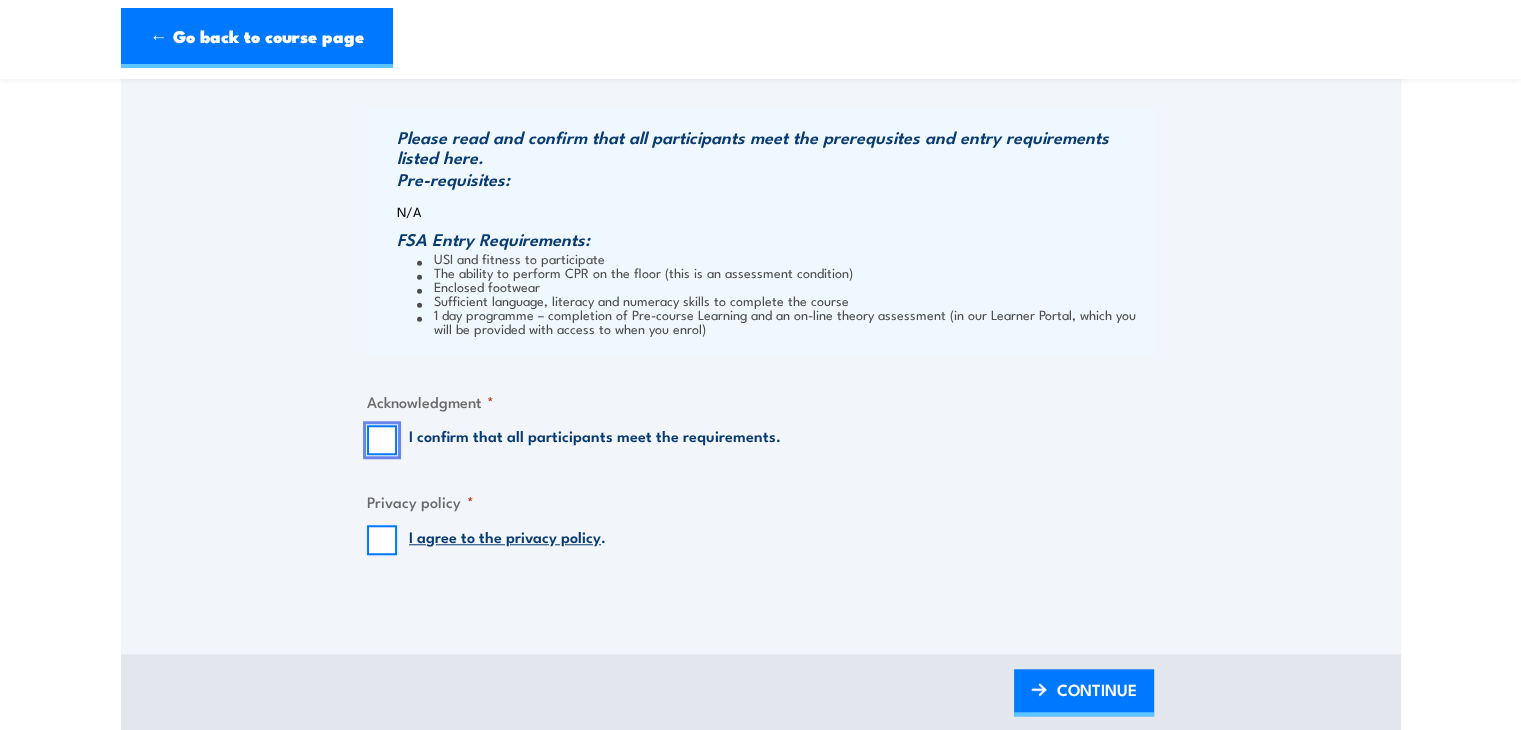 click on "I confirm that all participants meet the requirements." at bounding box center [382, 440] 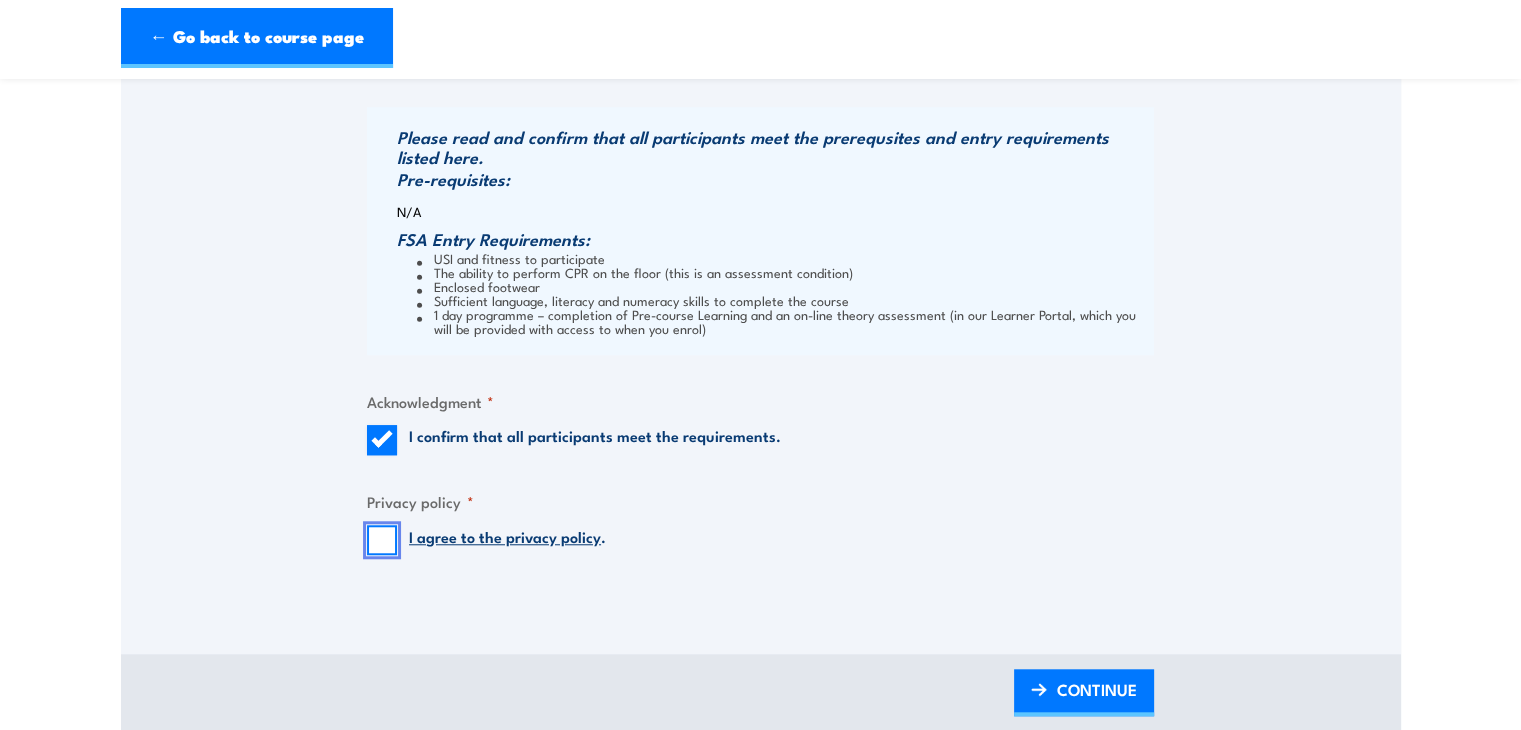 click on "I agree to the privacy policy ." at bounding box center [382, 540] 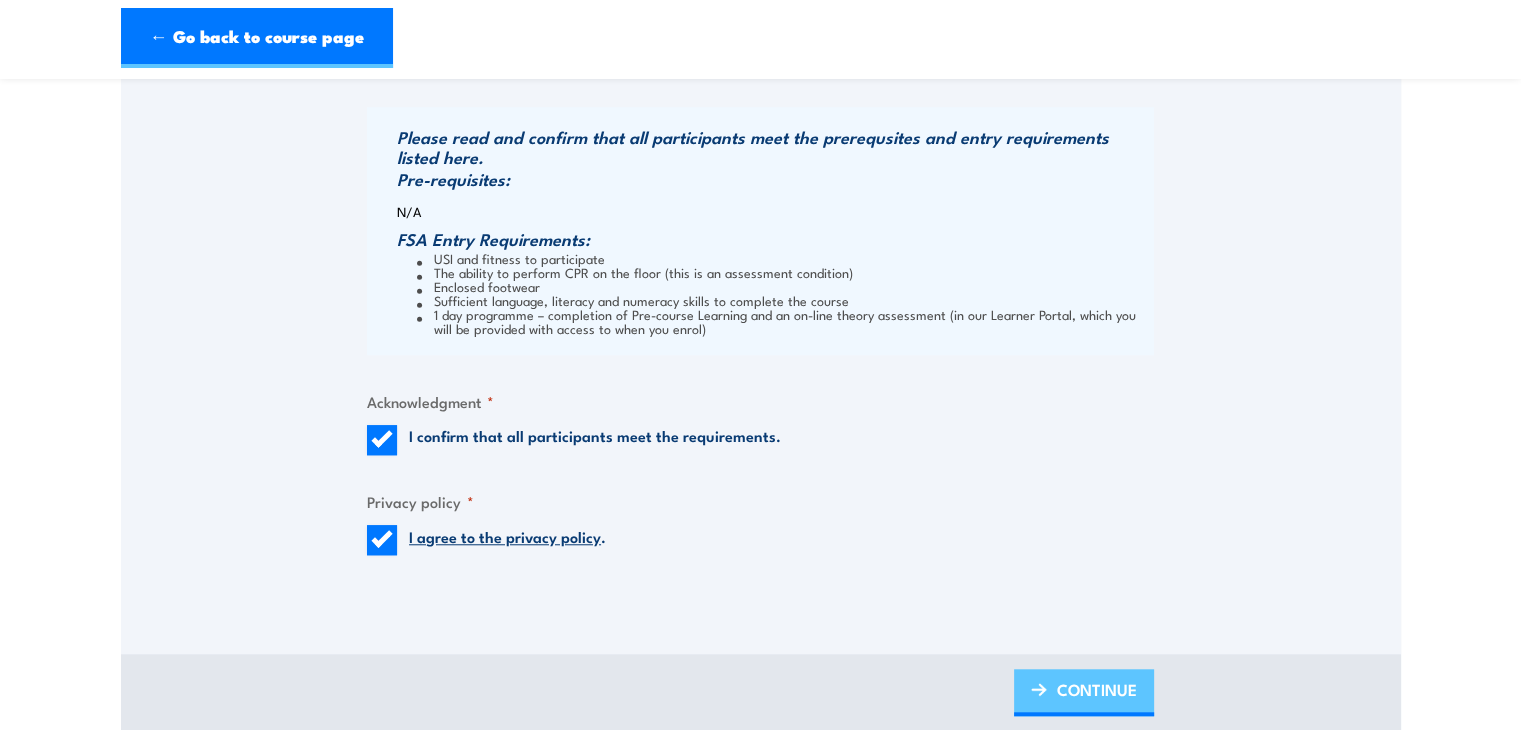 click on "CONTINUE" at bounding box center [1097, 689] 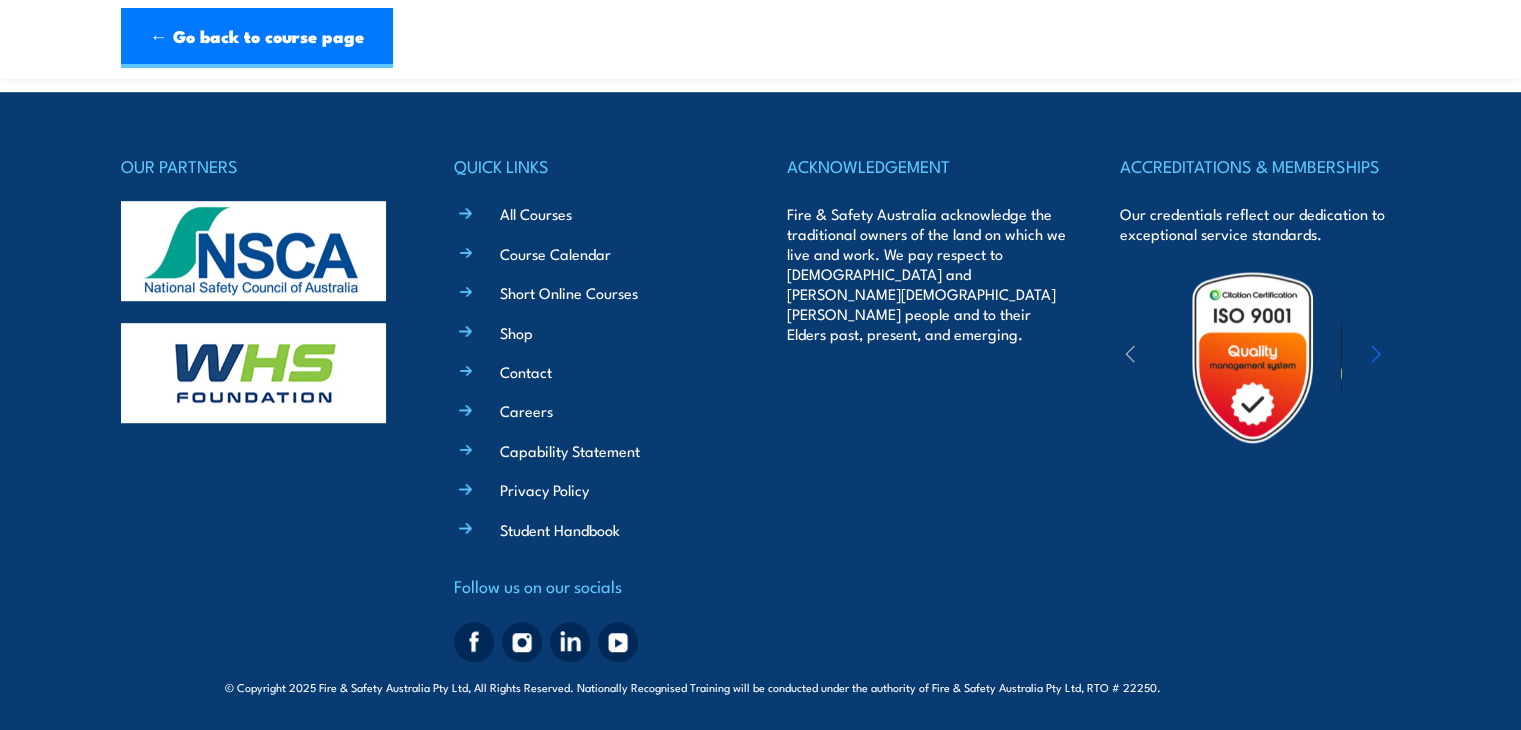 scroll, scrollTop: 1138, scrollLeft: 0, axis: vertical 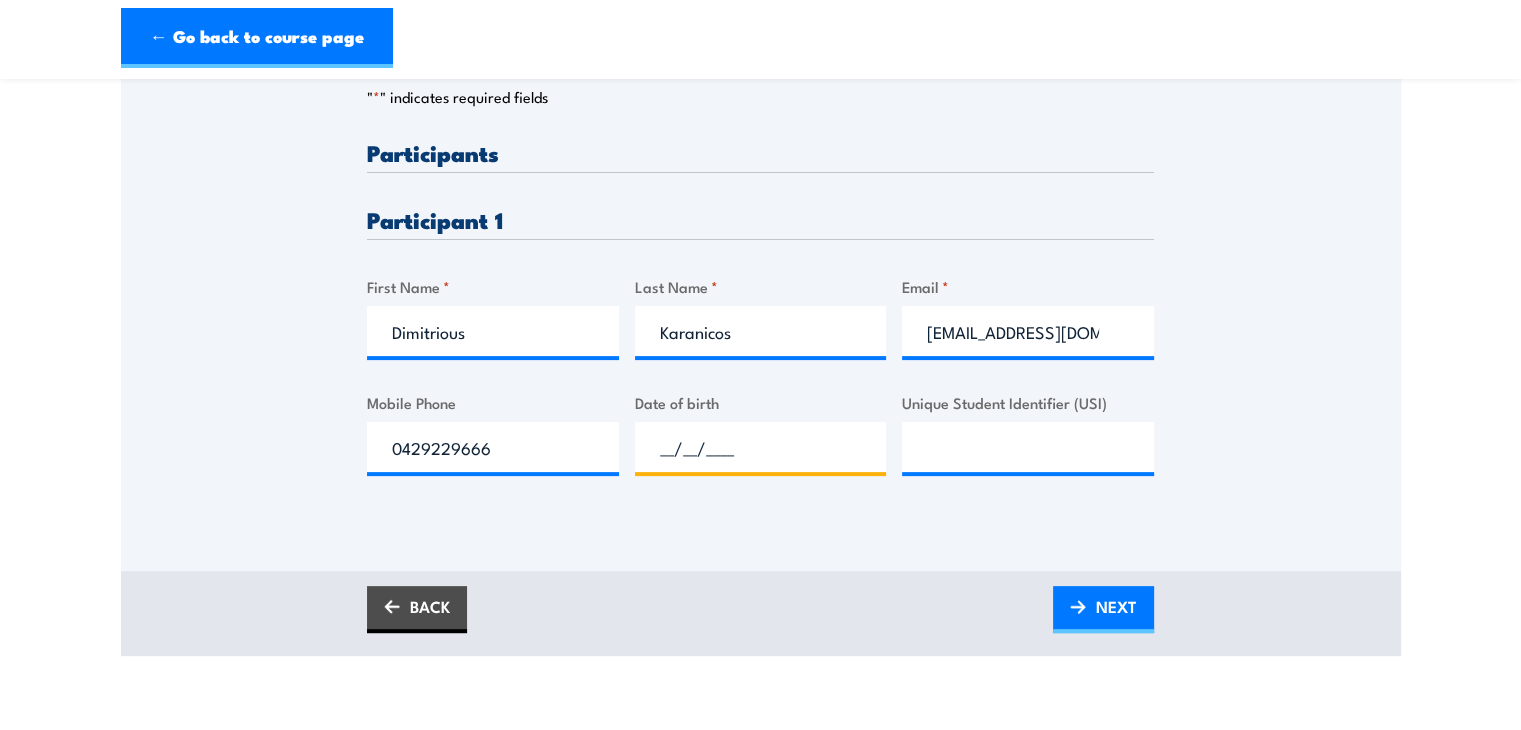click on "__/__/____" at bounding box center [761, 447] 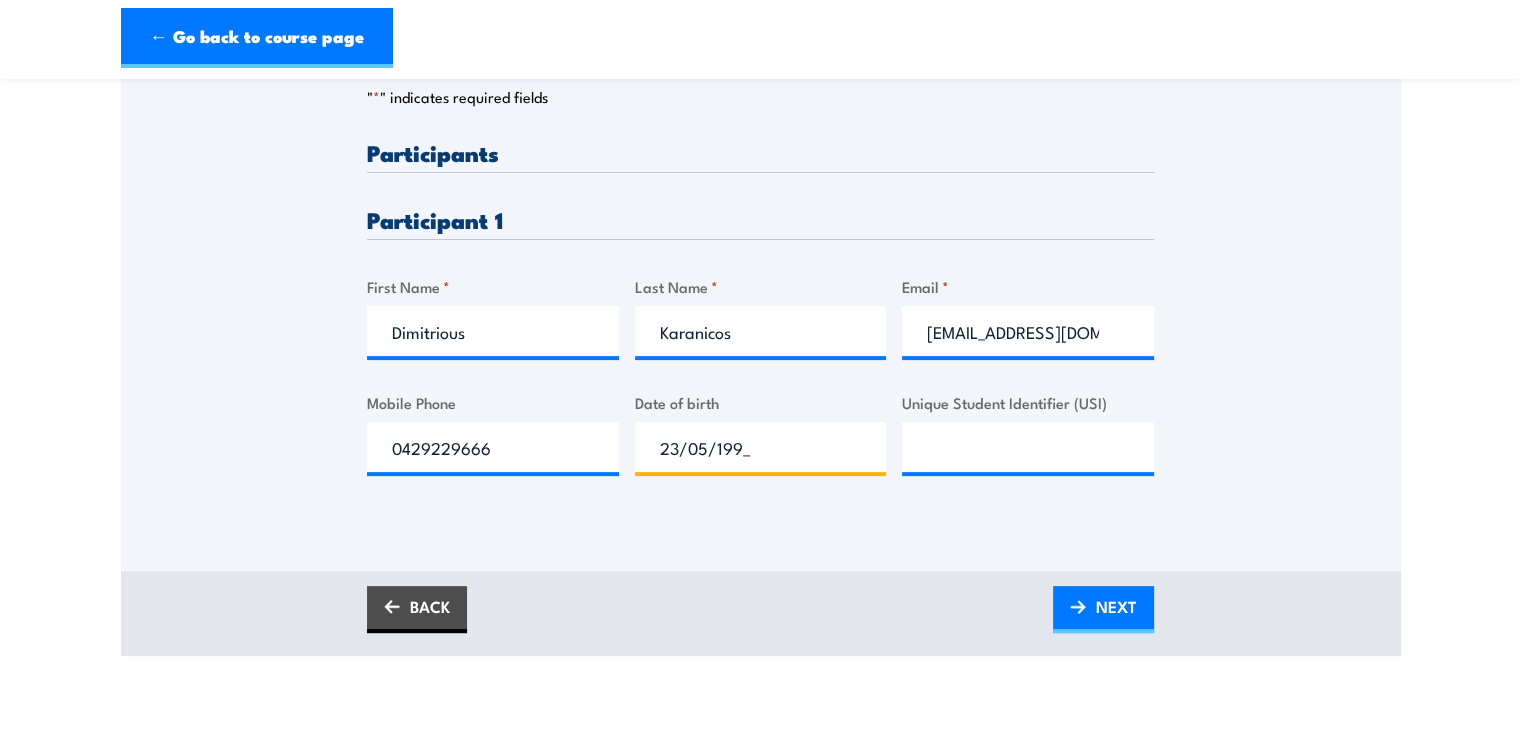 type on "23/05/1999" 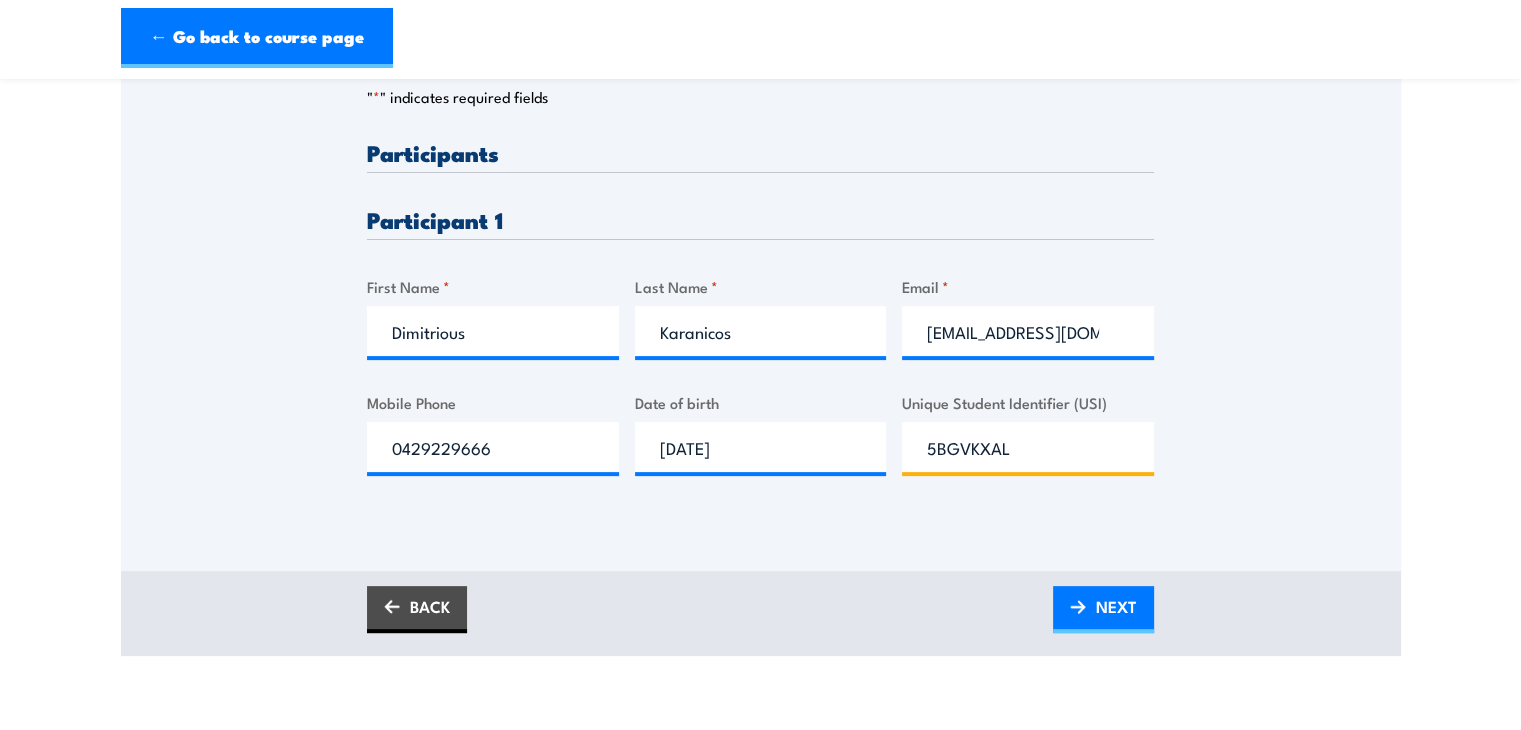 click on "5BGVKXAL" at bounding box center [1028, 447] 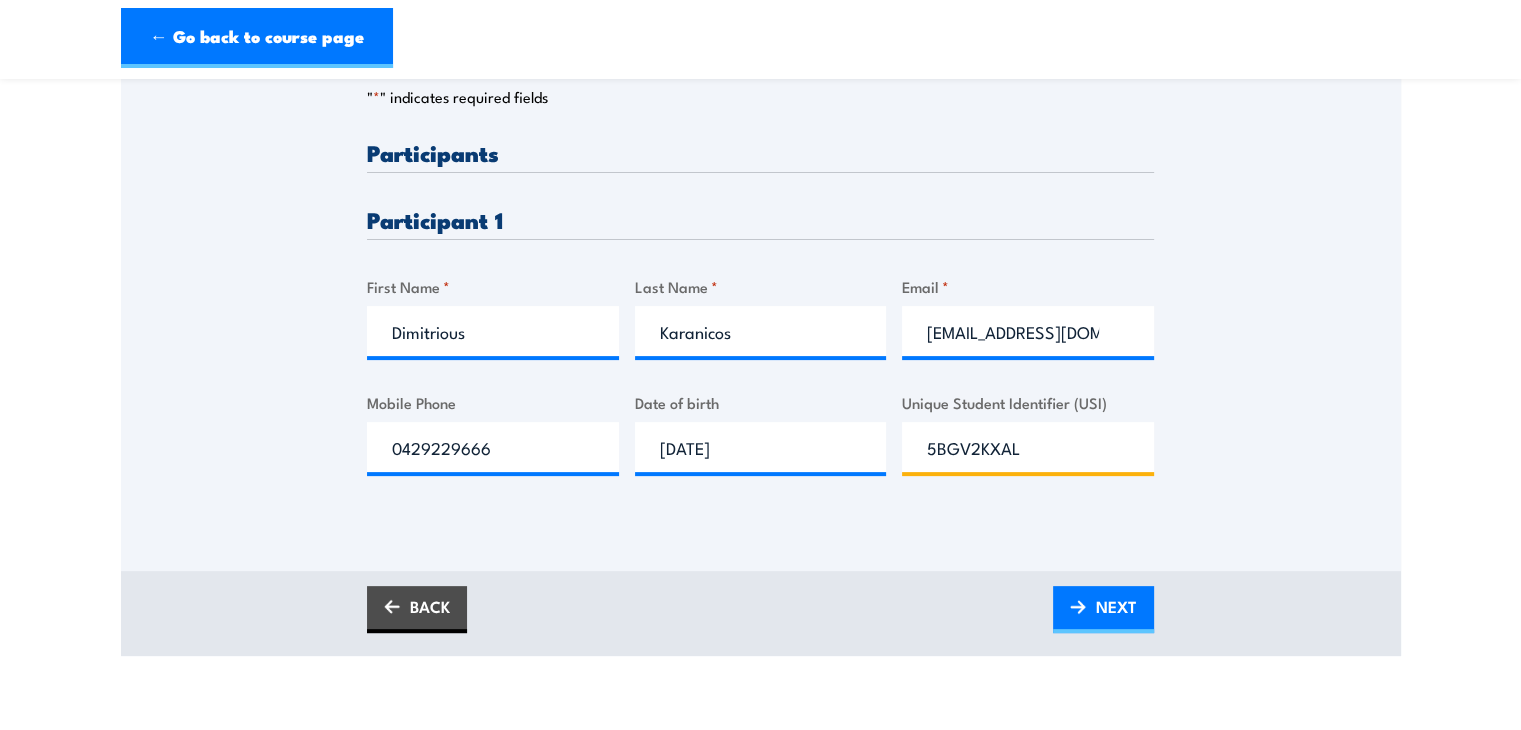 click on "5BGV2KXAL" at bounding box center [1028, 447] 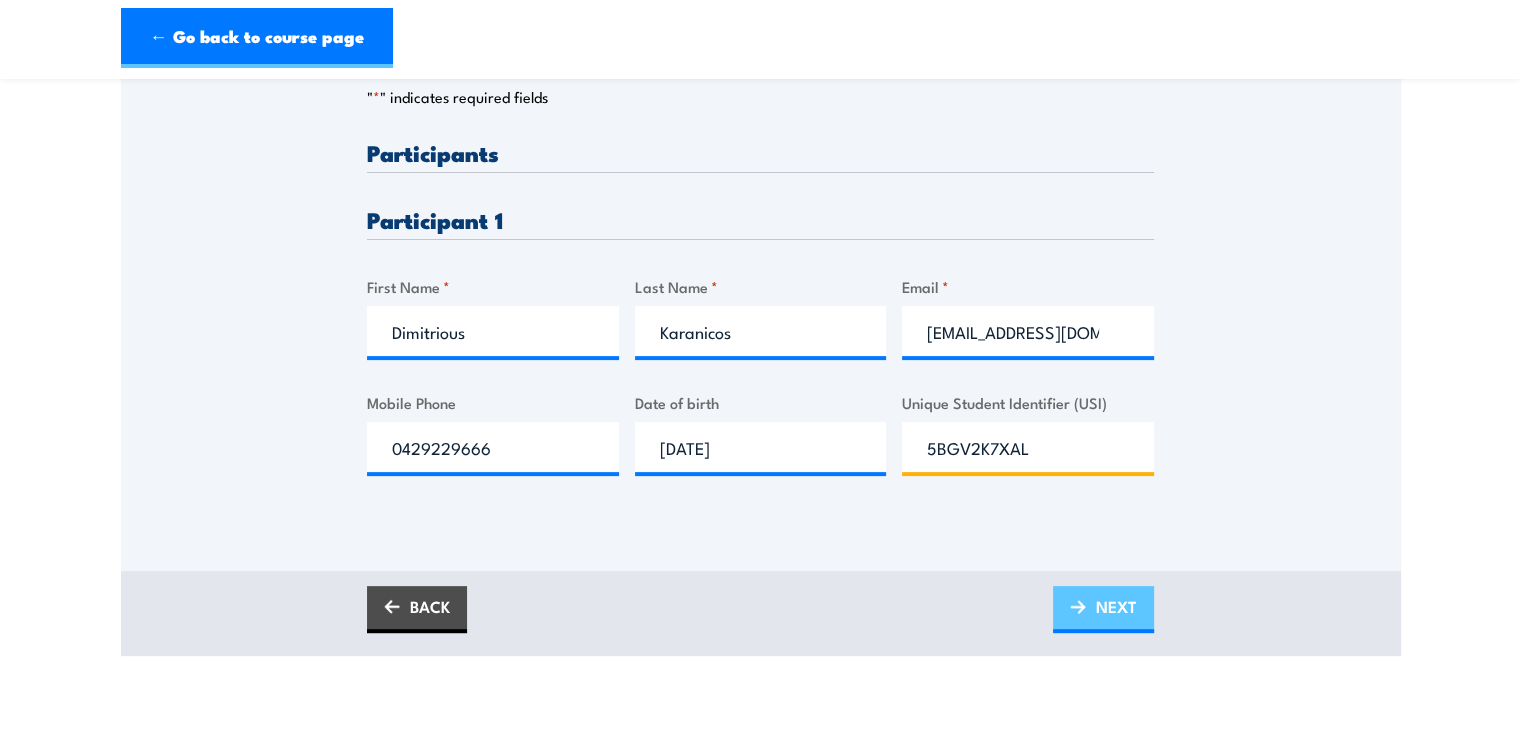 type on "5BGV2K7XAL" 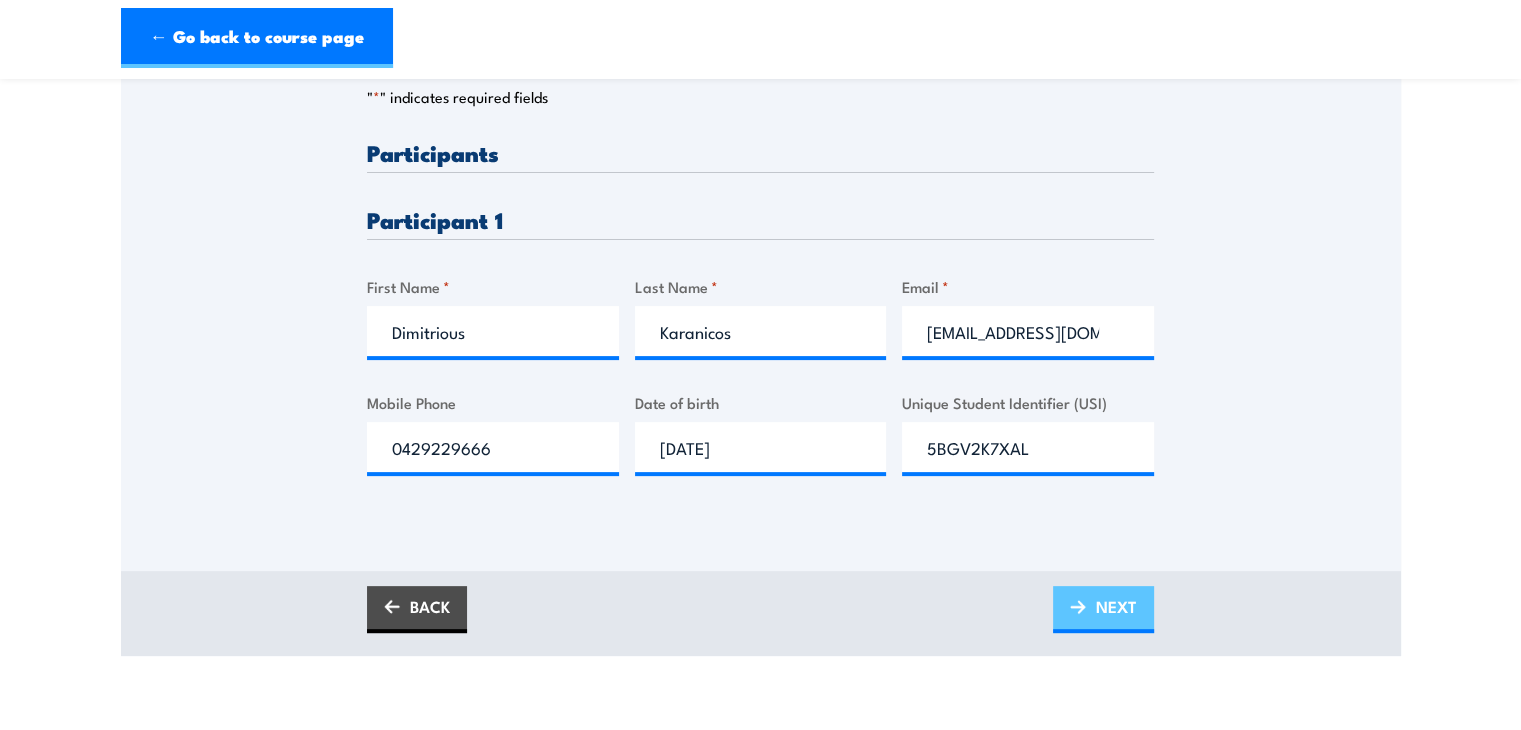 click on "NEXT" at bounding box center [1116, 606] 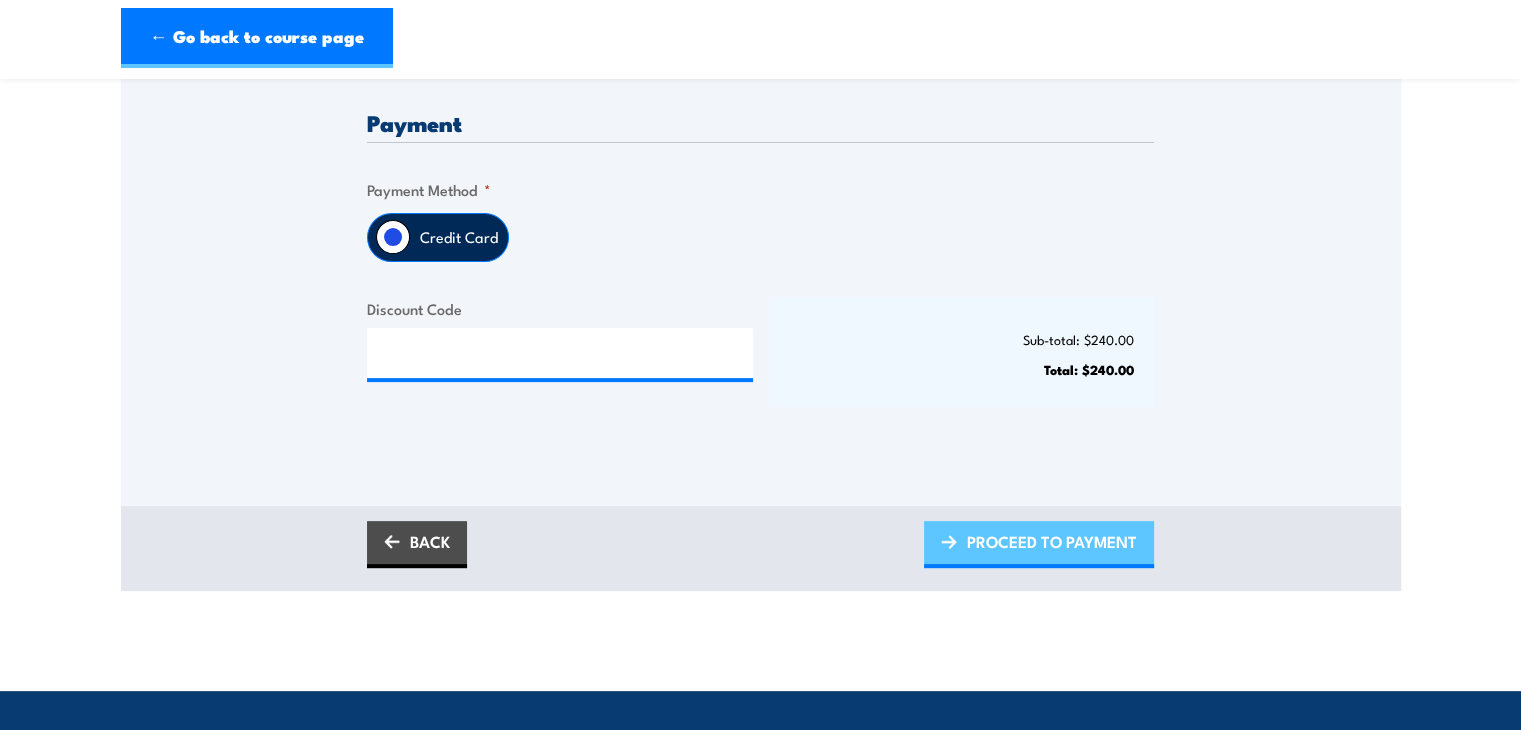 scroll, scrollTop: 0, scrollLeft: 0, axis: both 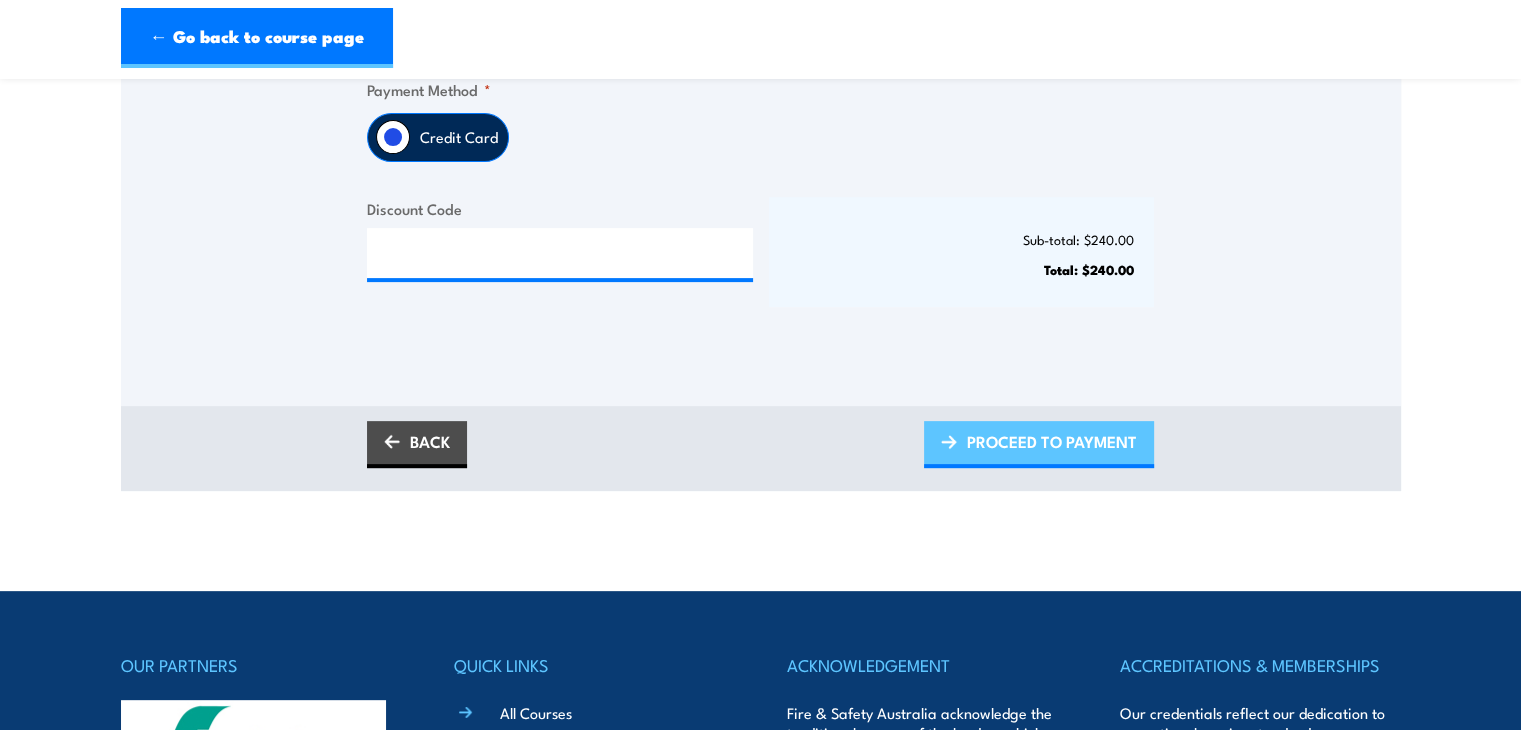 click on "PROCEED TO PAYMENT" at bounding box center [1052, 441] 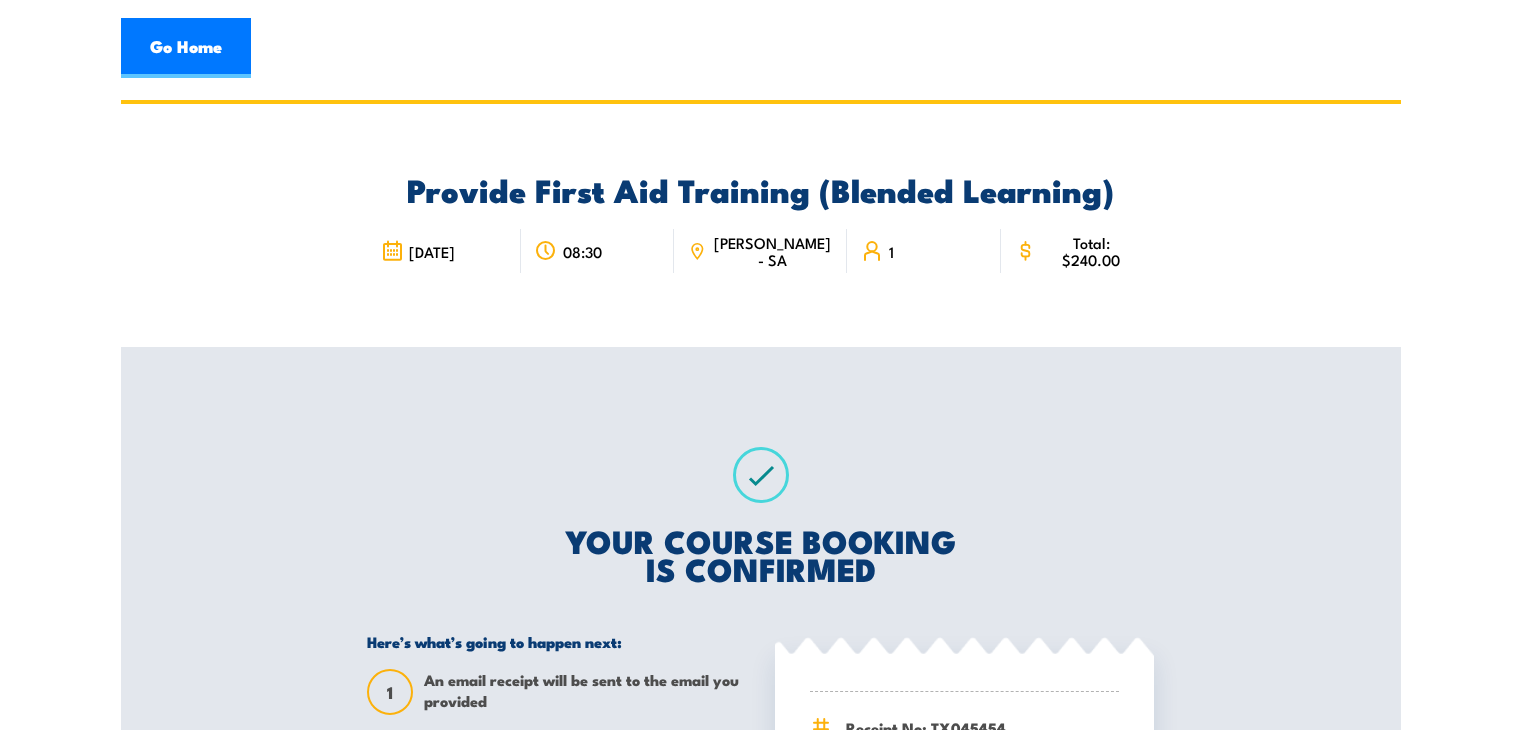 scroll, scrollTop: 0, scrollLeft: 0, axis: both 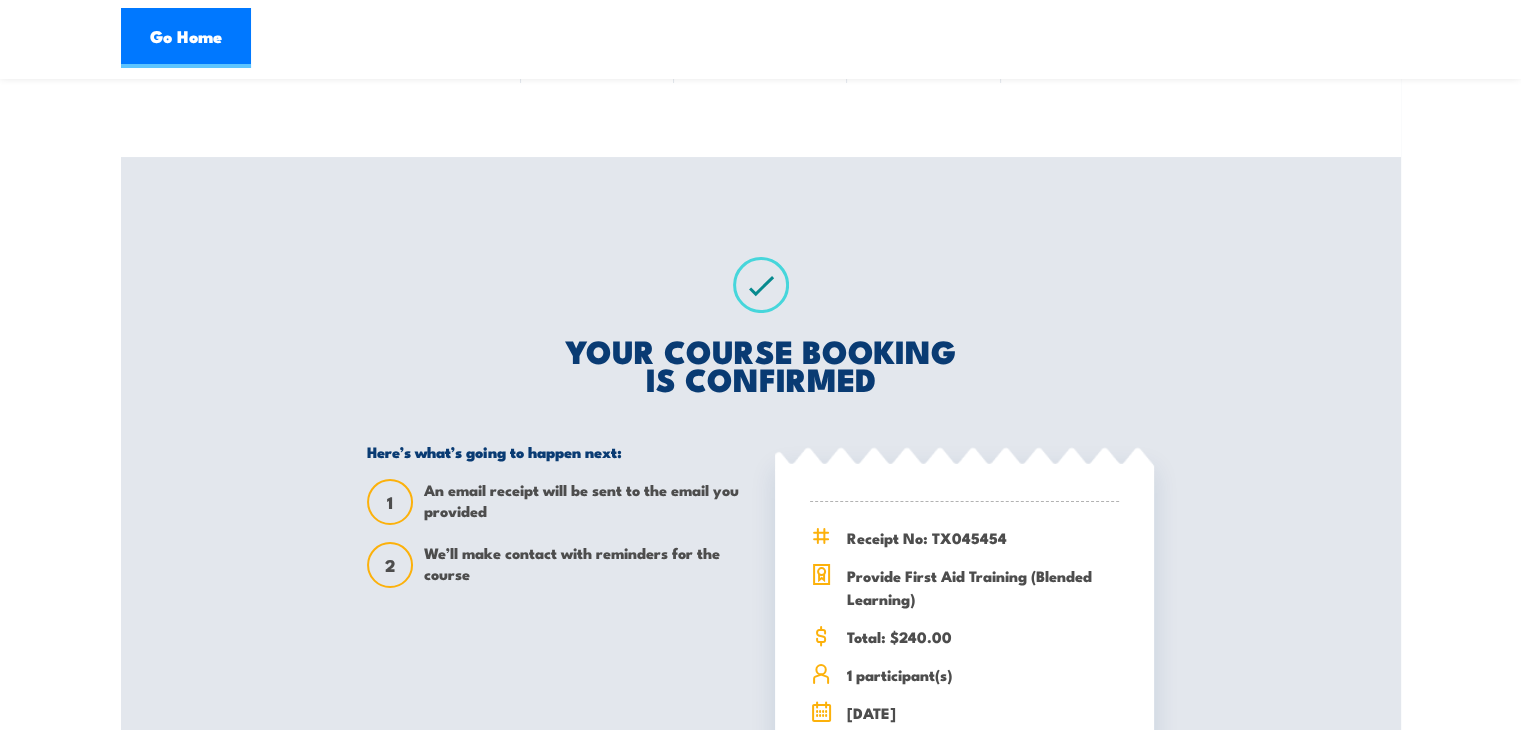 drag, startPoint x: 1535, startPoint y: 149, endPoint x: 1528, endPoint y: 208, distance: 59.413803 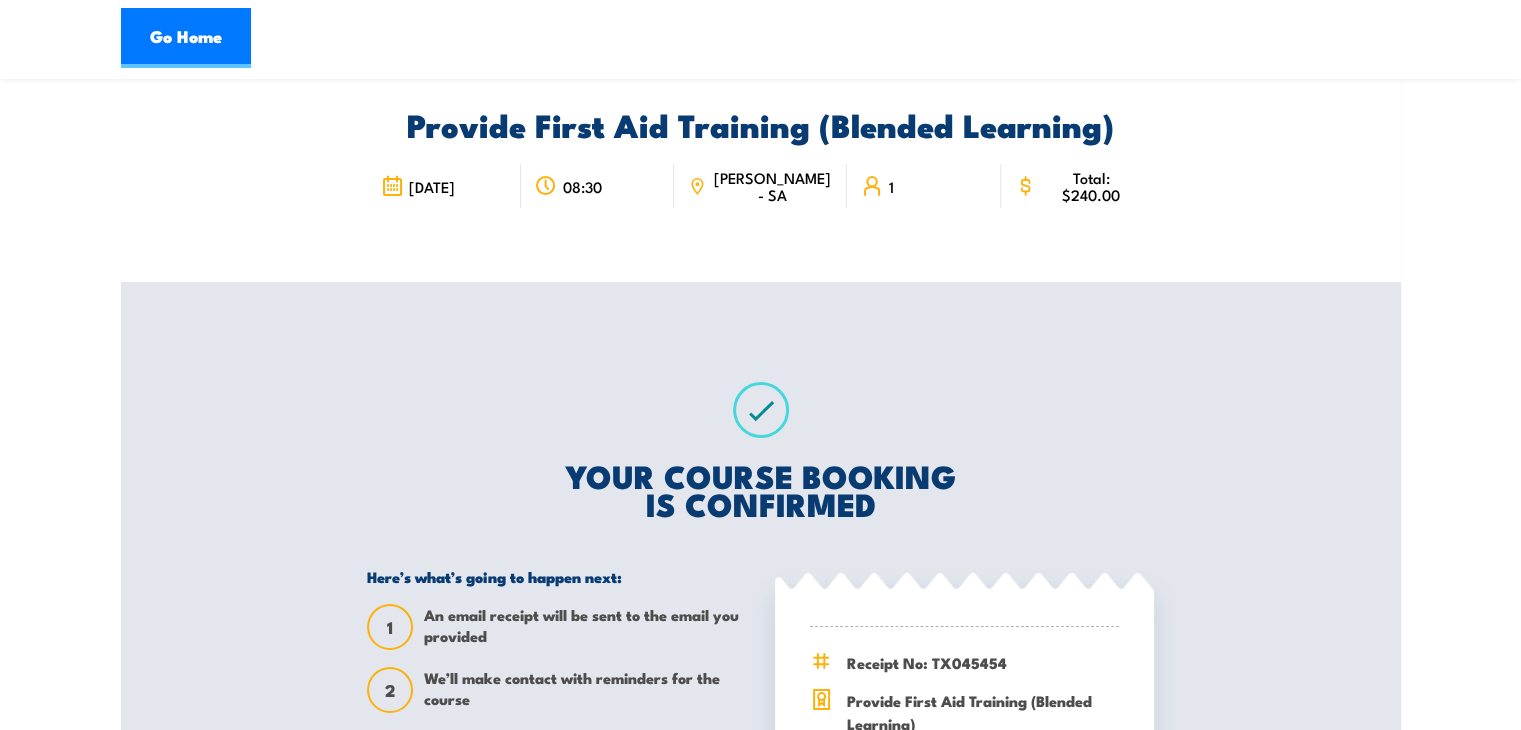scroll, scrollTop: 0, scrollLeft: 0, axis: both 